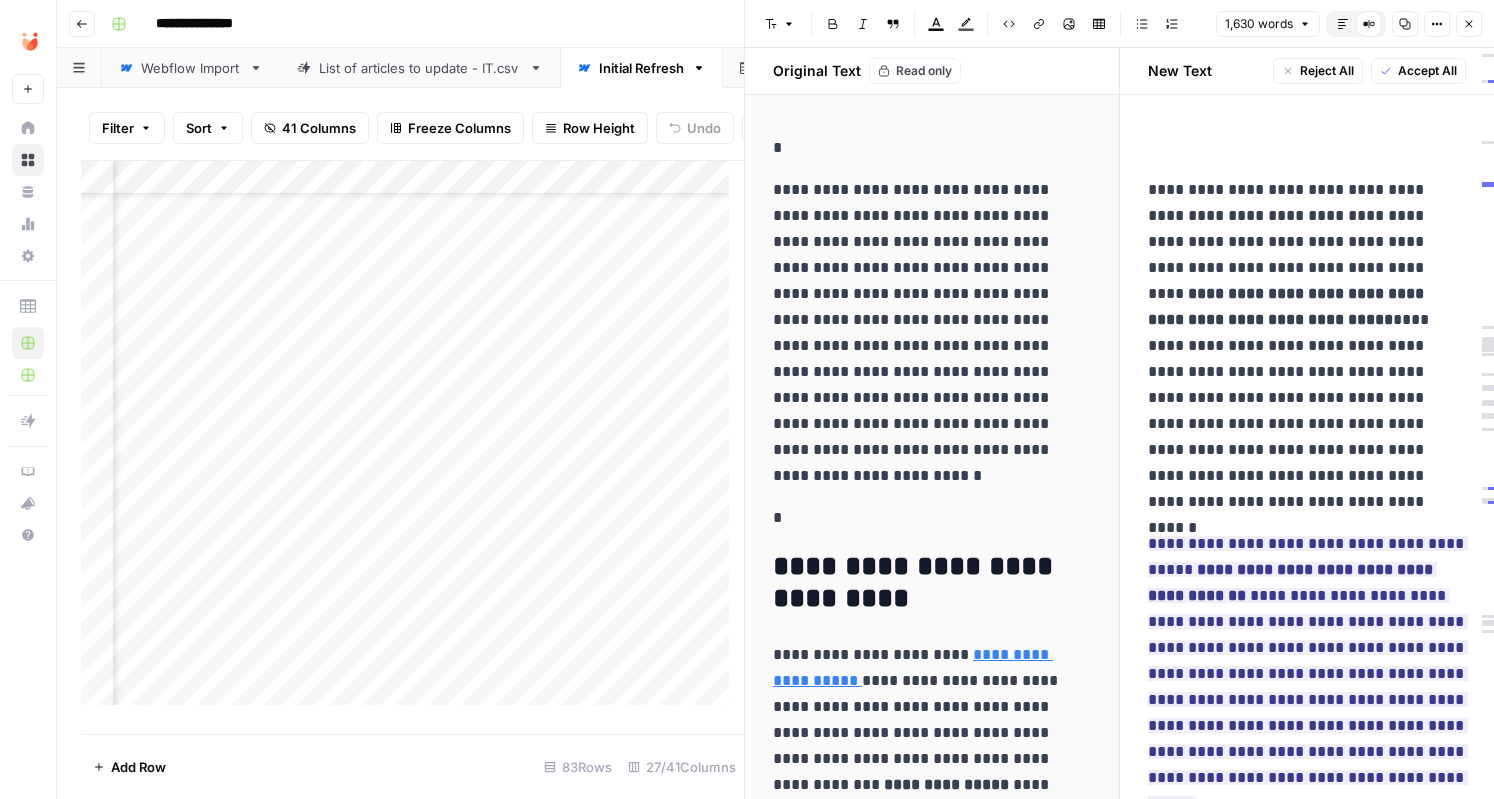 scroll, scrollTop: 0, scrollLeft: 0, axis: both 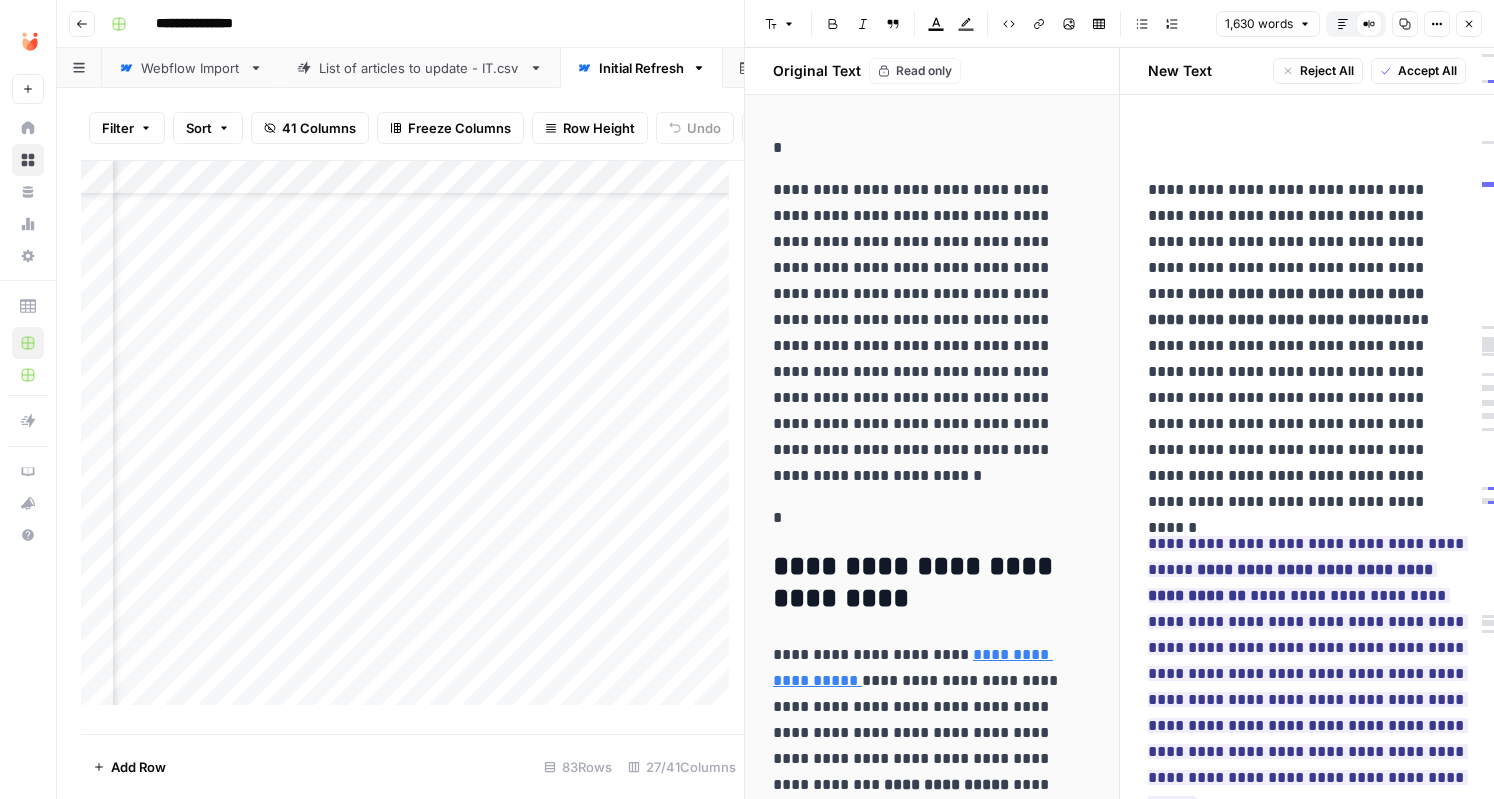 click on "Initial Refresh" at bounding box center [641, 68] 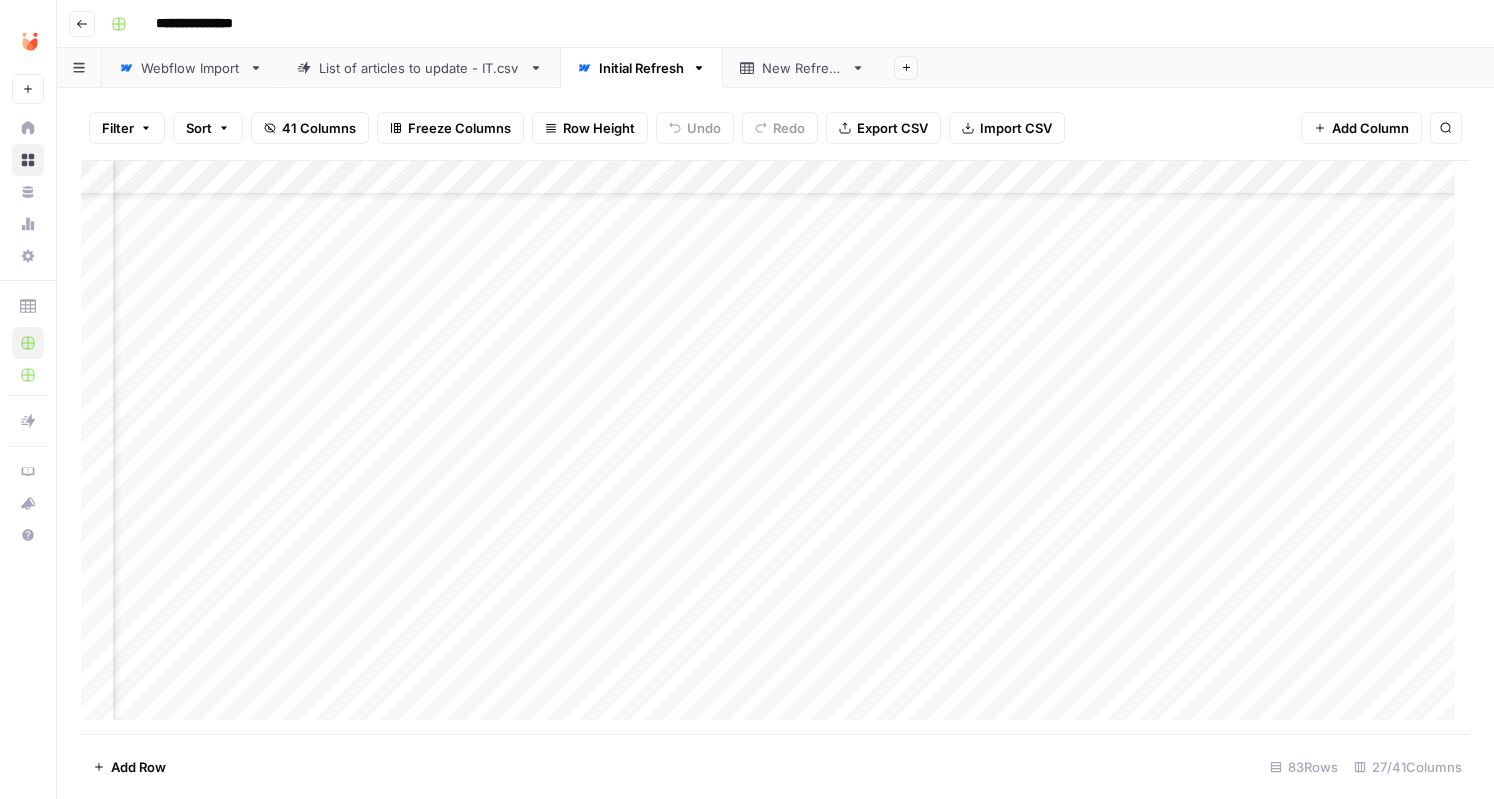 scroll, scrollTop: 84, scrollLeft: 4329, axis: both 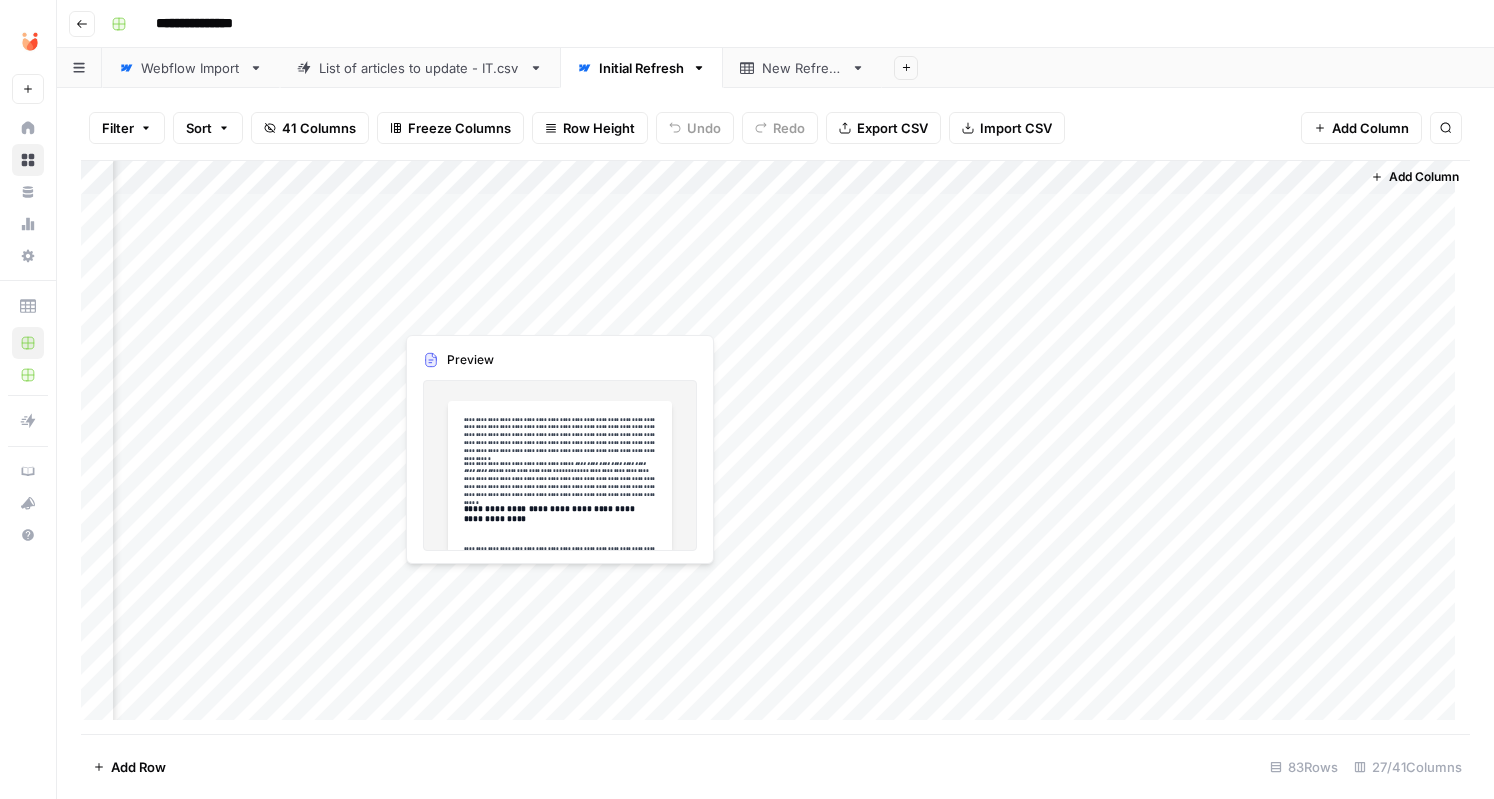 click on "Add Column" at bounding box center [775, 448] 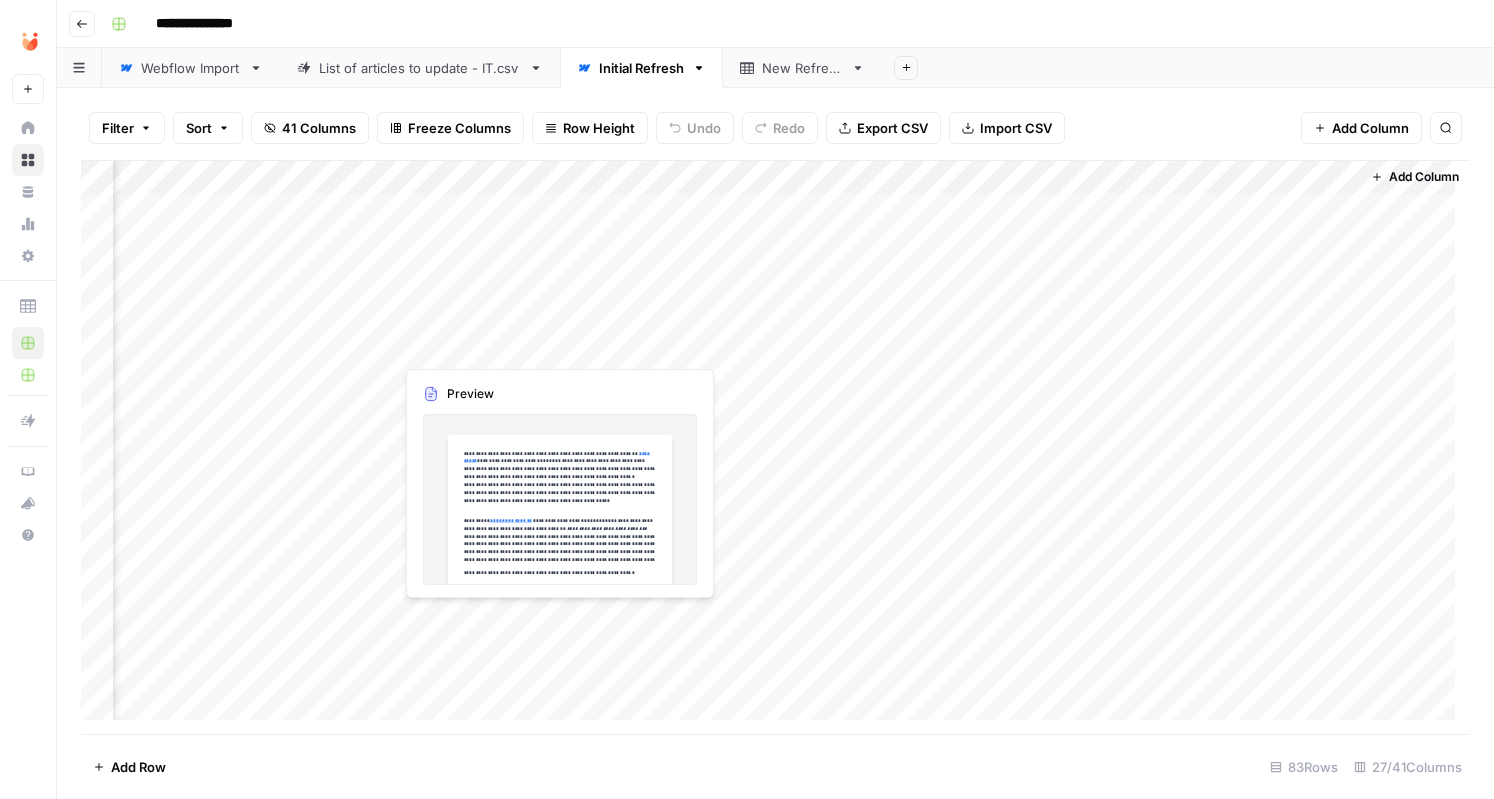click on "Add Column" at bounding box center (775, 448) 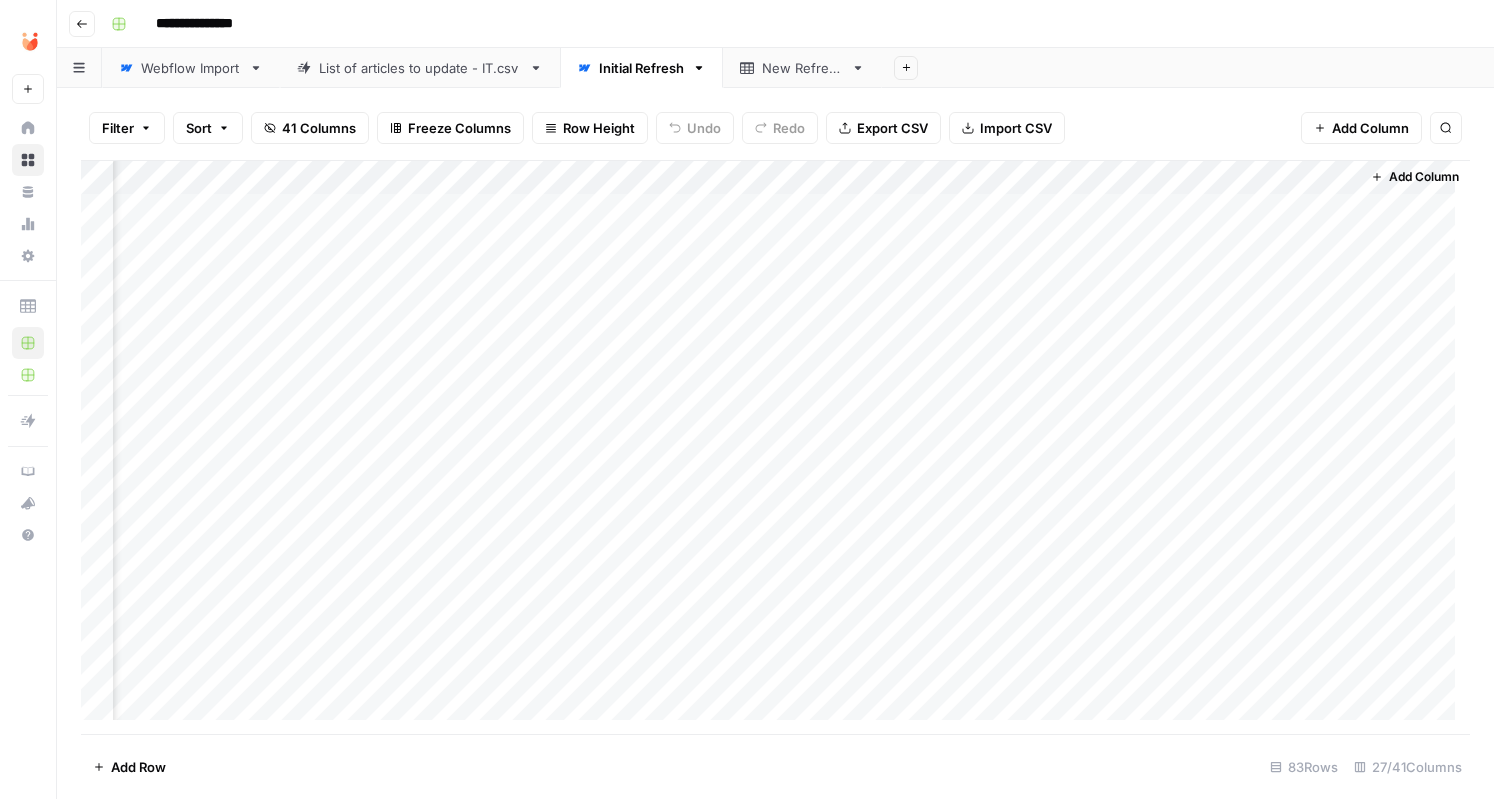 click on "Add Column" at bounding box center [775, 448] 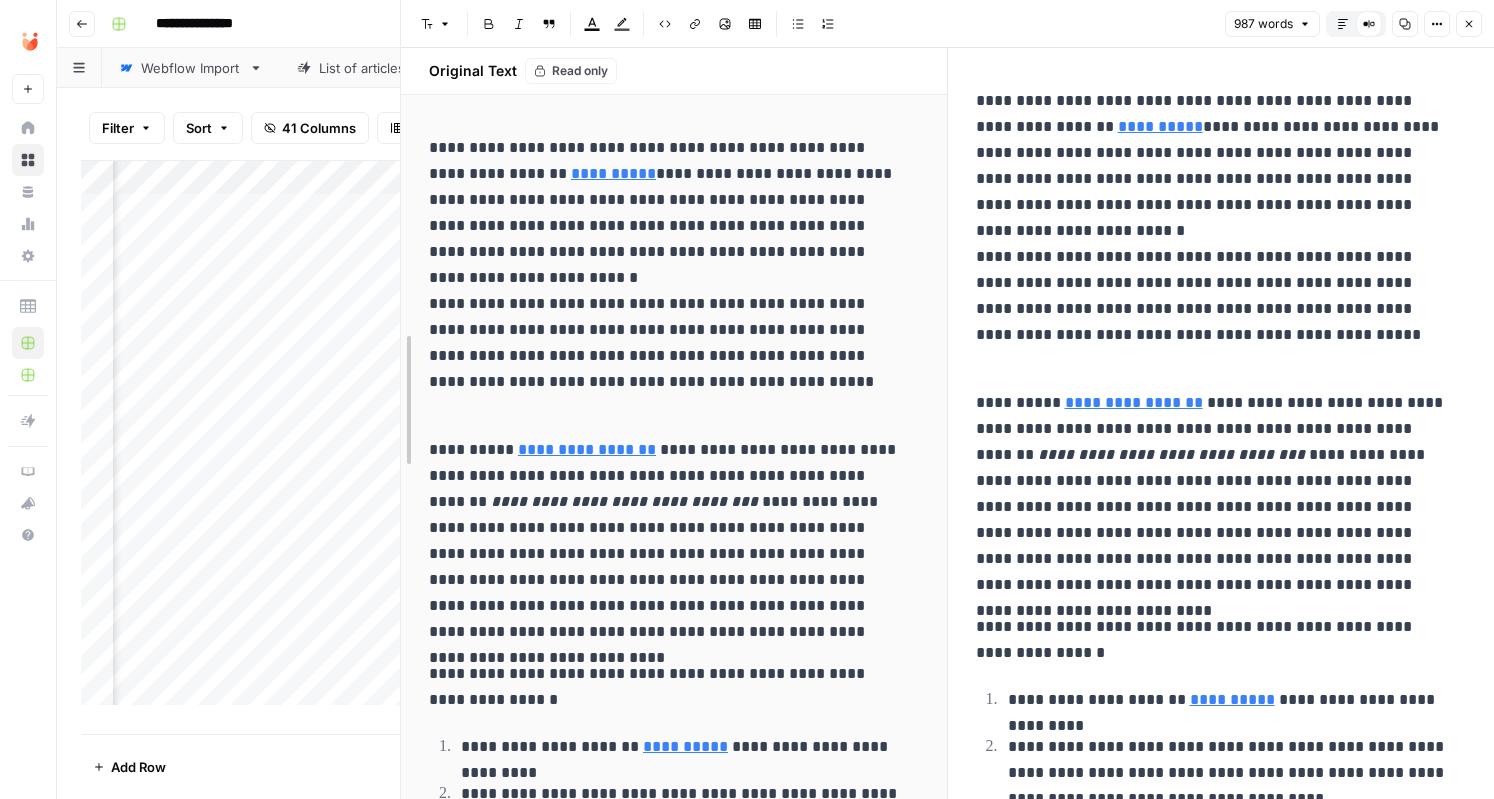 drag, startPoint x: 746, startPoint y: 77, endPoint x: 314, endPoint y: 155, distance: 438.9852 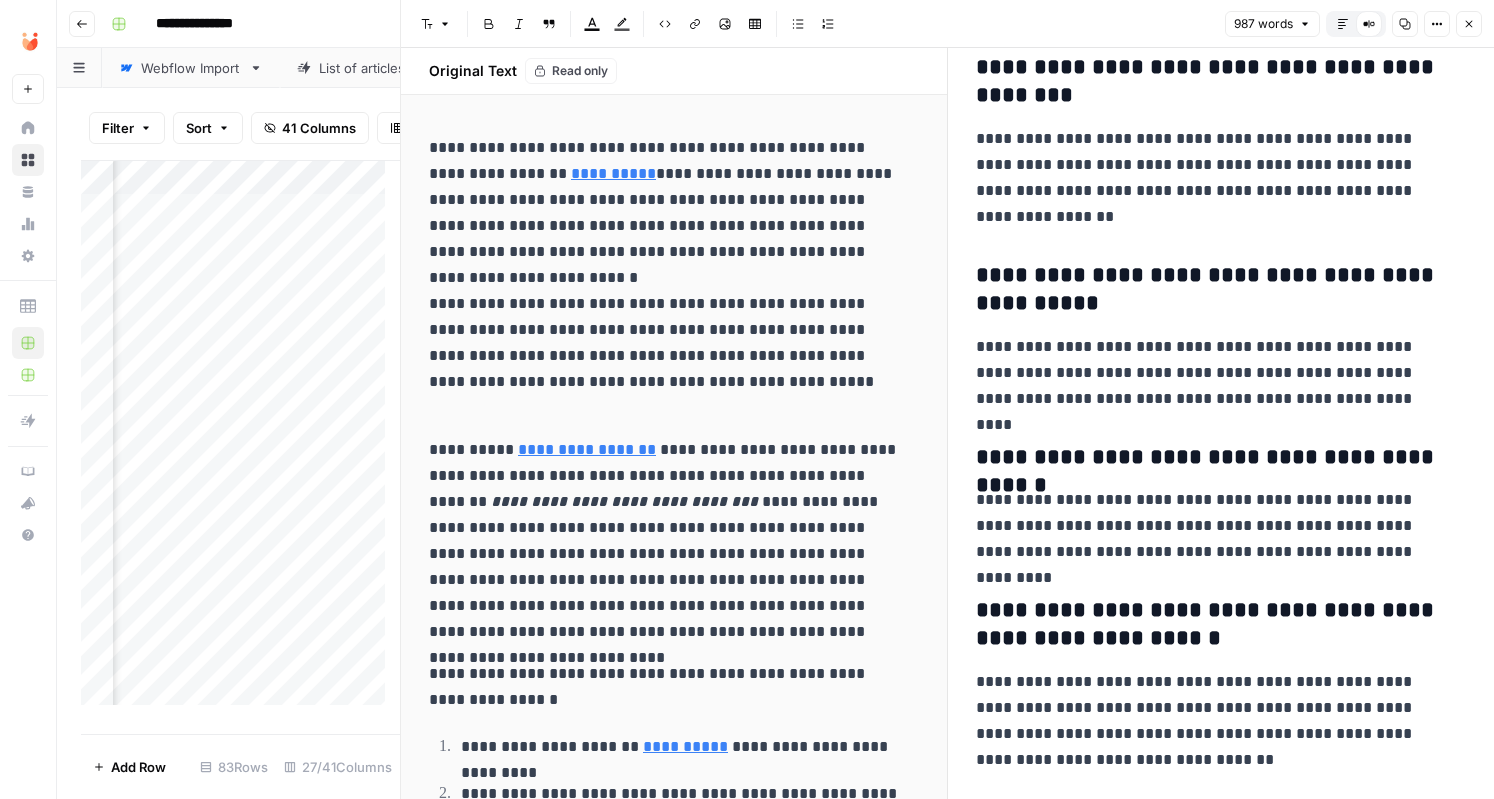 scroll, scrollTop: 0, scrollLeft: 0, axis: both 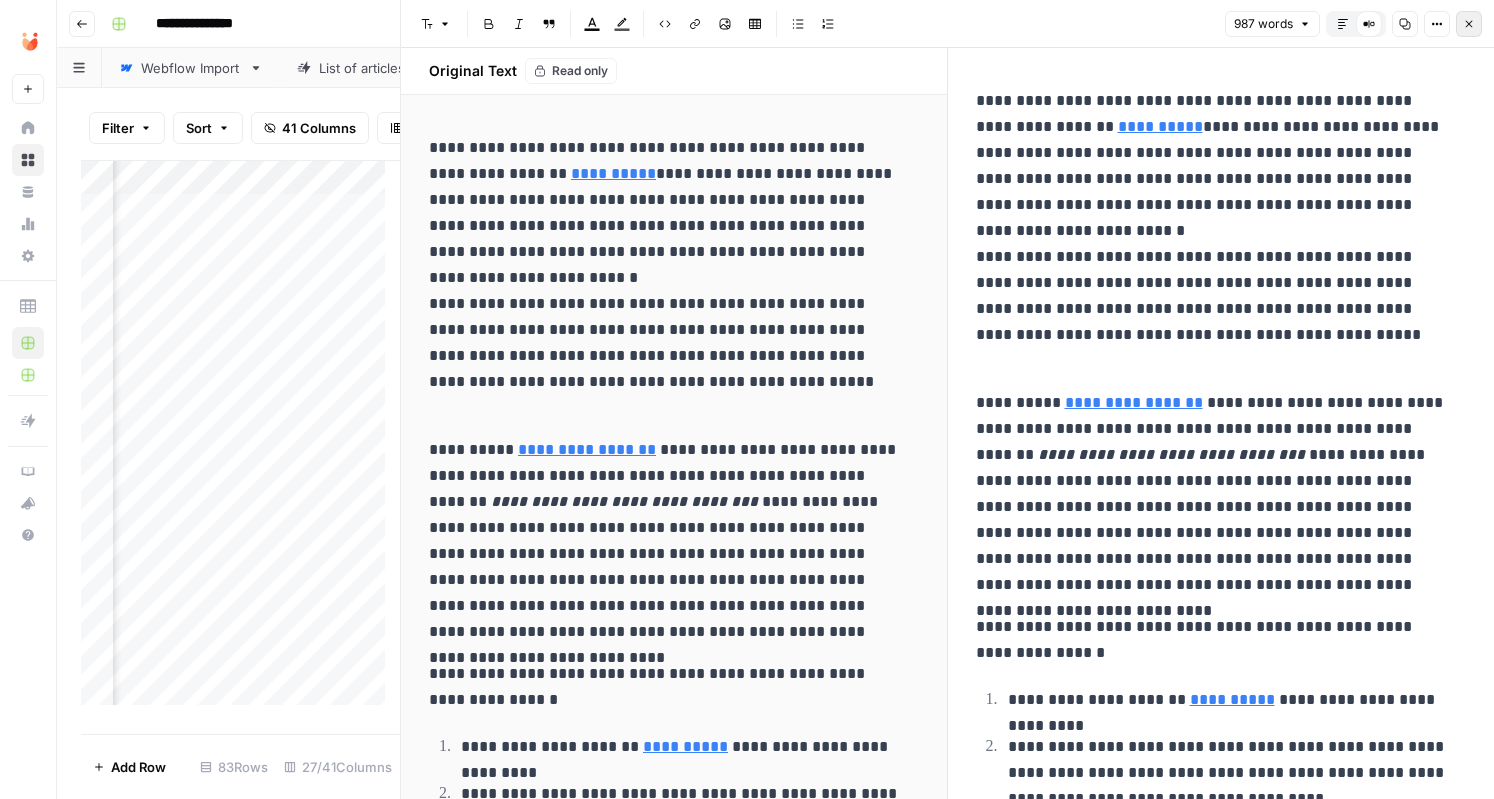 click on "Close" at bounding box center (1469, 24) 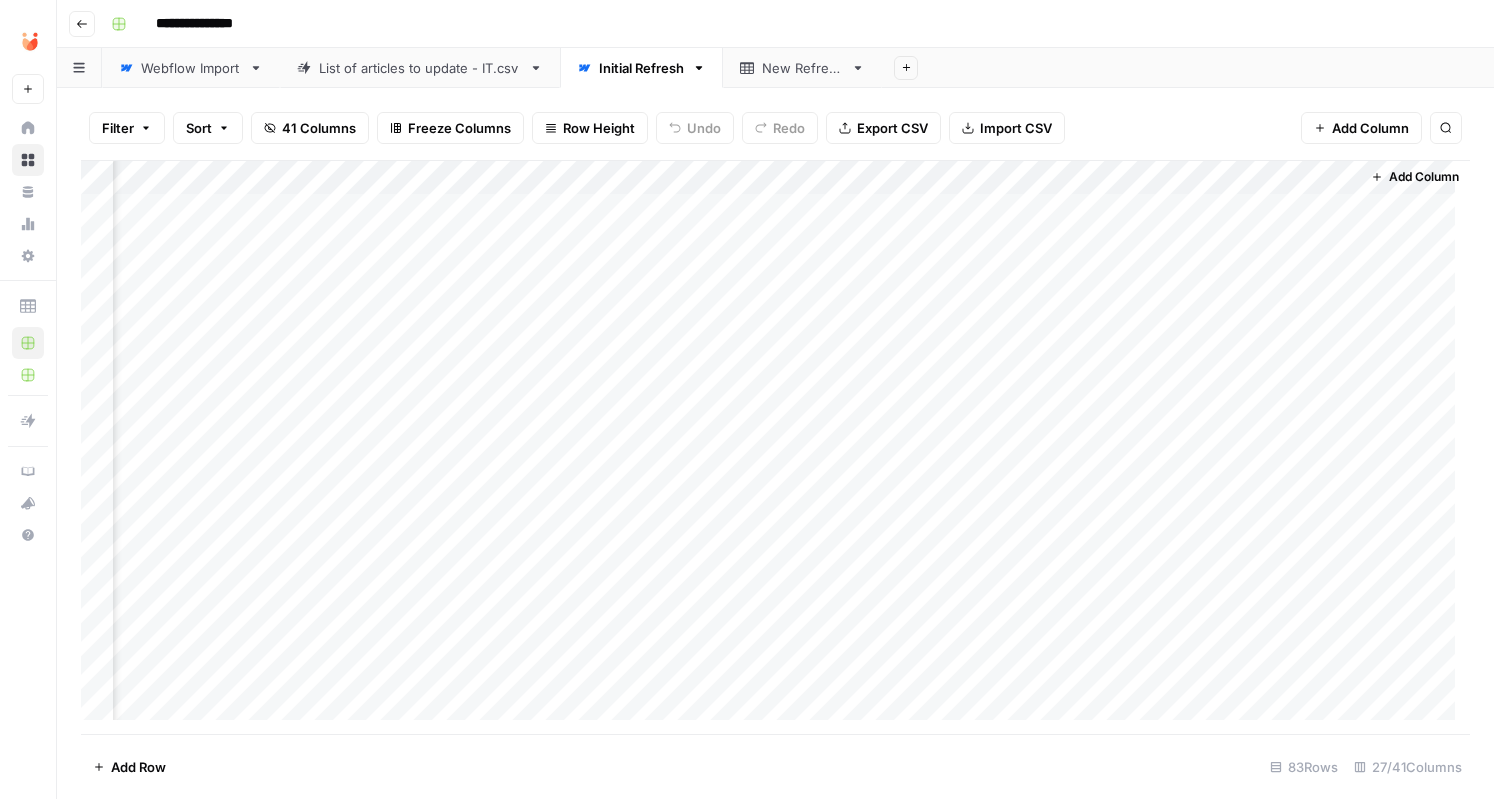 scroll, scrollTop: 0, scrollLeft: 4305, axis: horizontal 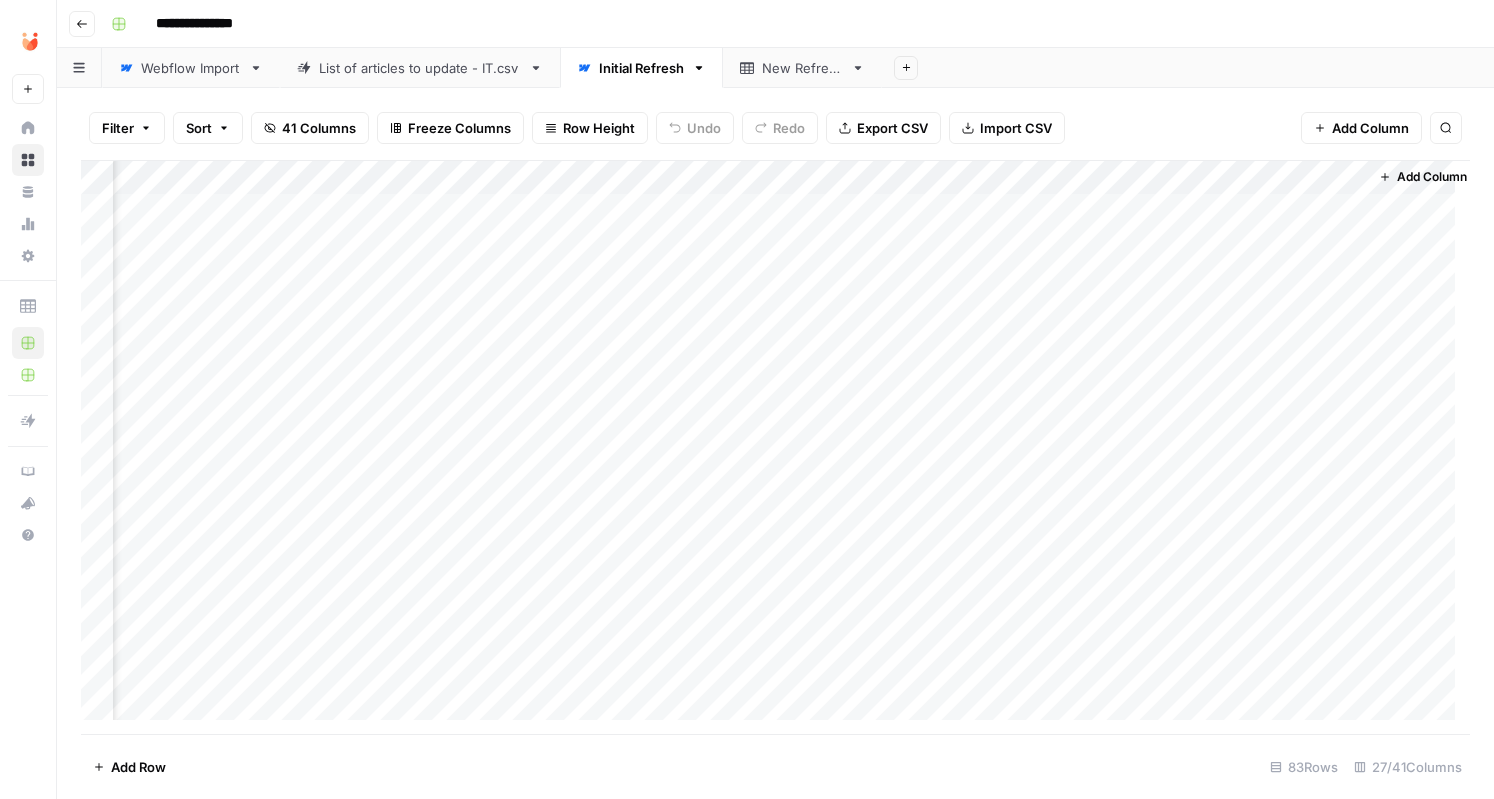 click on "Add Column" at bounding box center [775, 448] 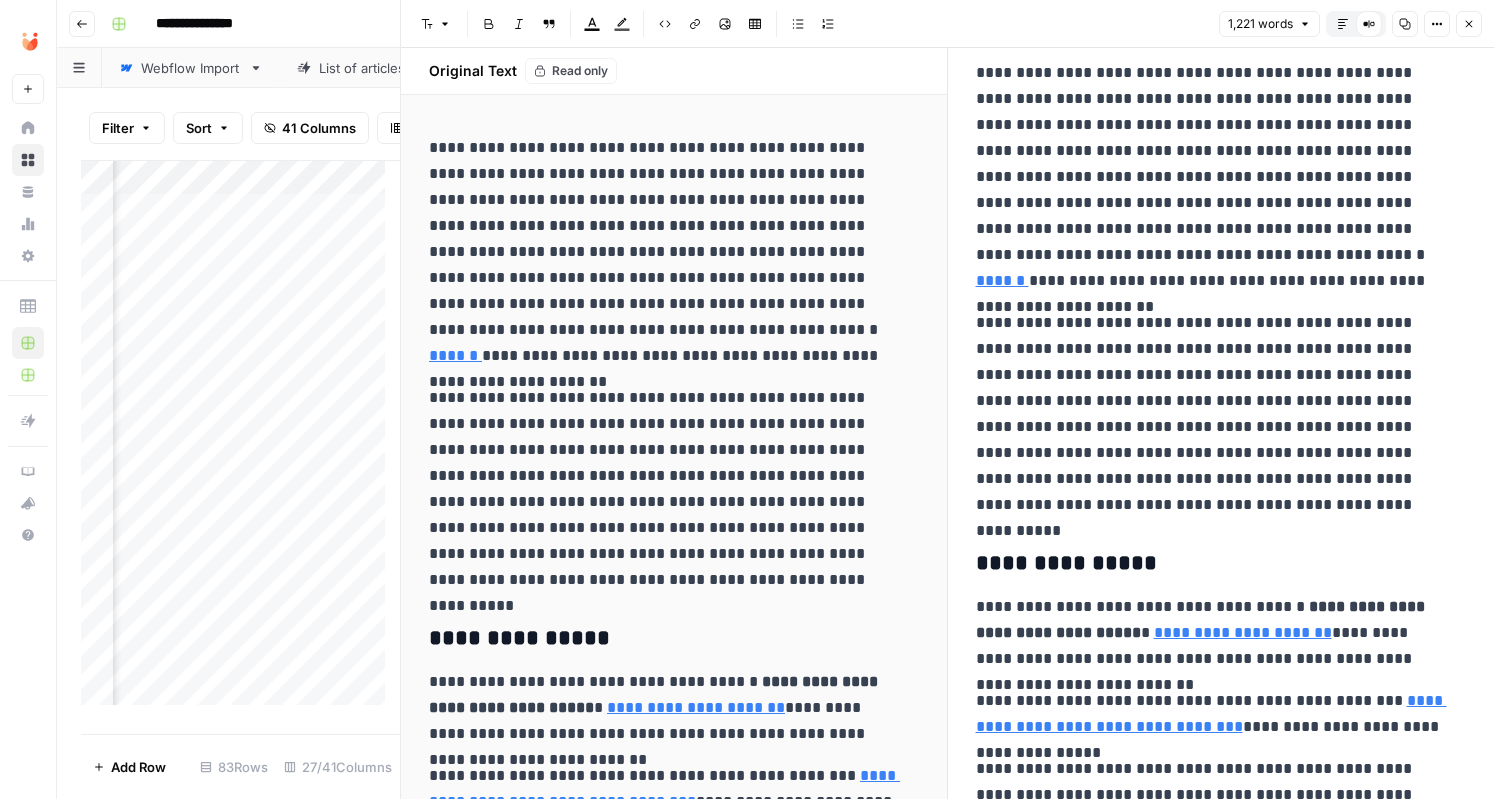 scroll, scrollTop: 0, scrollLeft: 0, axis: both 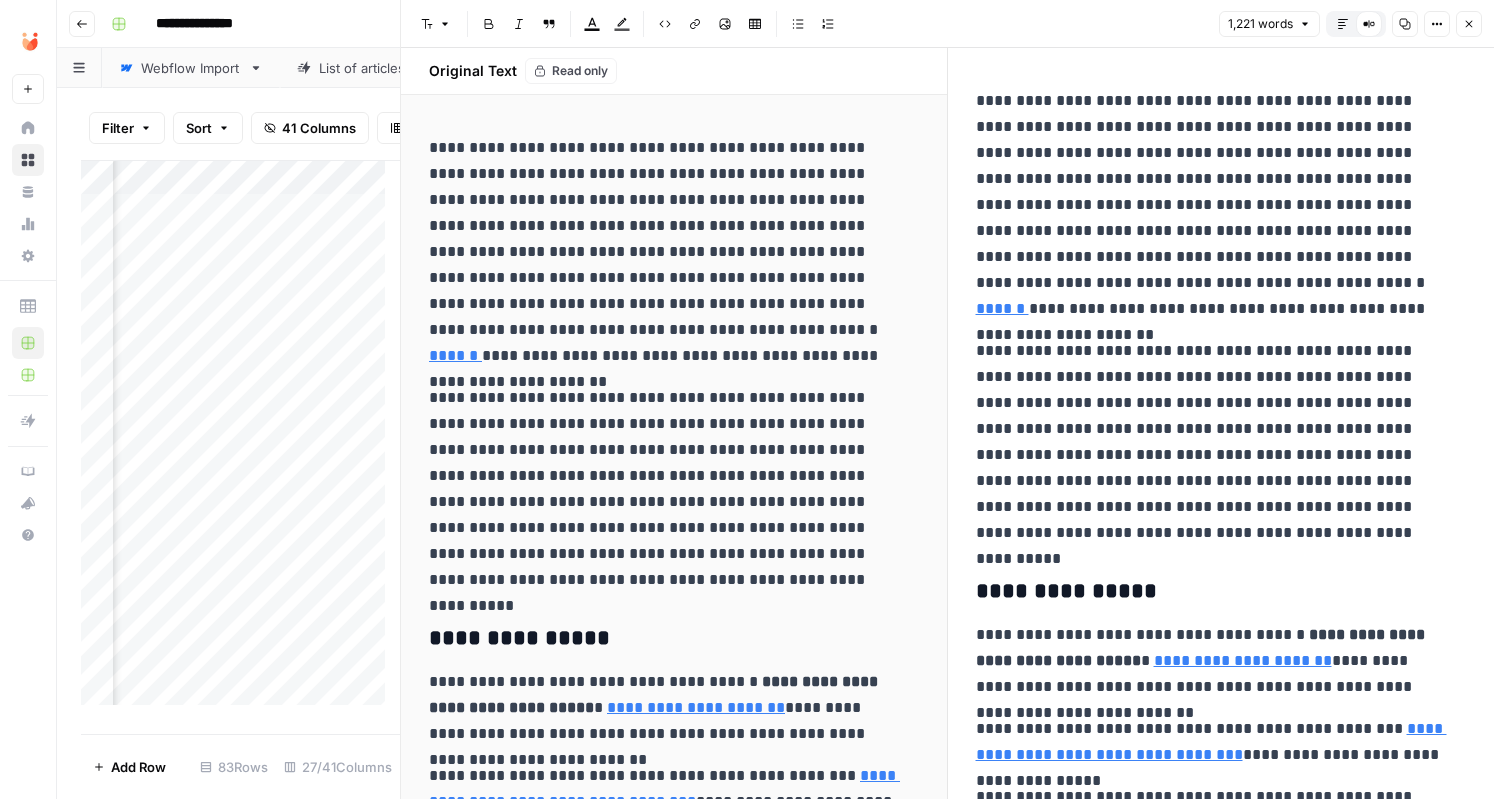 click on "**********" at bounding box center [1213, 205] 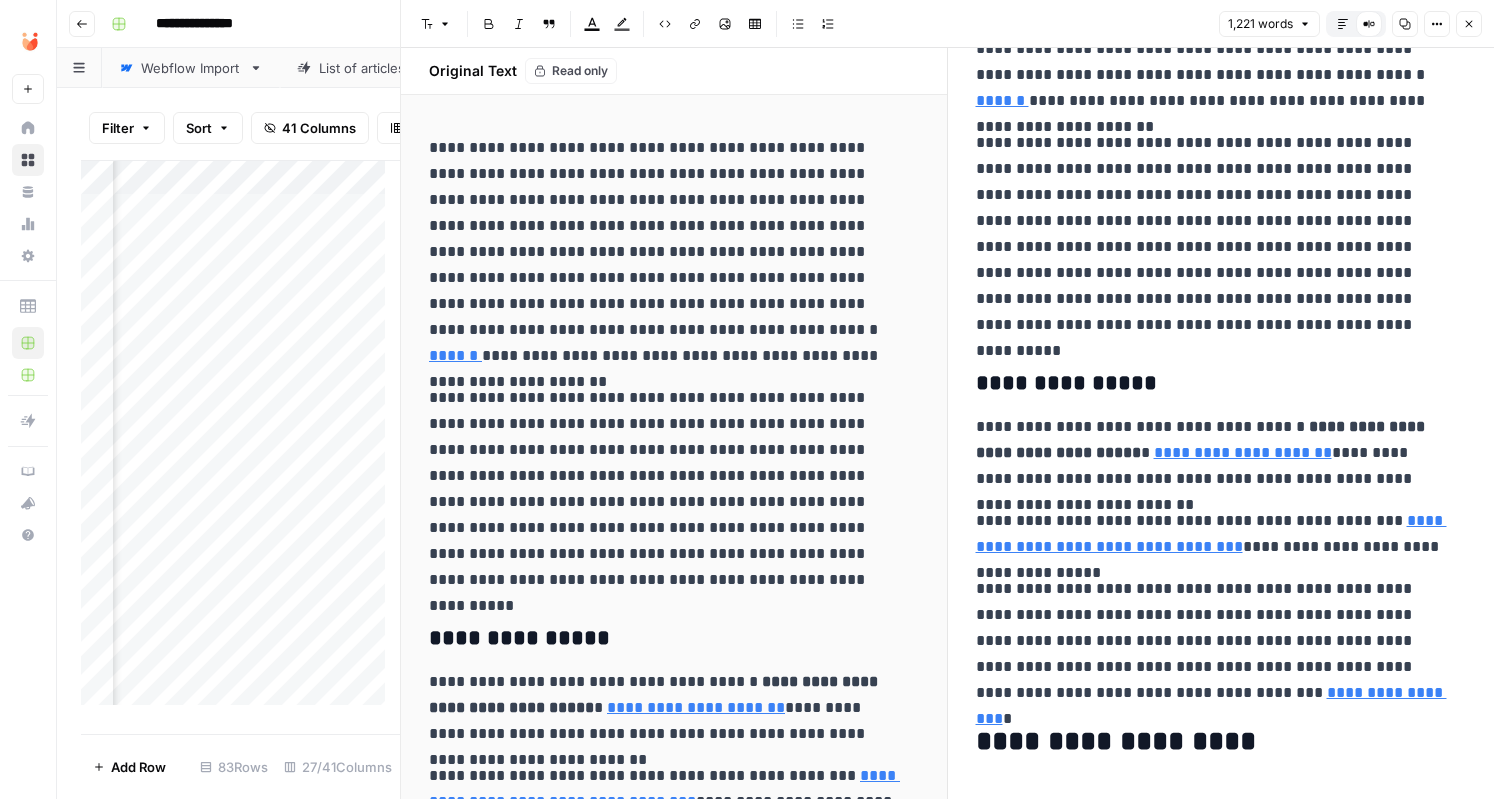 scroll, scrollTop: 0, scrollLeft: 0, axis: both 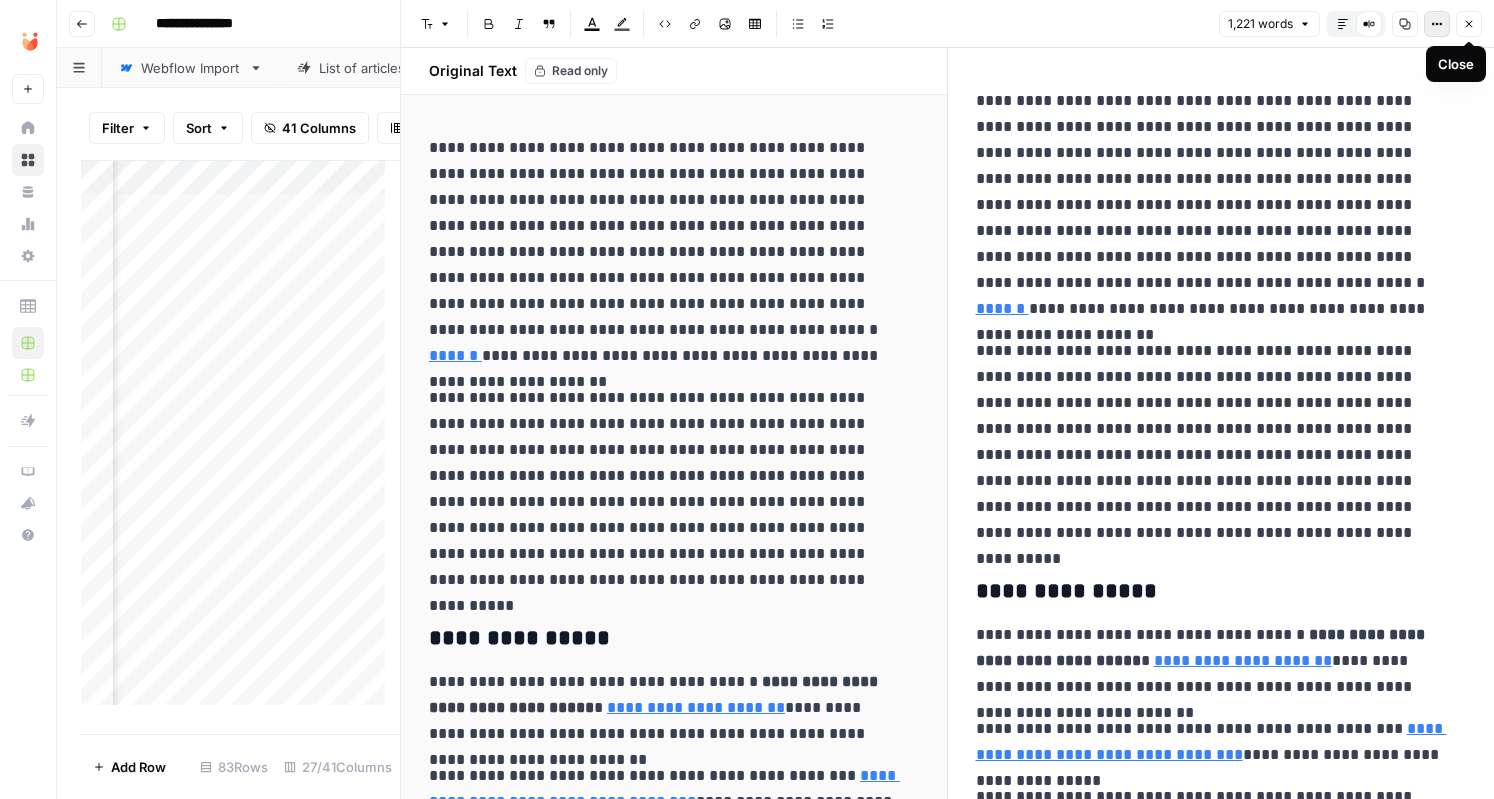 click 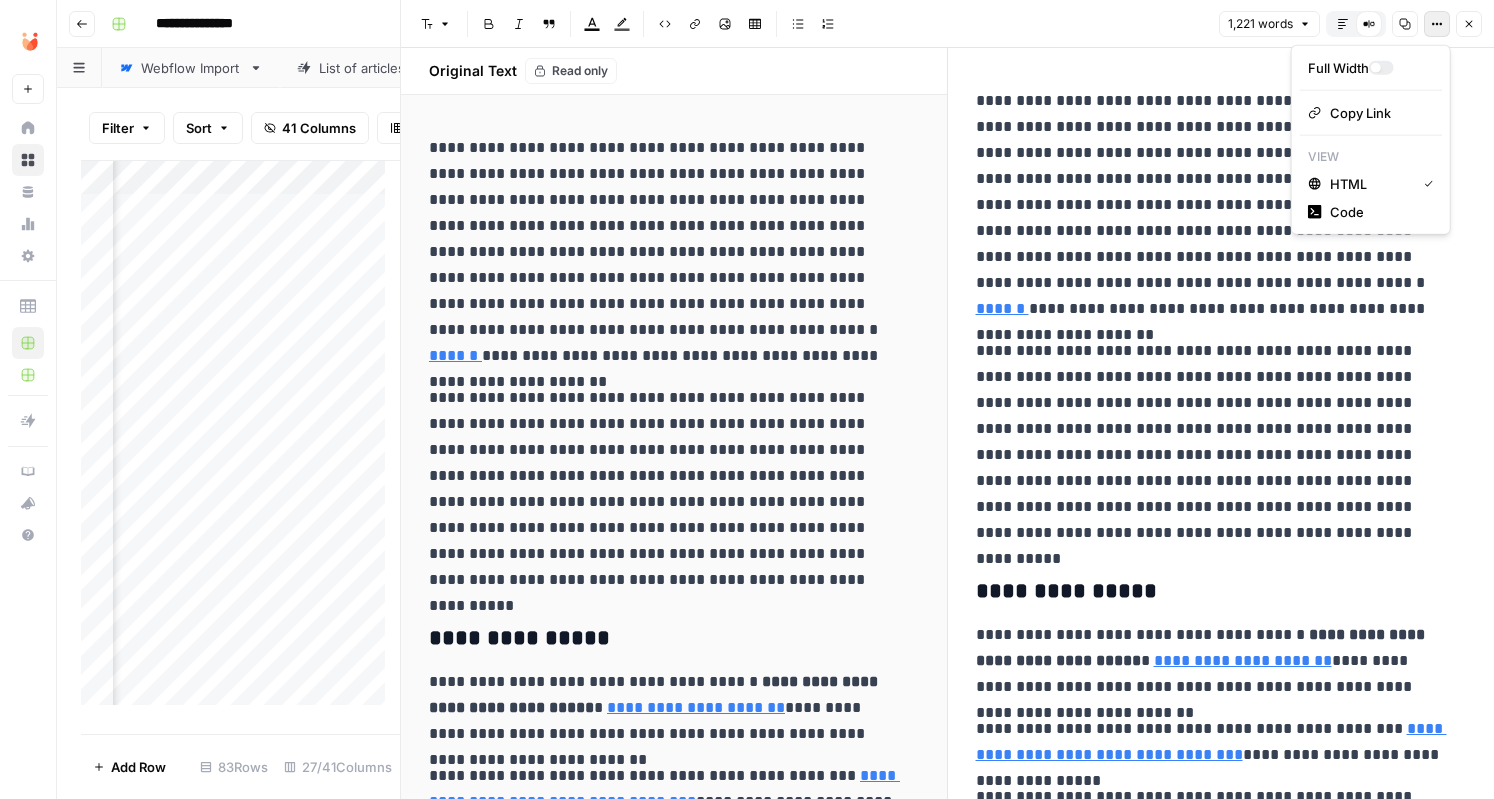click 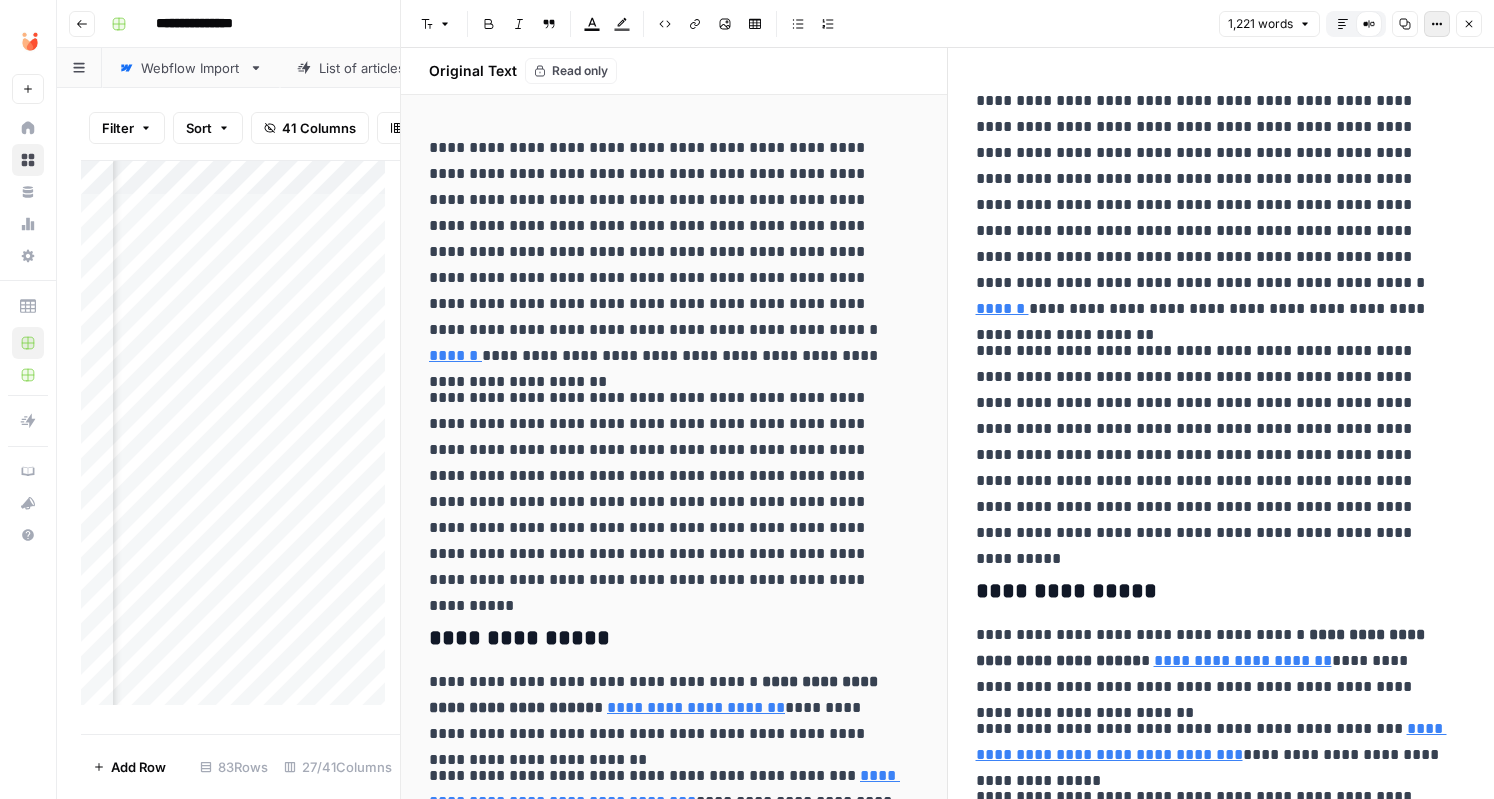 click on "Options" at bounding box center (1437, 24) 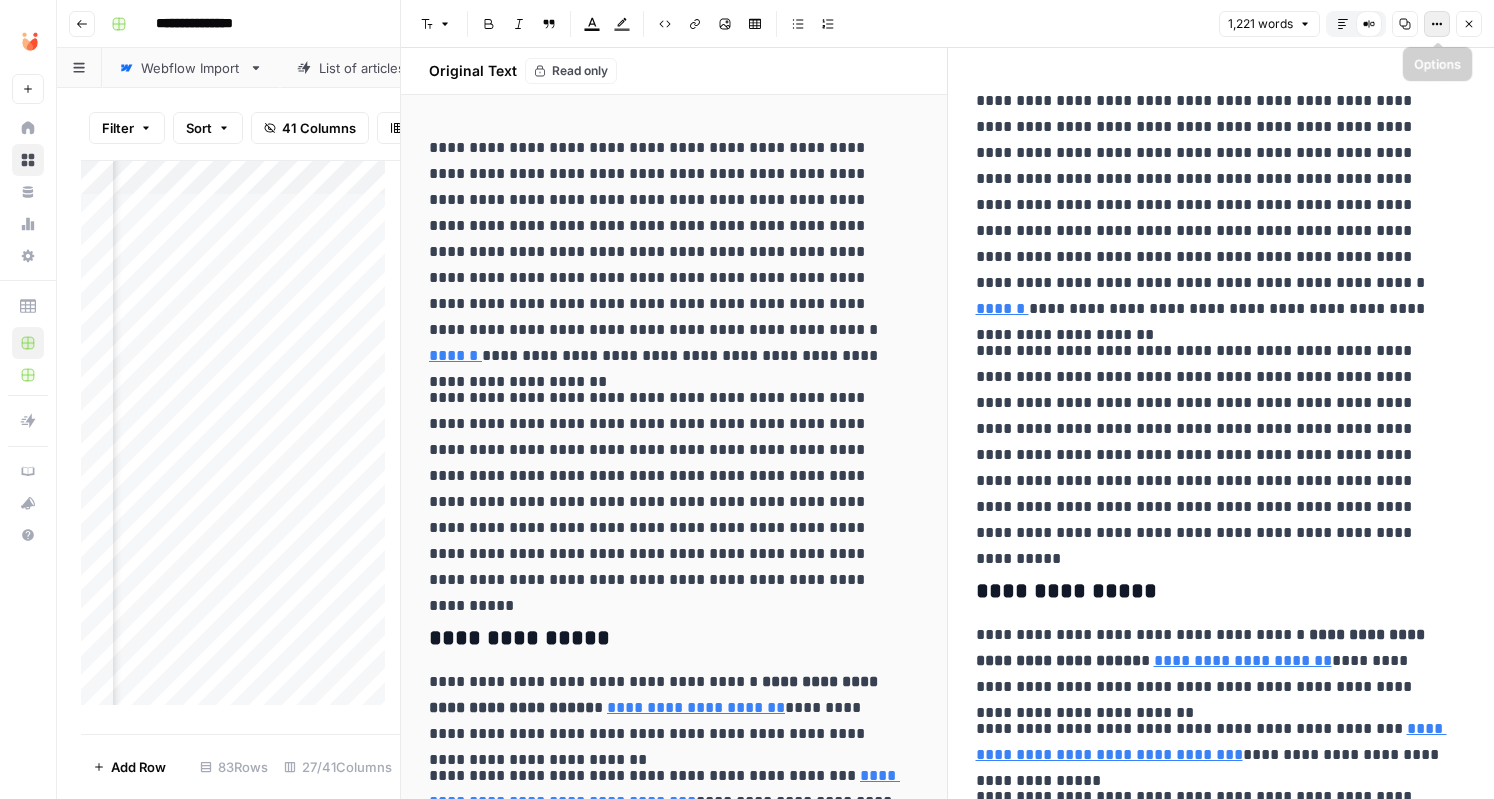click 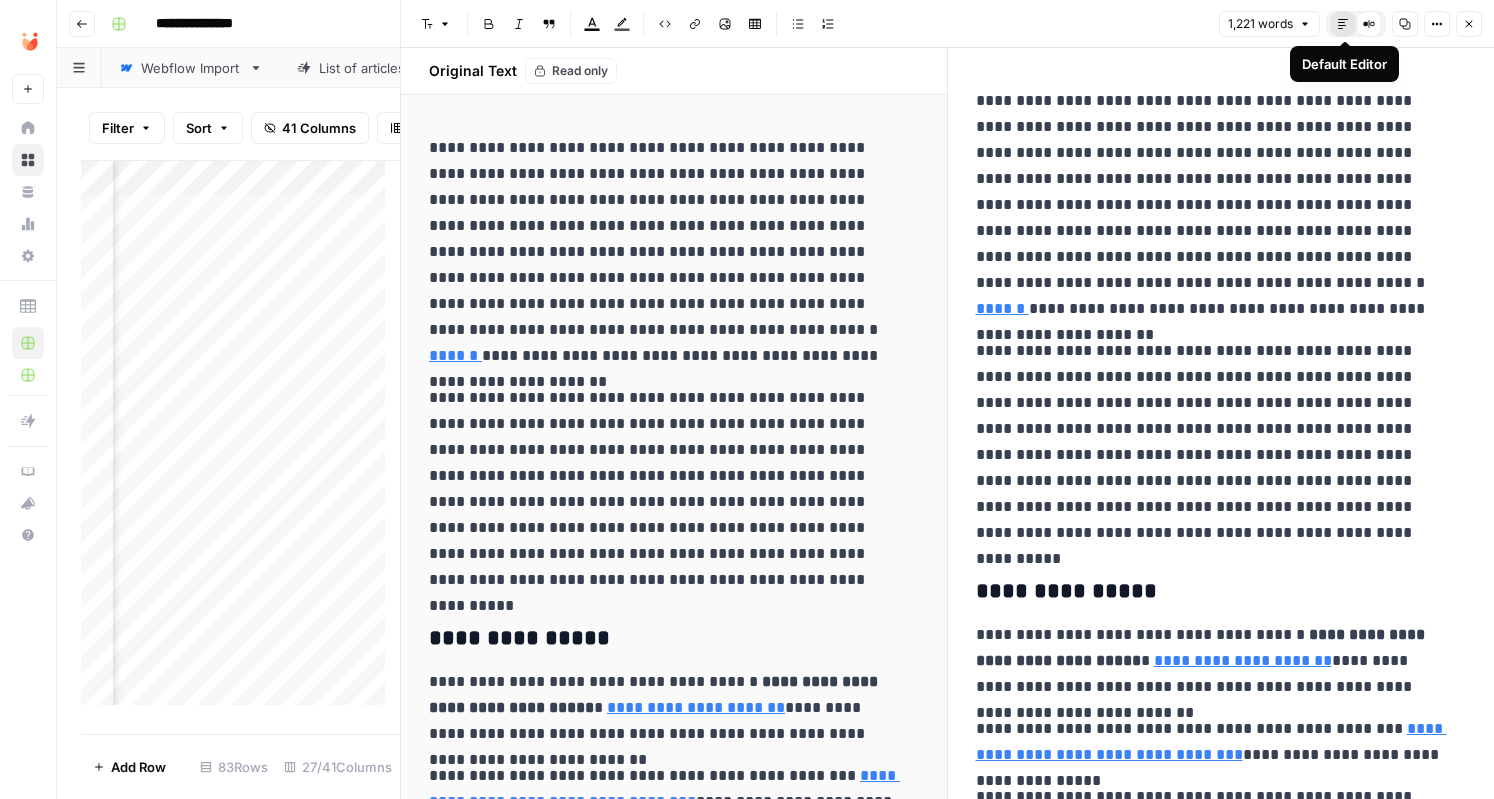 click on "Default Editor" at bounding box center [1343, 24] 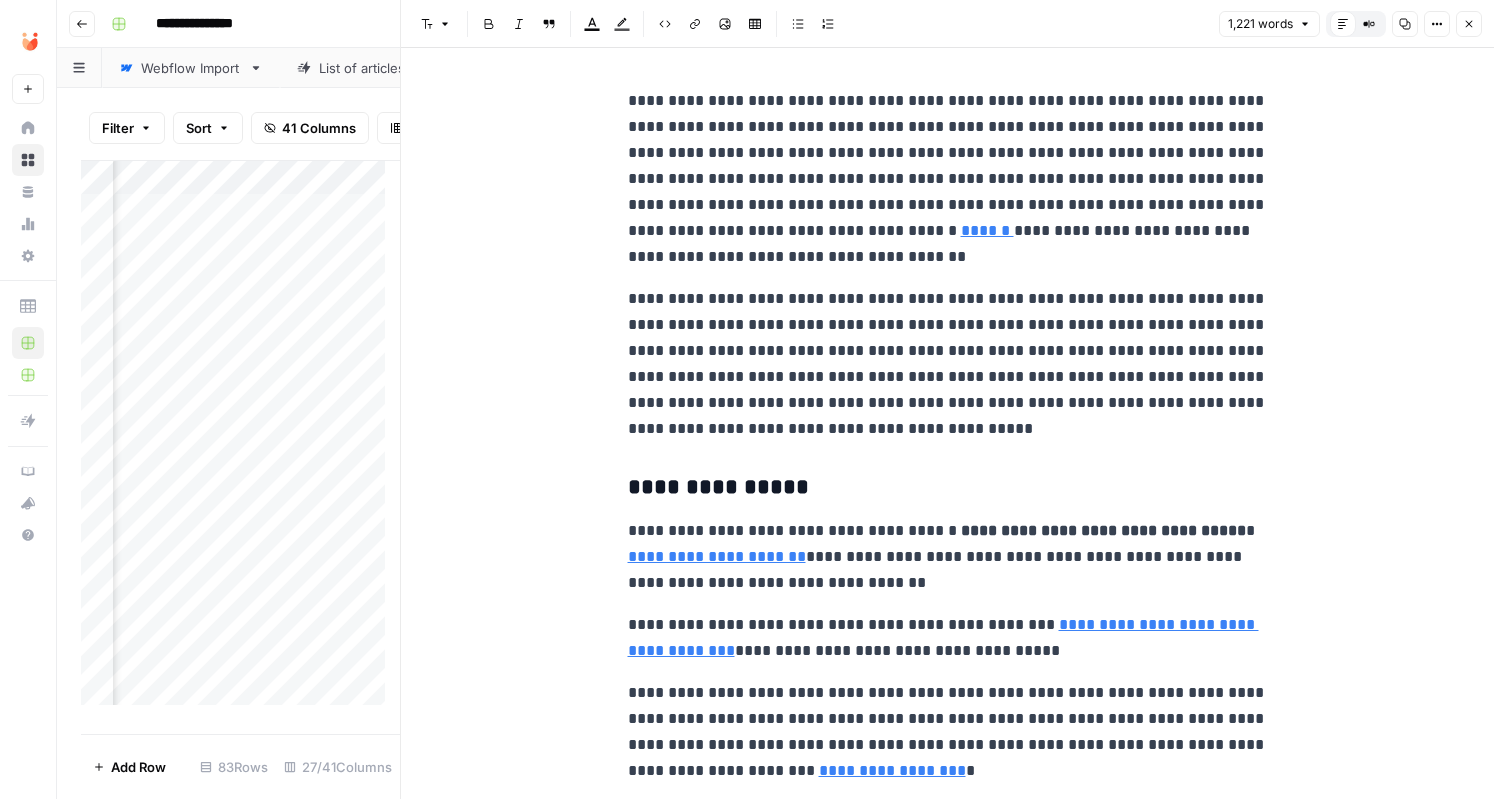 click 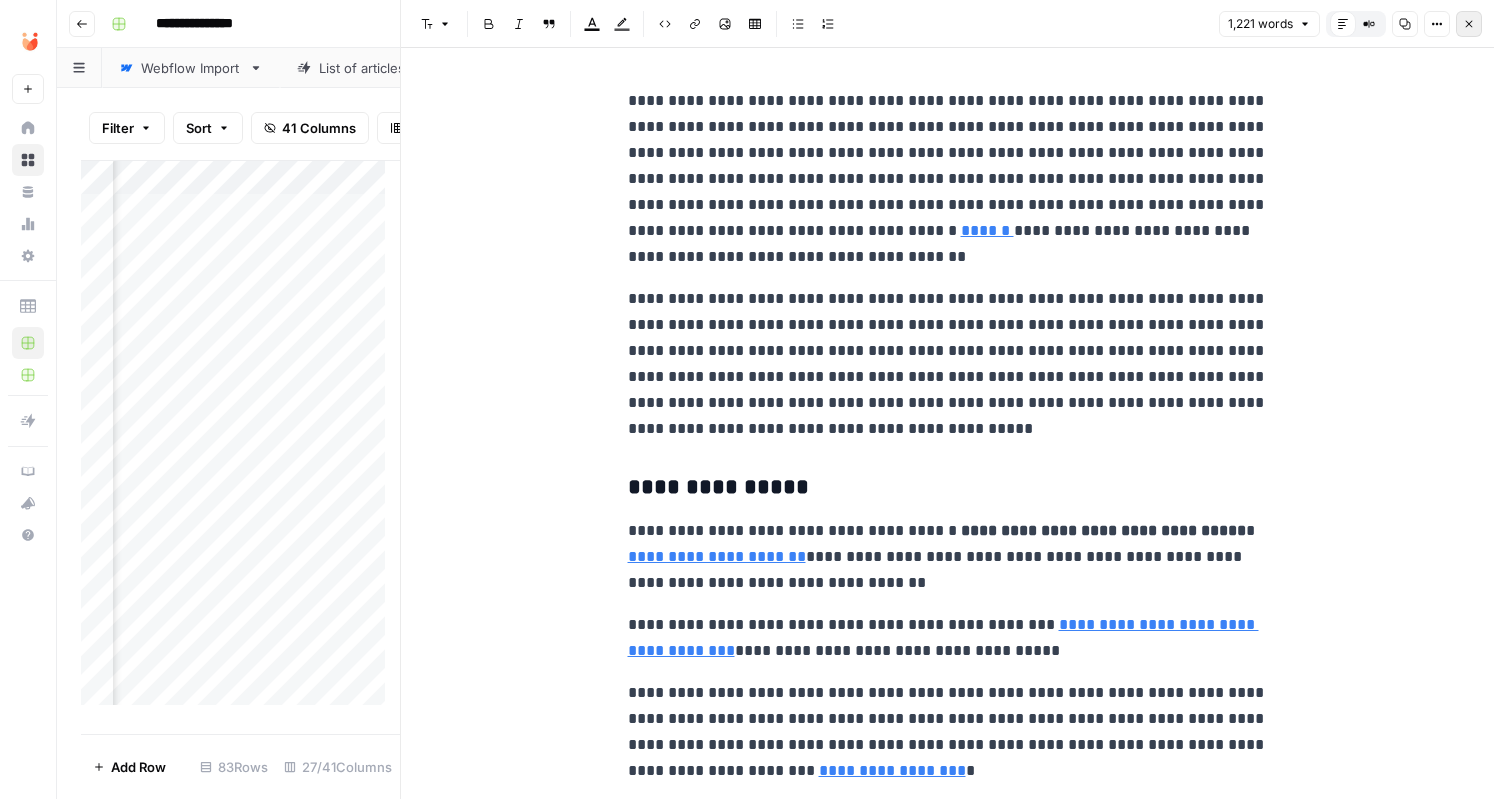 click 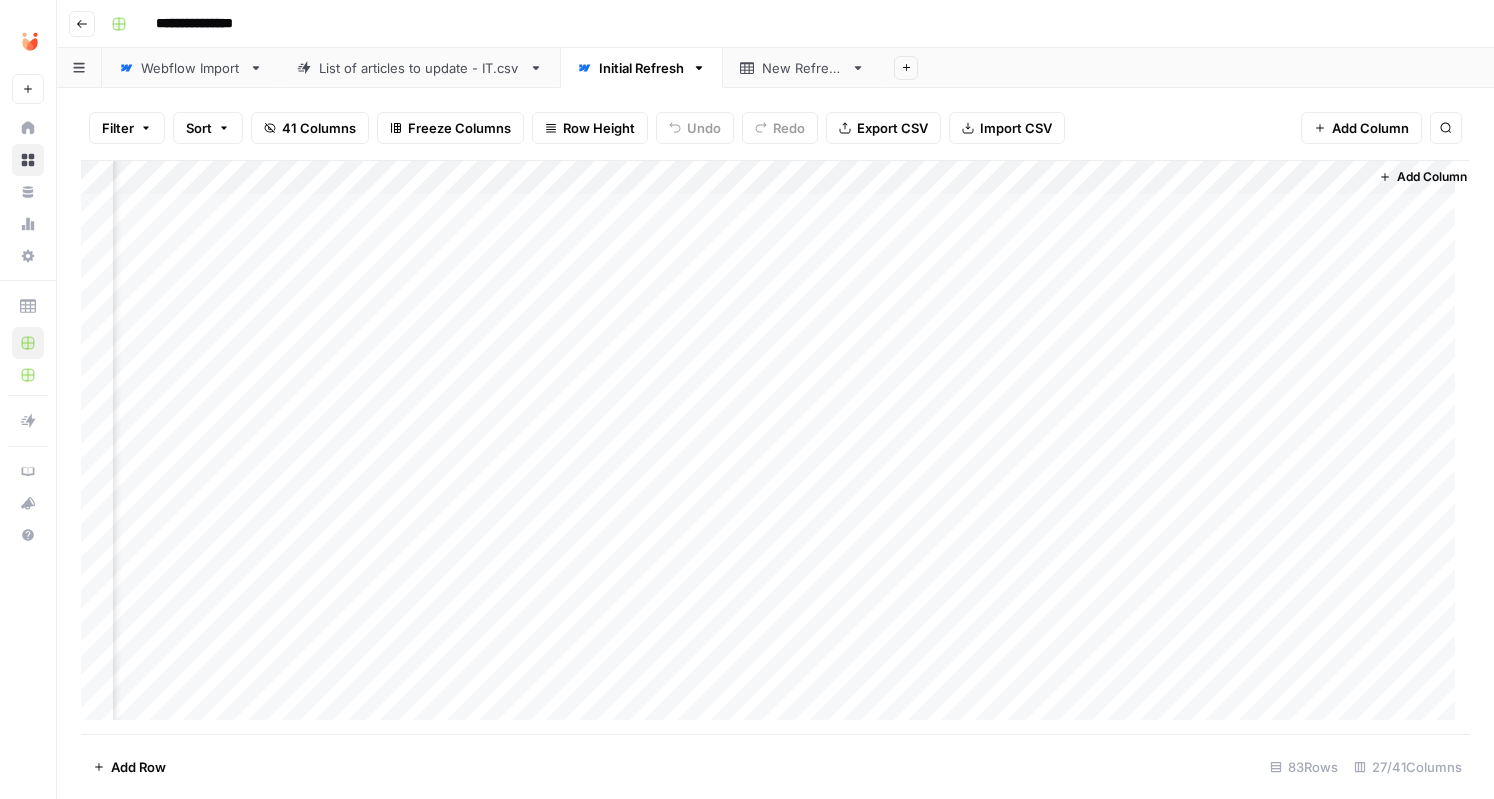 drag, startPoint x: 1272, startPoint y: 735, endPoint x: 1151, endPoint y: 745, distance: 121.41252 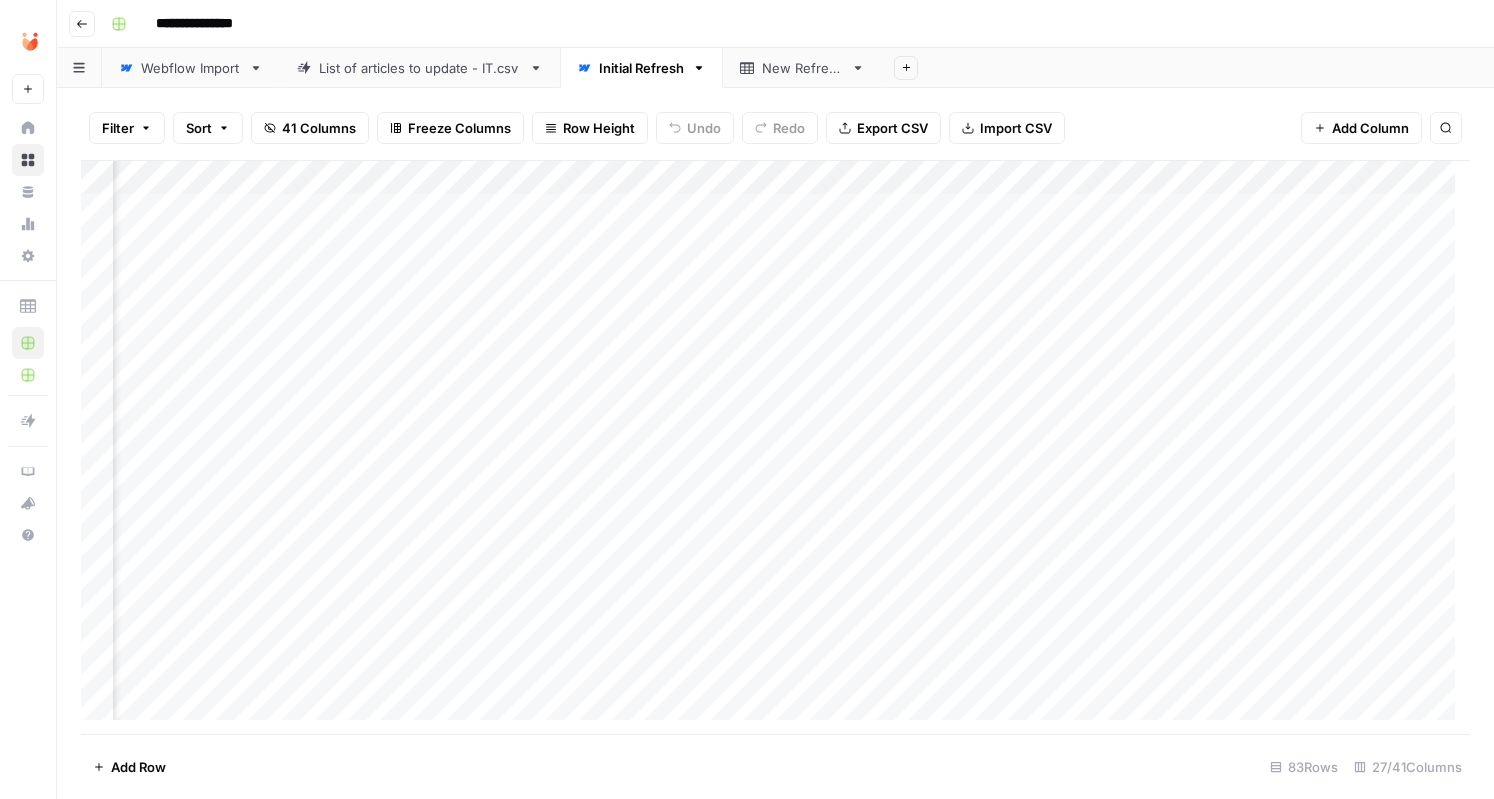 scroll, scrollTop: 0, scrollLeft: 3263, axis: horizontal 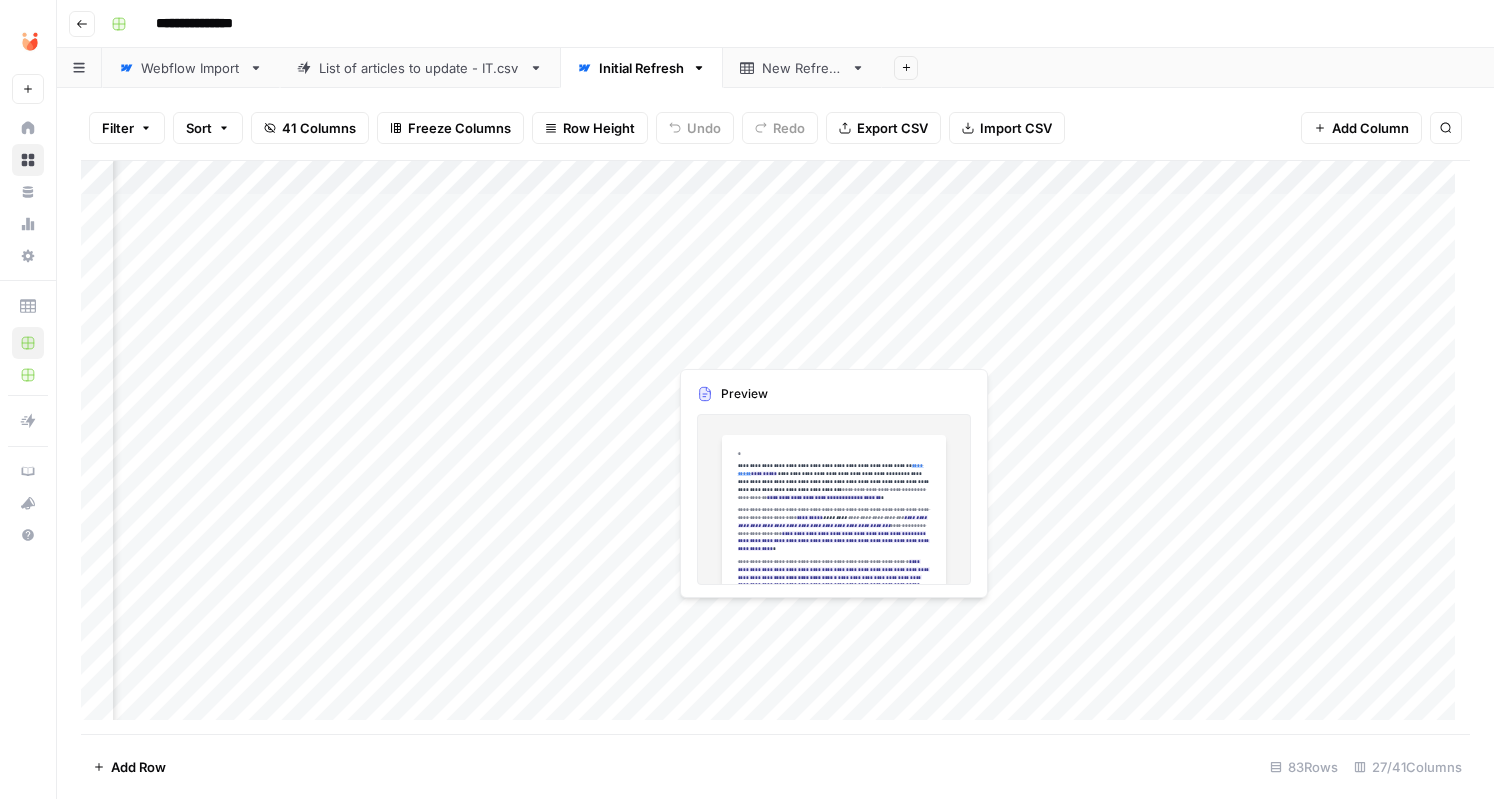 click on "Add Column" at bounding box center [775, 448] 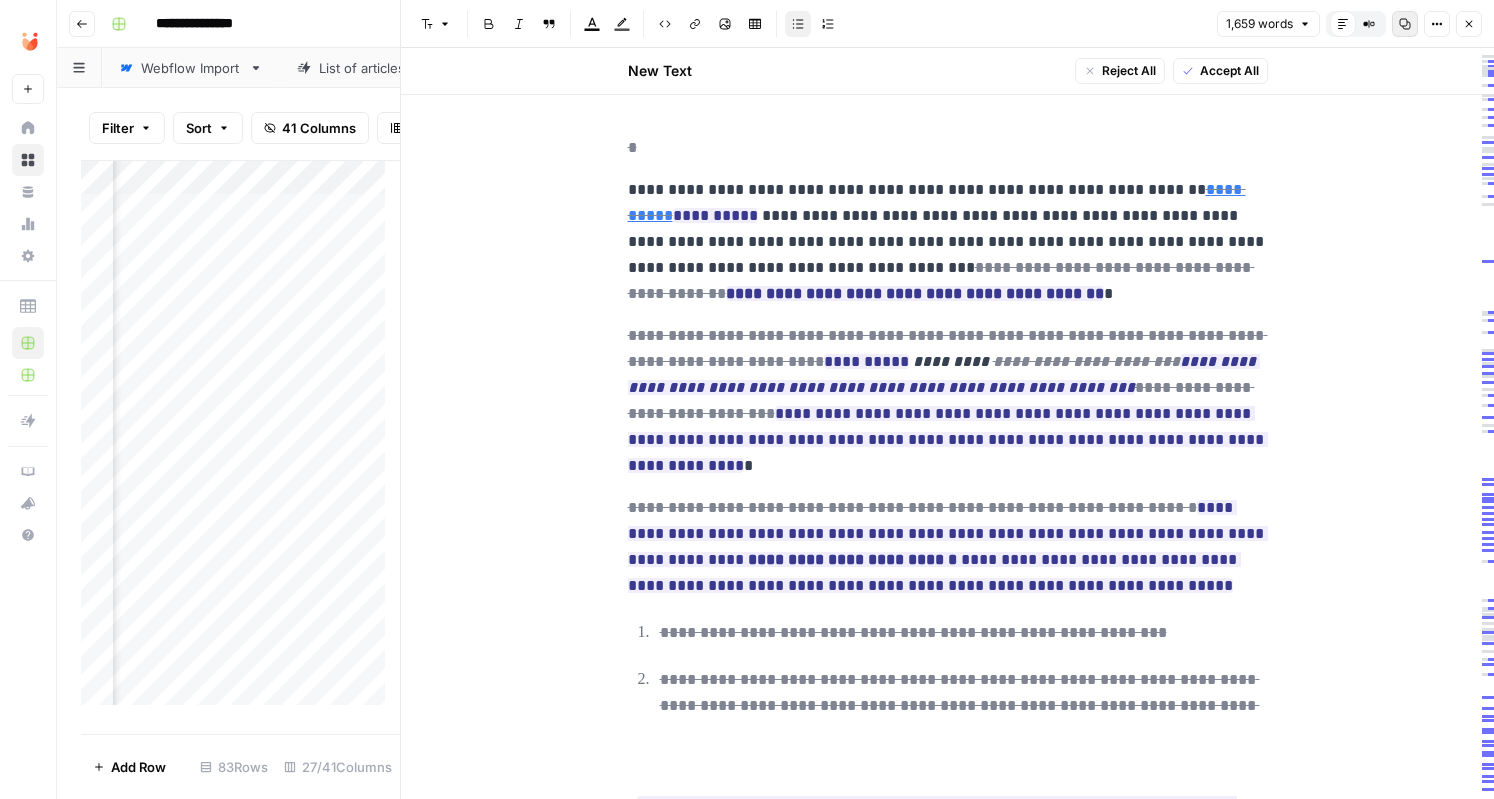 click on "Copy" at bounding box center [1405, 24] 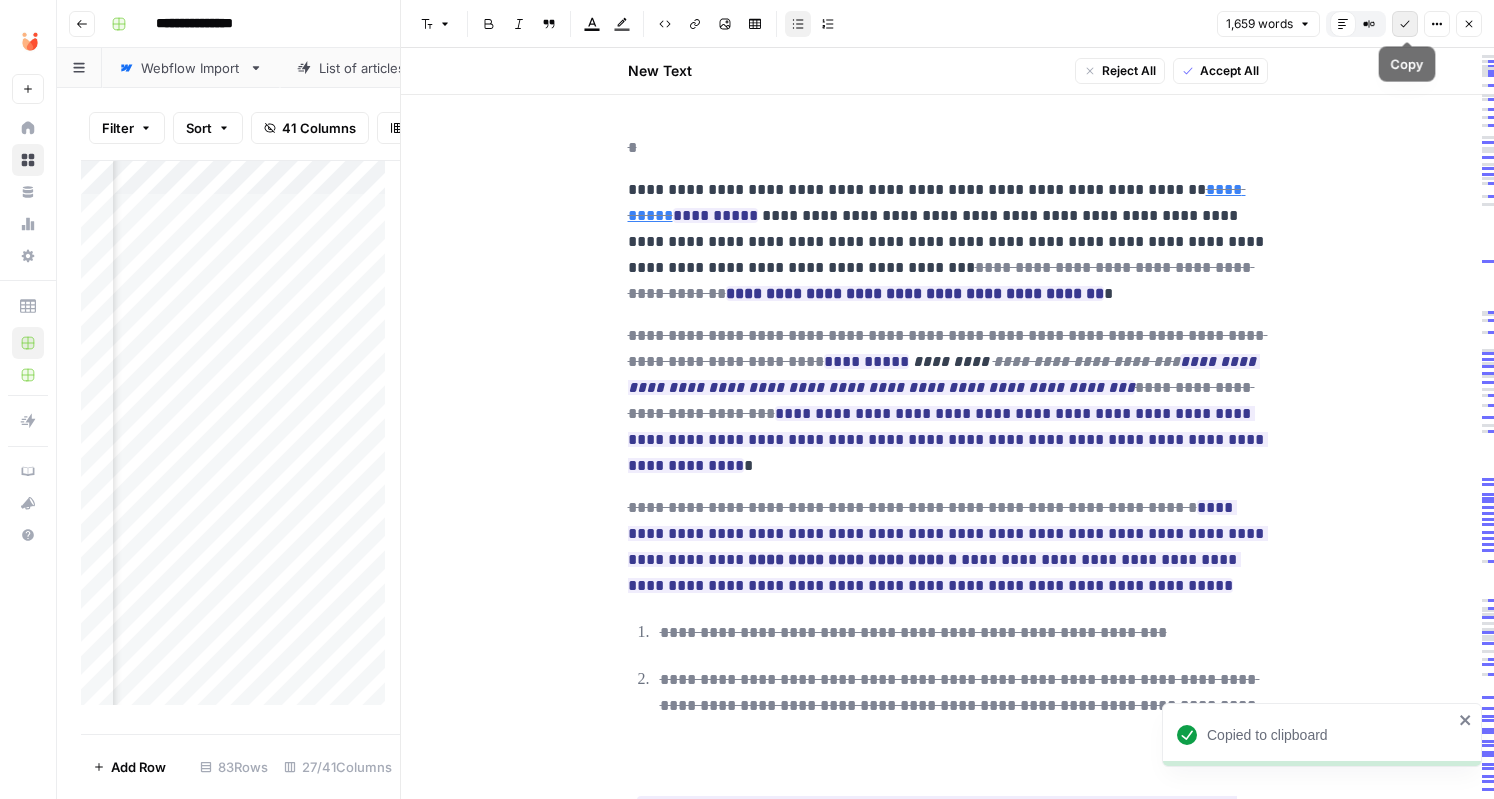 click 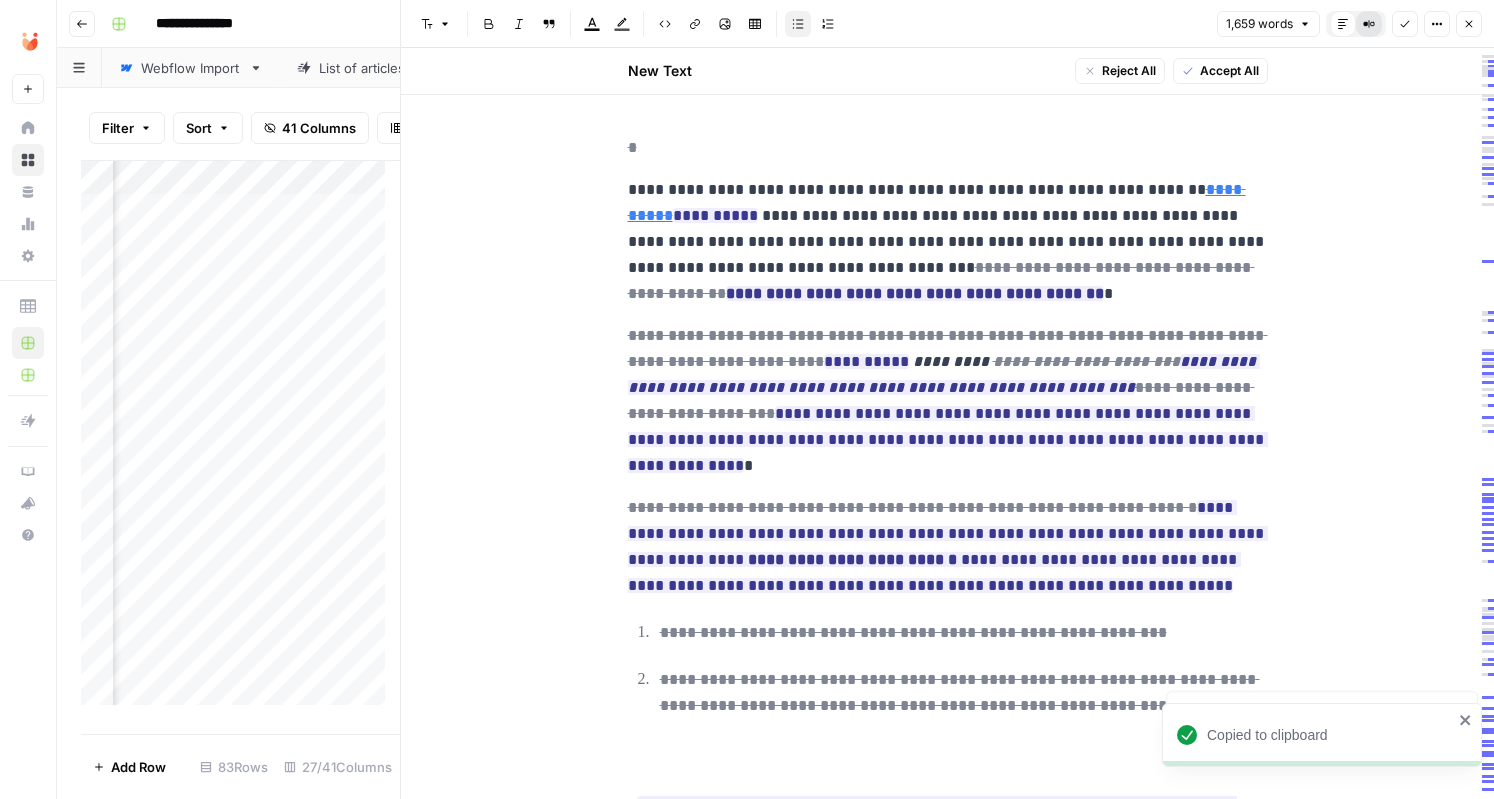 click 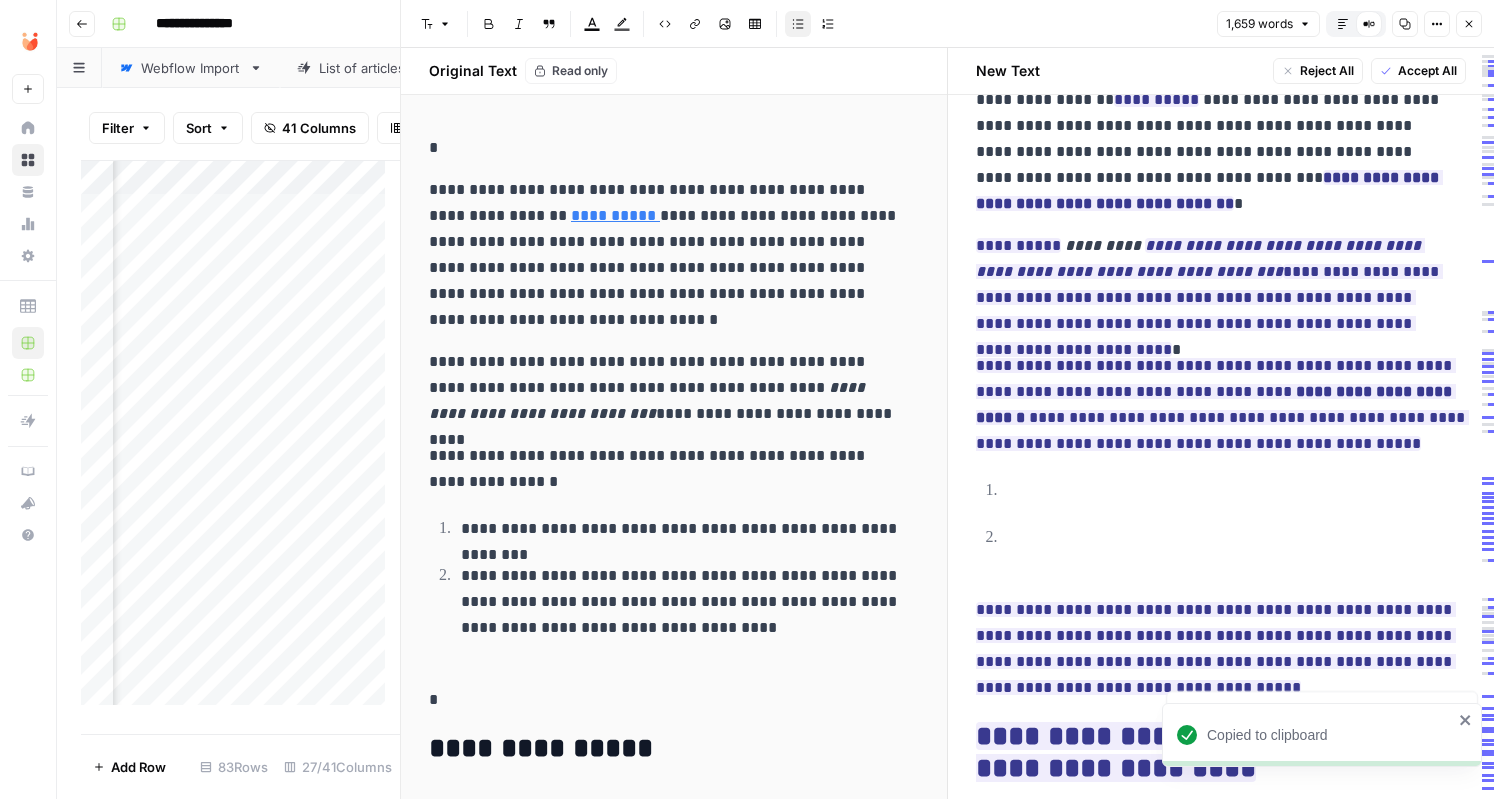 scroll, scrollTop: 0, scrollLeft: 0, axis: both 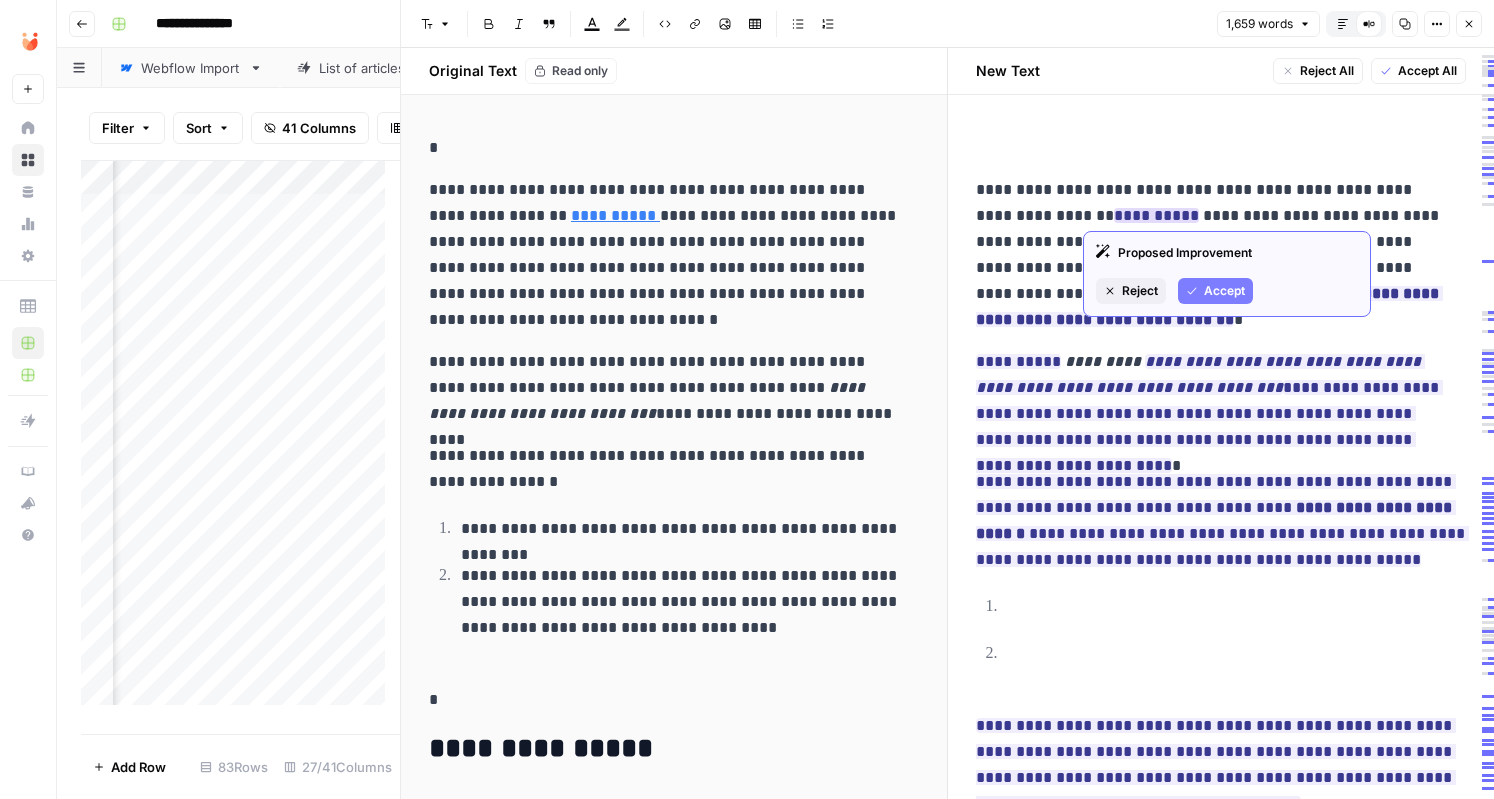 click on "**********" at bounding box center (1156, 215) 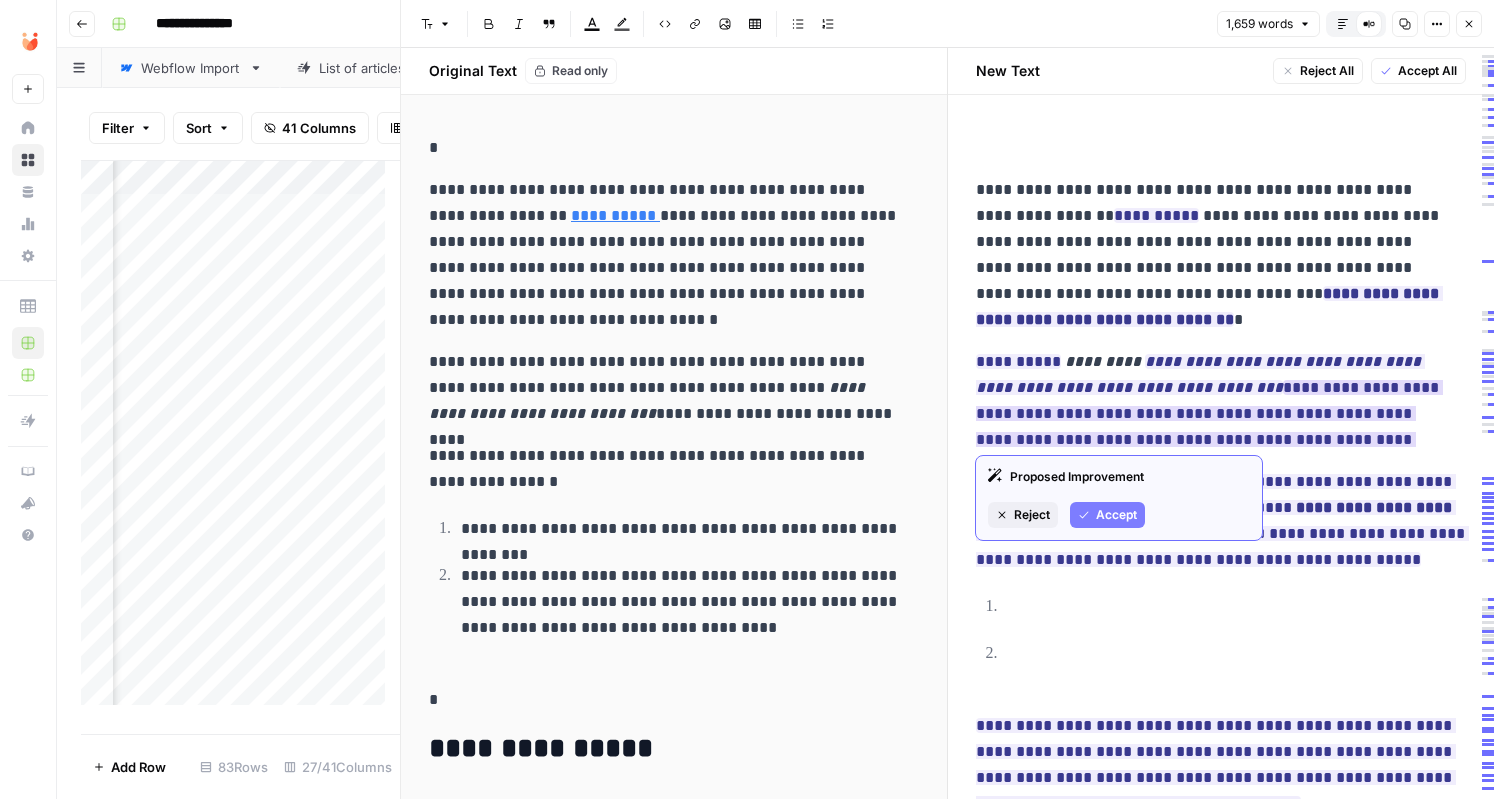 type 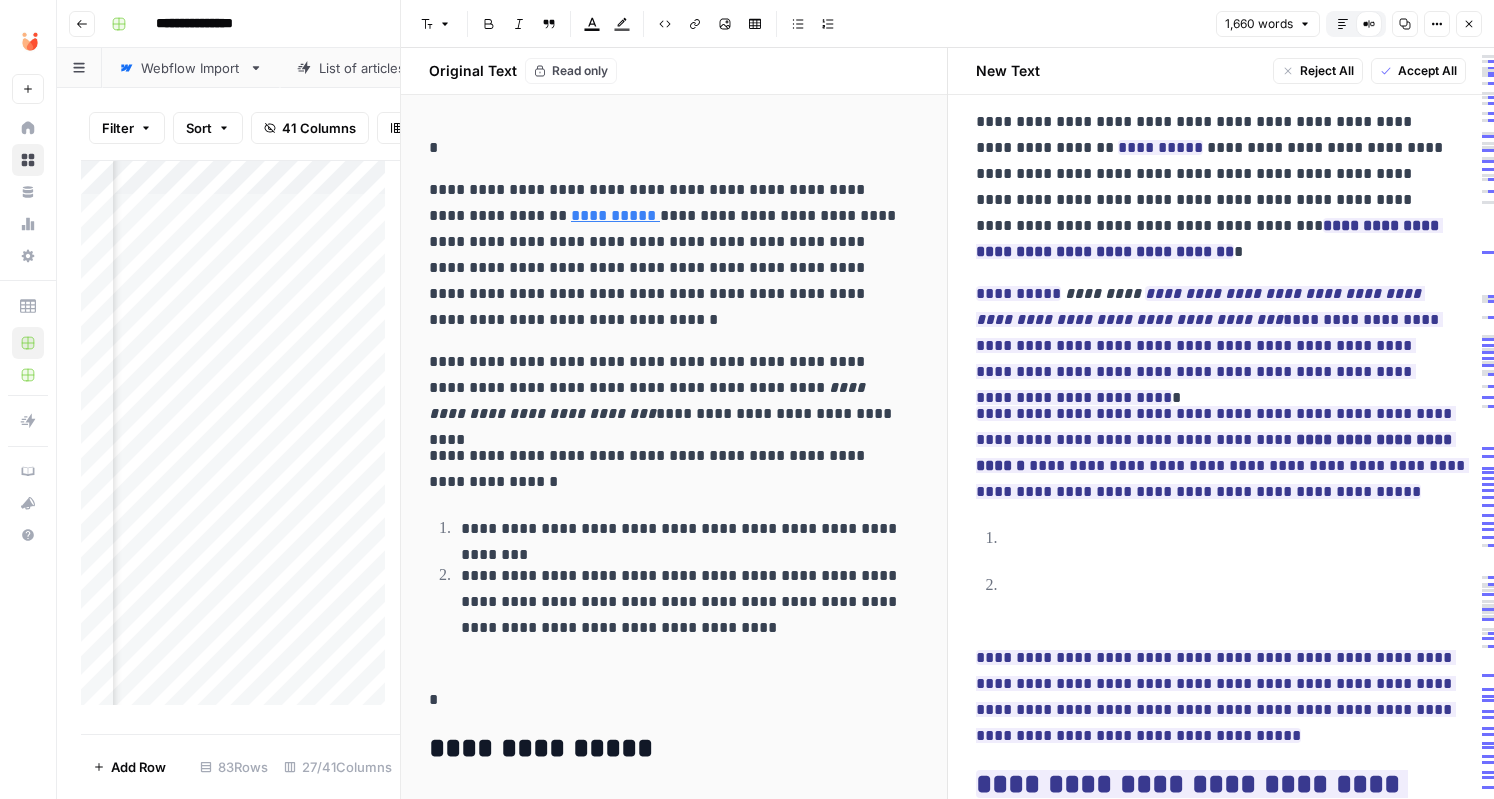 scroll, scrollTop: 100, scrollLeft: 0, axis: vertical 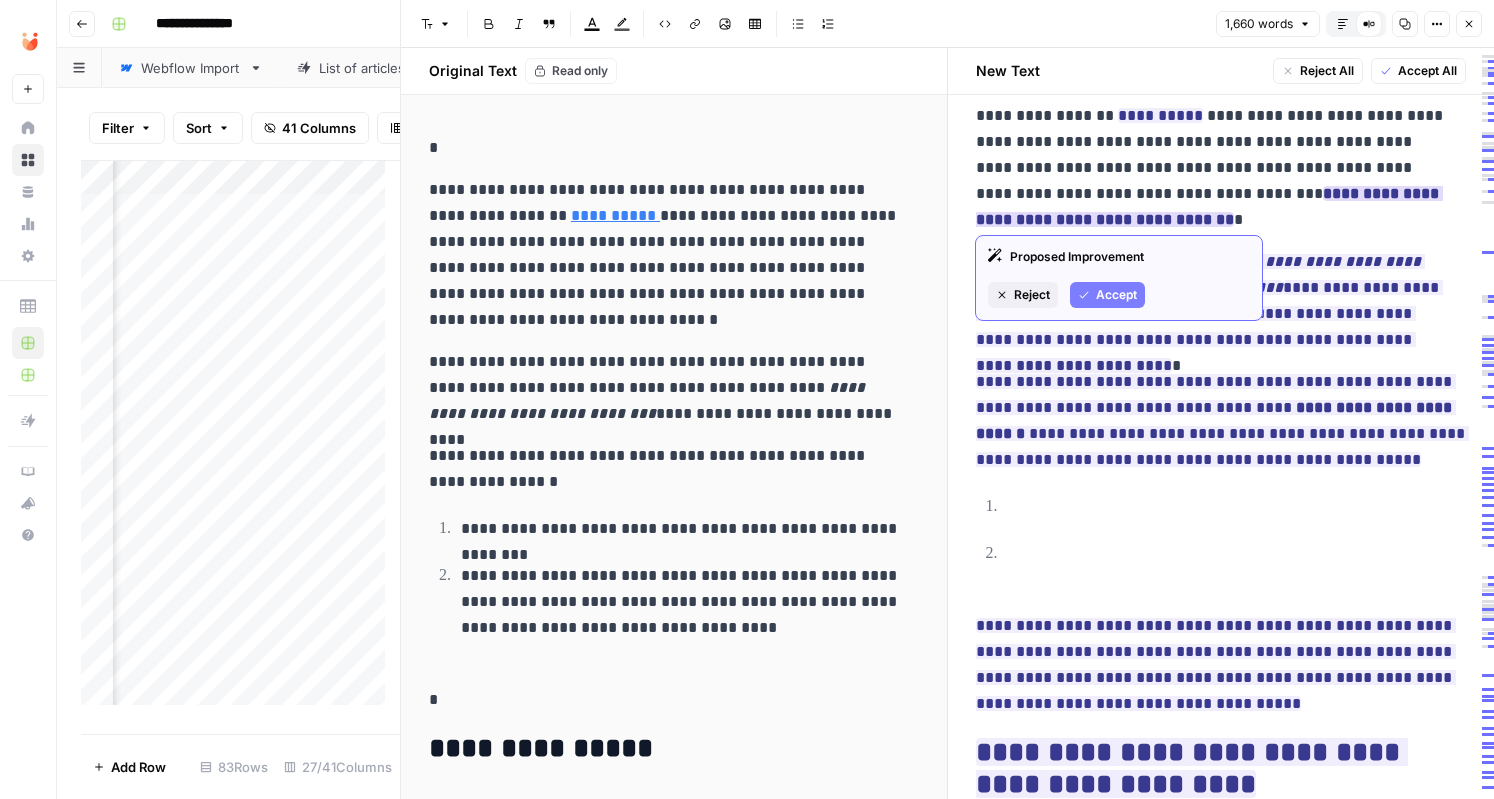 click on "**********" at bounding box center (1209, 206) 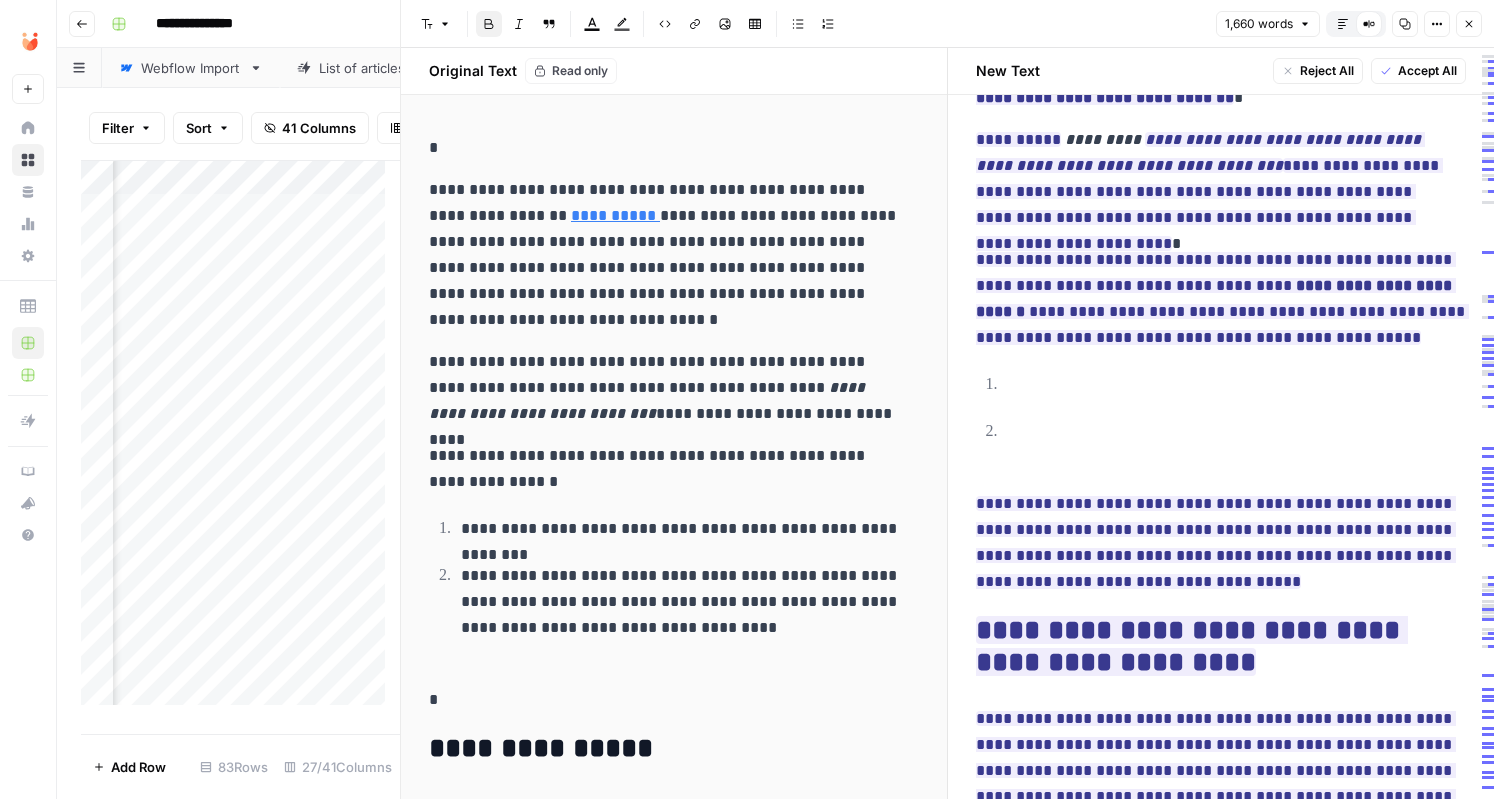 scroll, scrollTop: 200, scrollLeft: 0, axis: vertical 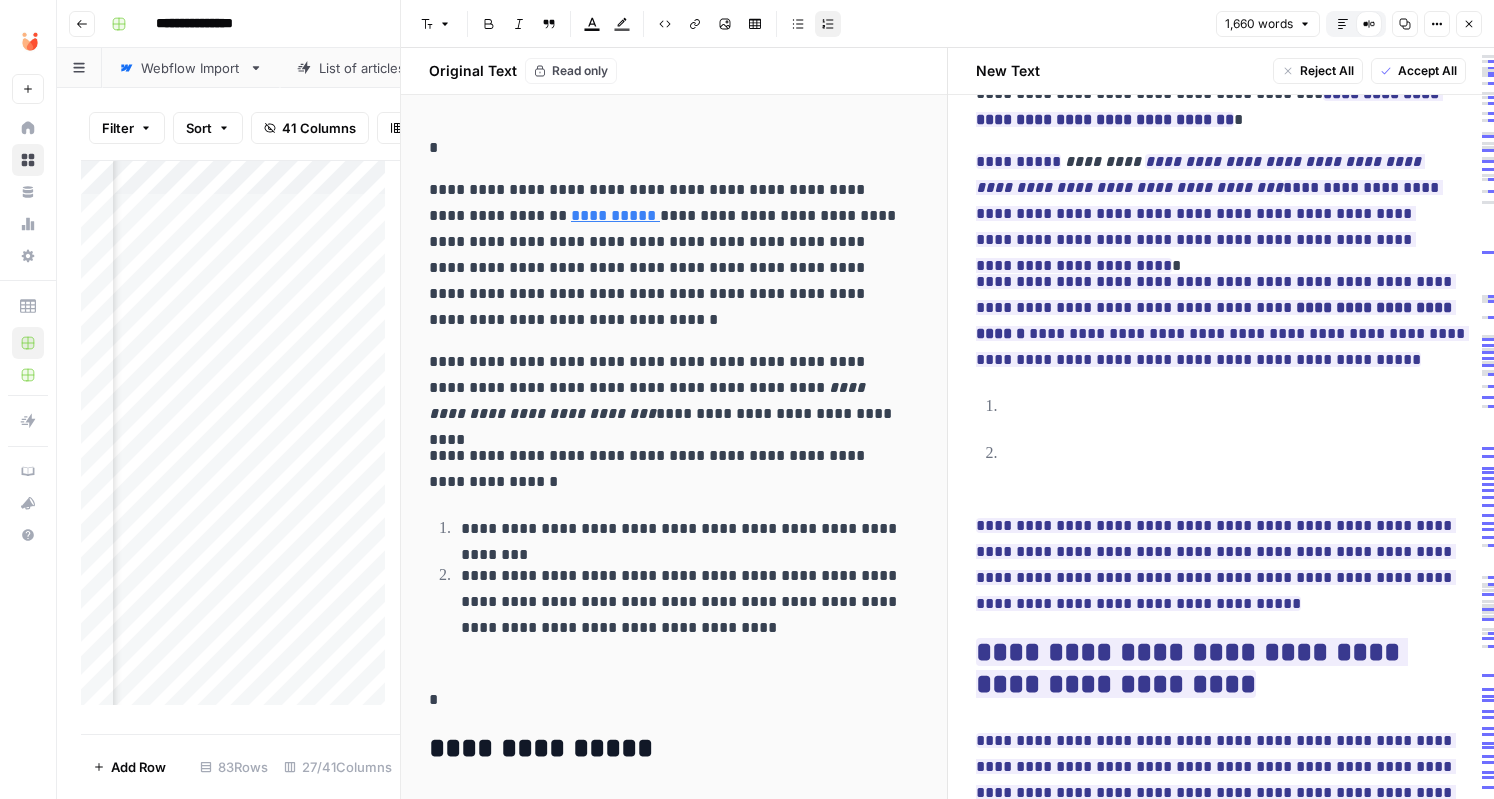 click on "**********" at bounding box center (1237, 467) 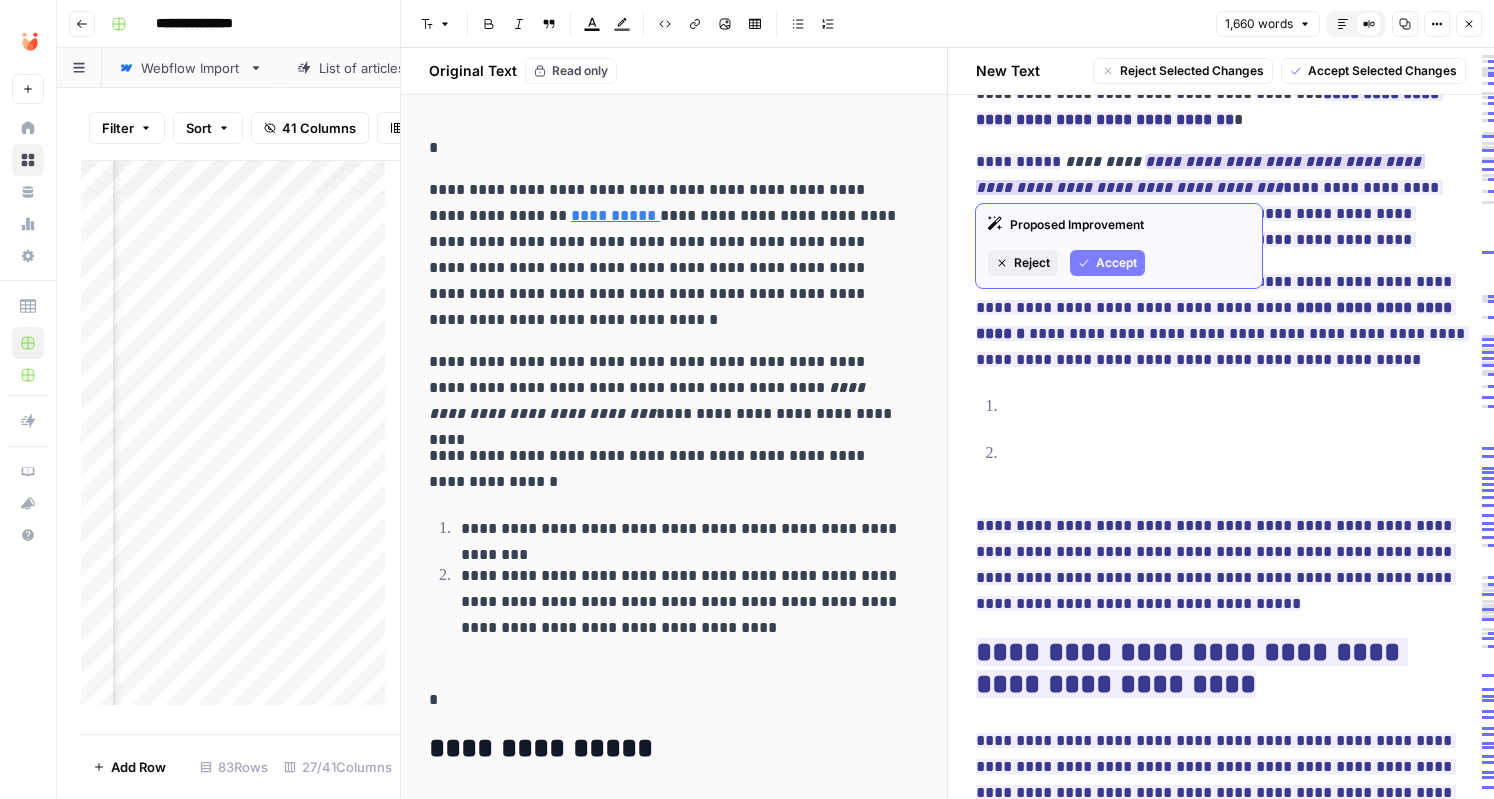 drag, startPoint x: 1058, startPoint y: 164, endPoint x: 1207, endPoint y: 195, distance: 152.19067 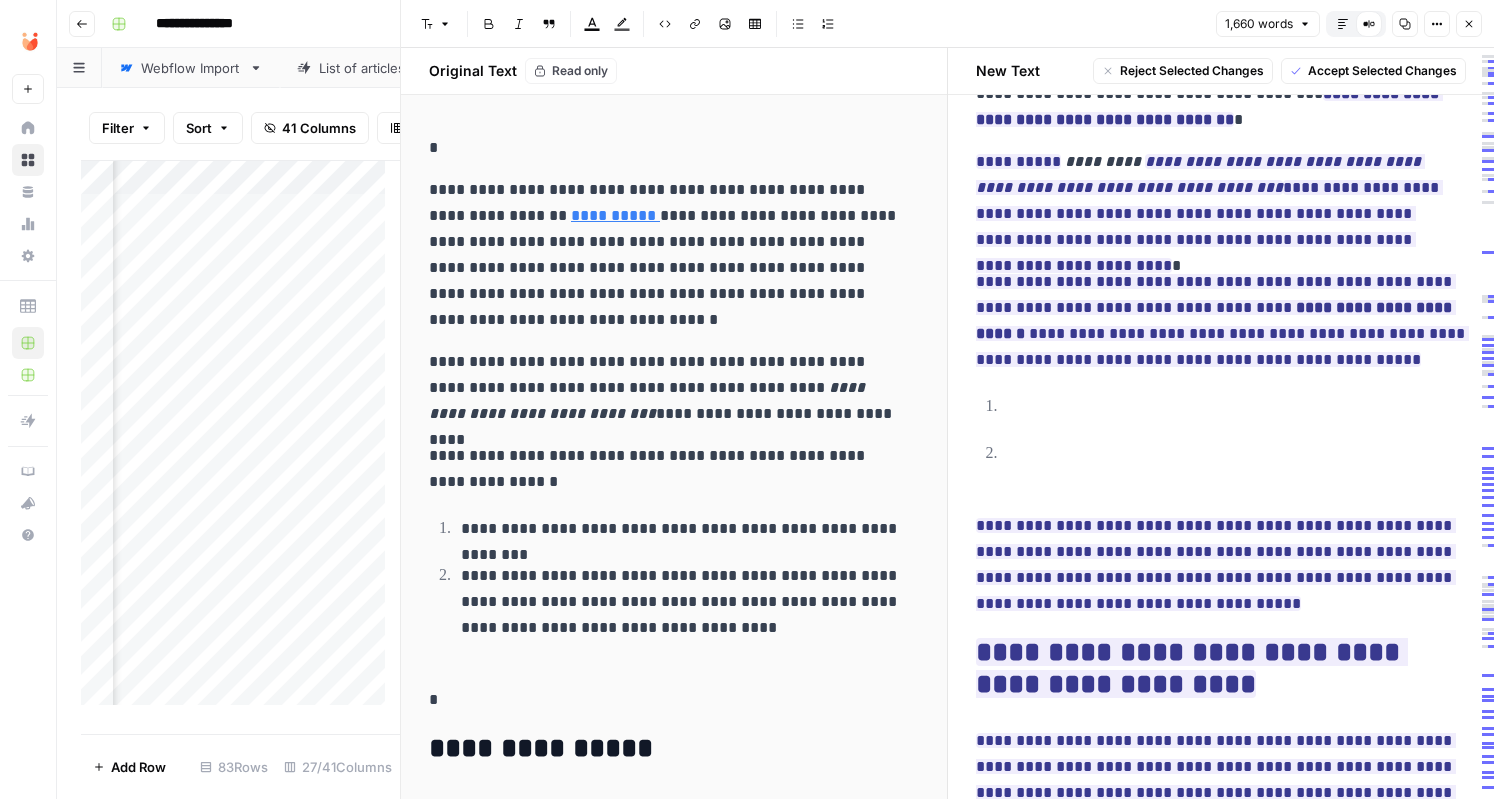 copy on "**********" 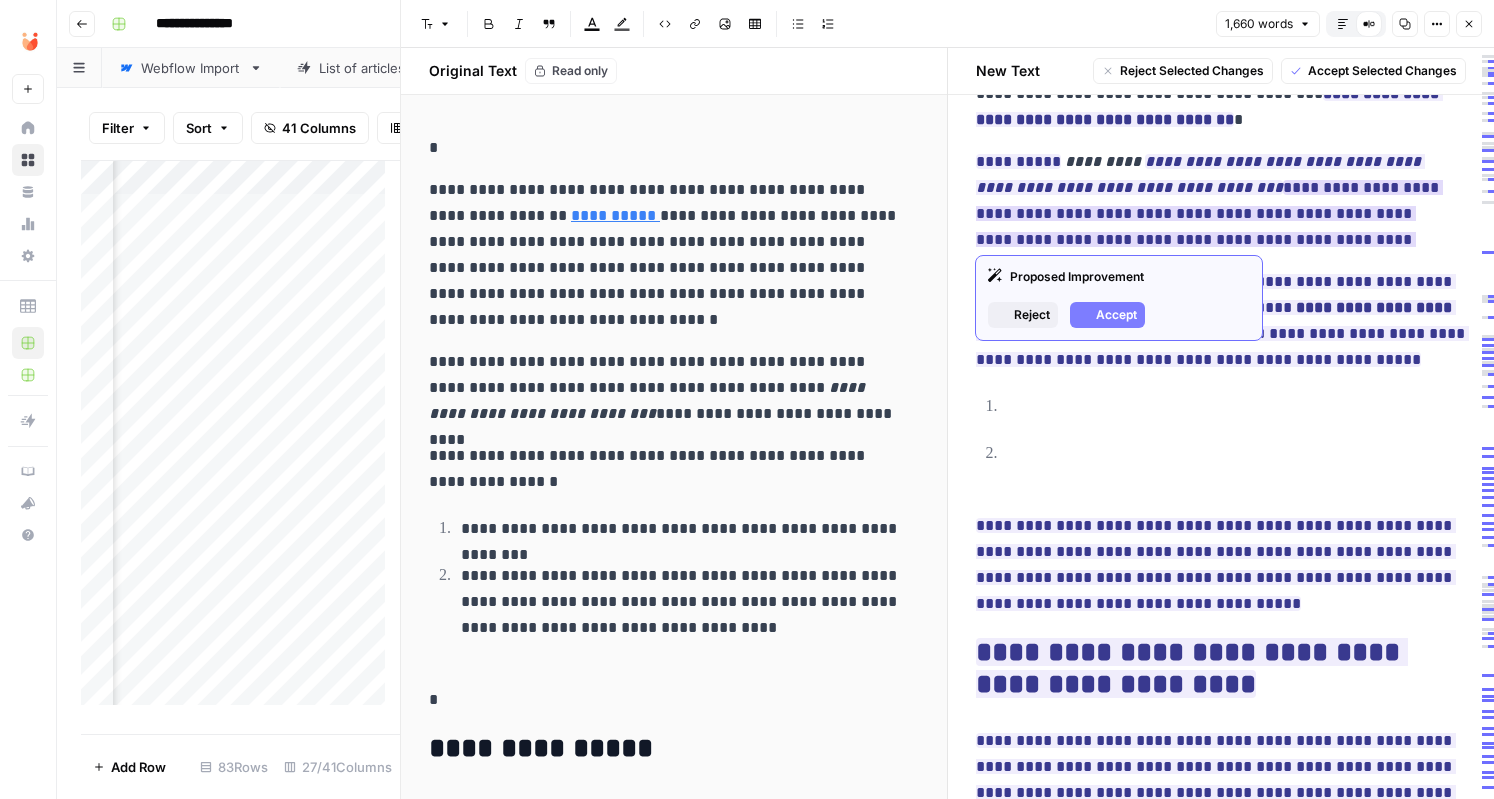 drag, startPoint x: 1256, startPoint y: 204, endPoint x: 1301, endPoint y: 211, distance: 45.54119 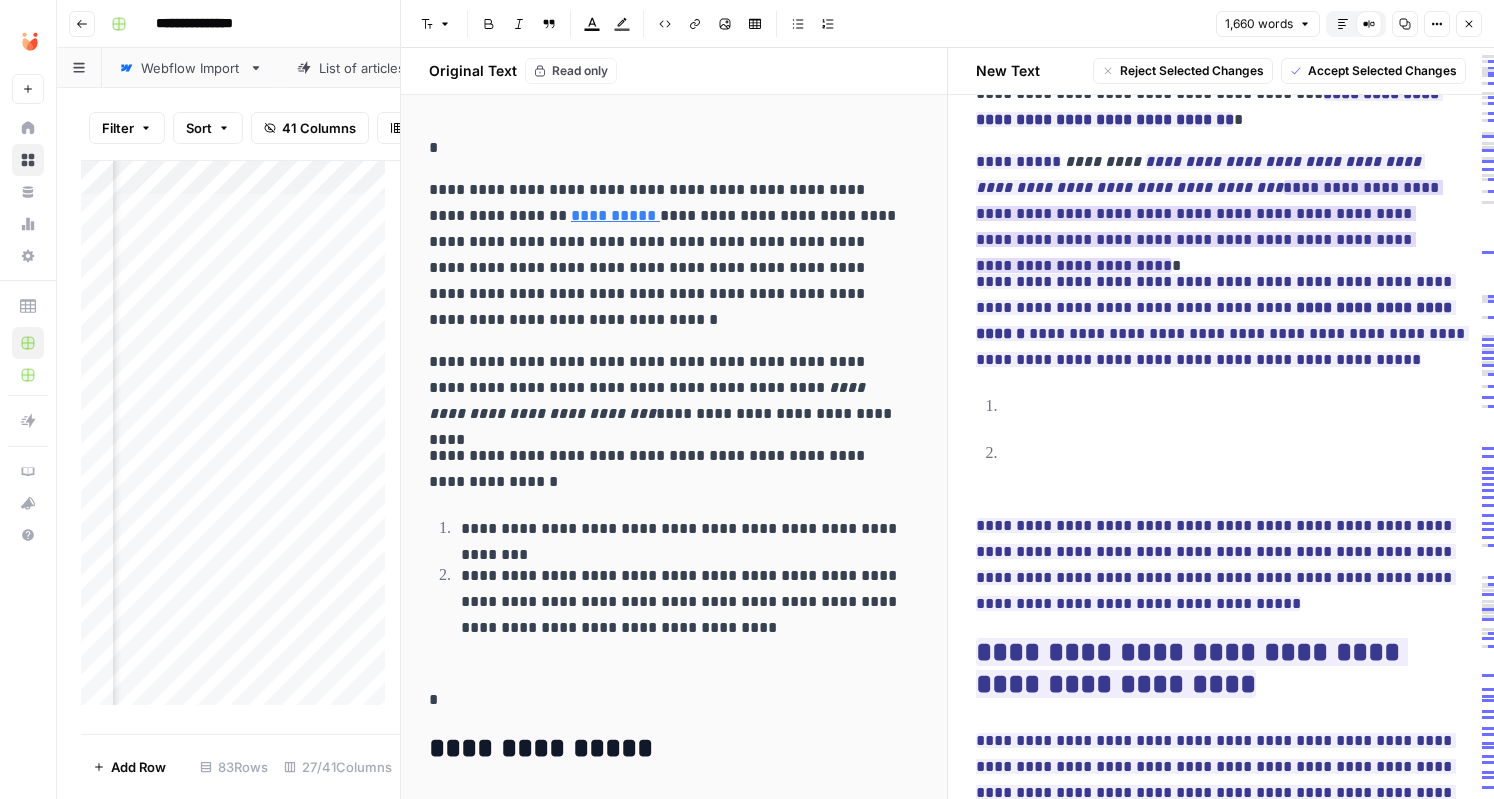 copy on "********" 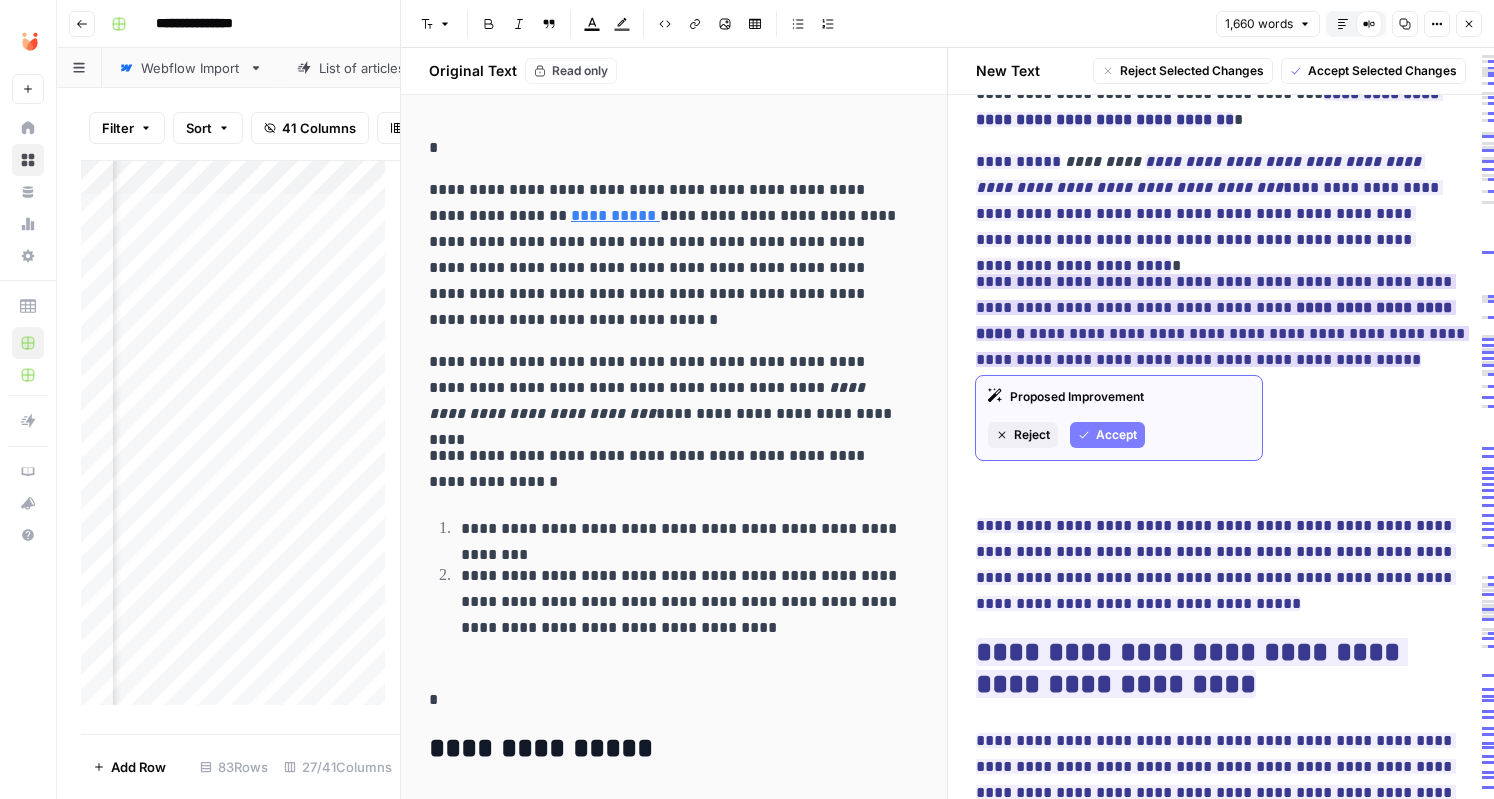 click on "**********" at bounding box center [1222, 320] 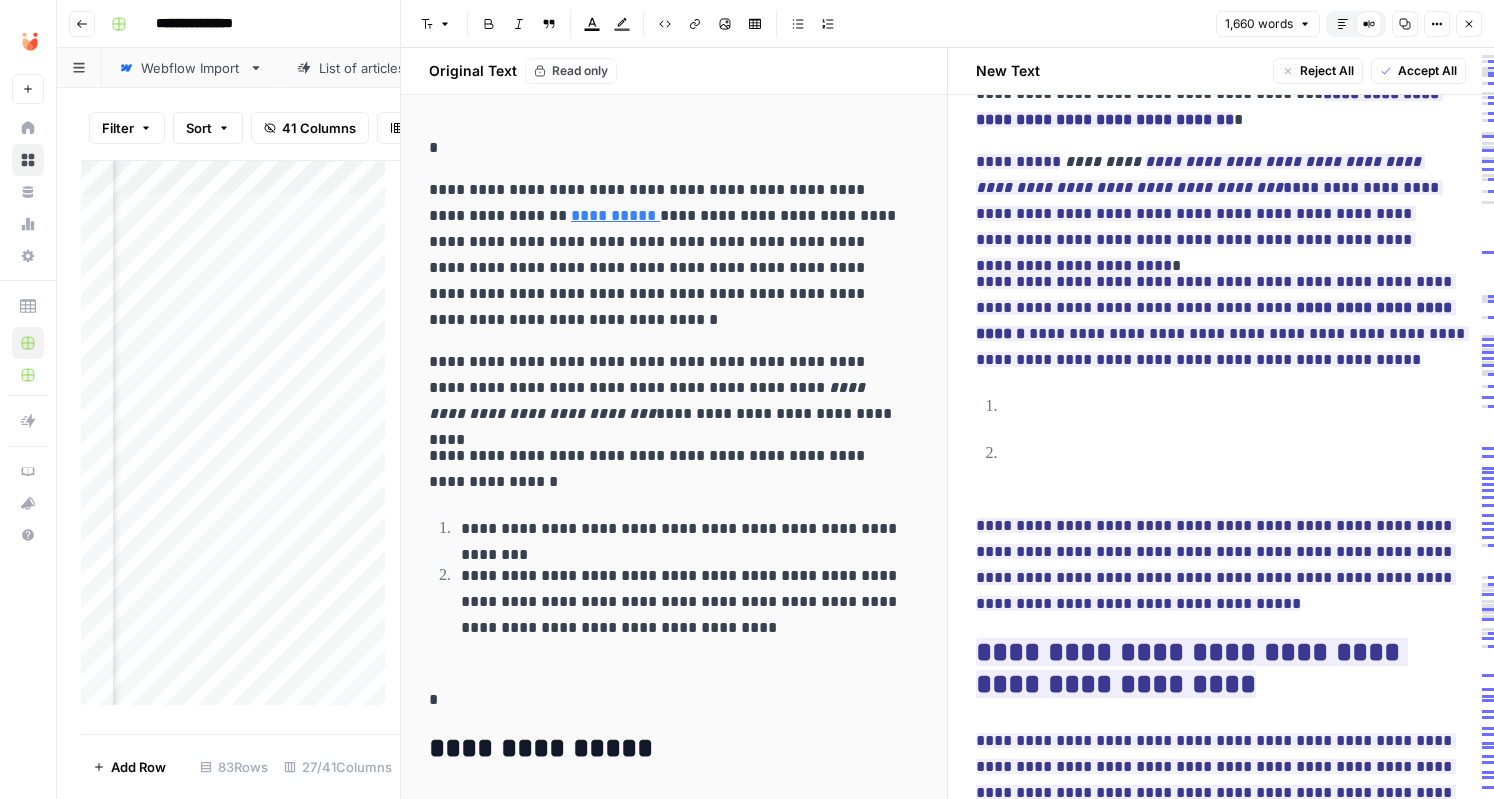 click on "**********" at bounding box center (1221, 321) 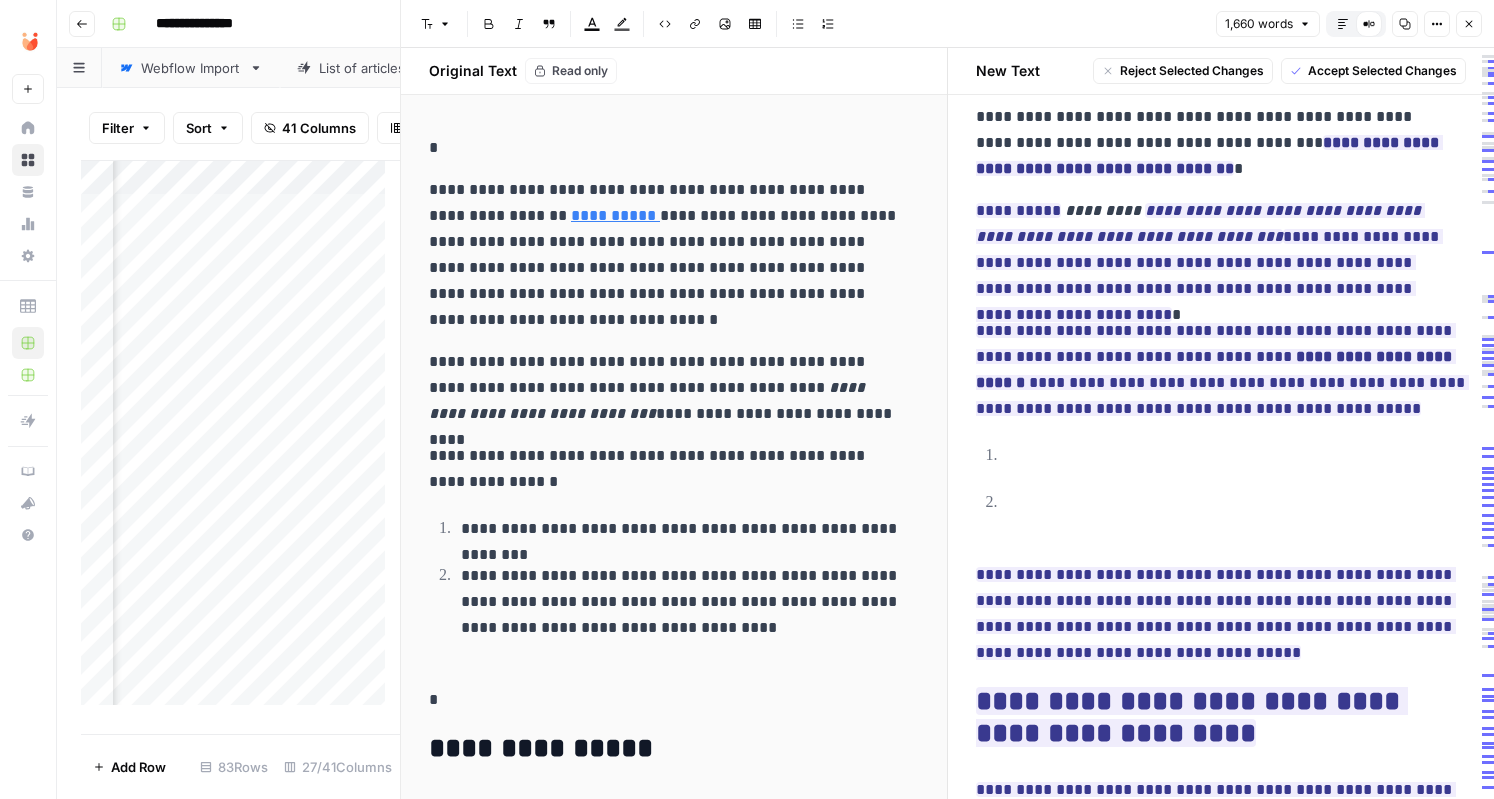 scroll, scrollTop: 6, scrollLeft: 0, axis: vertical 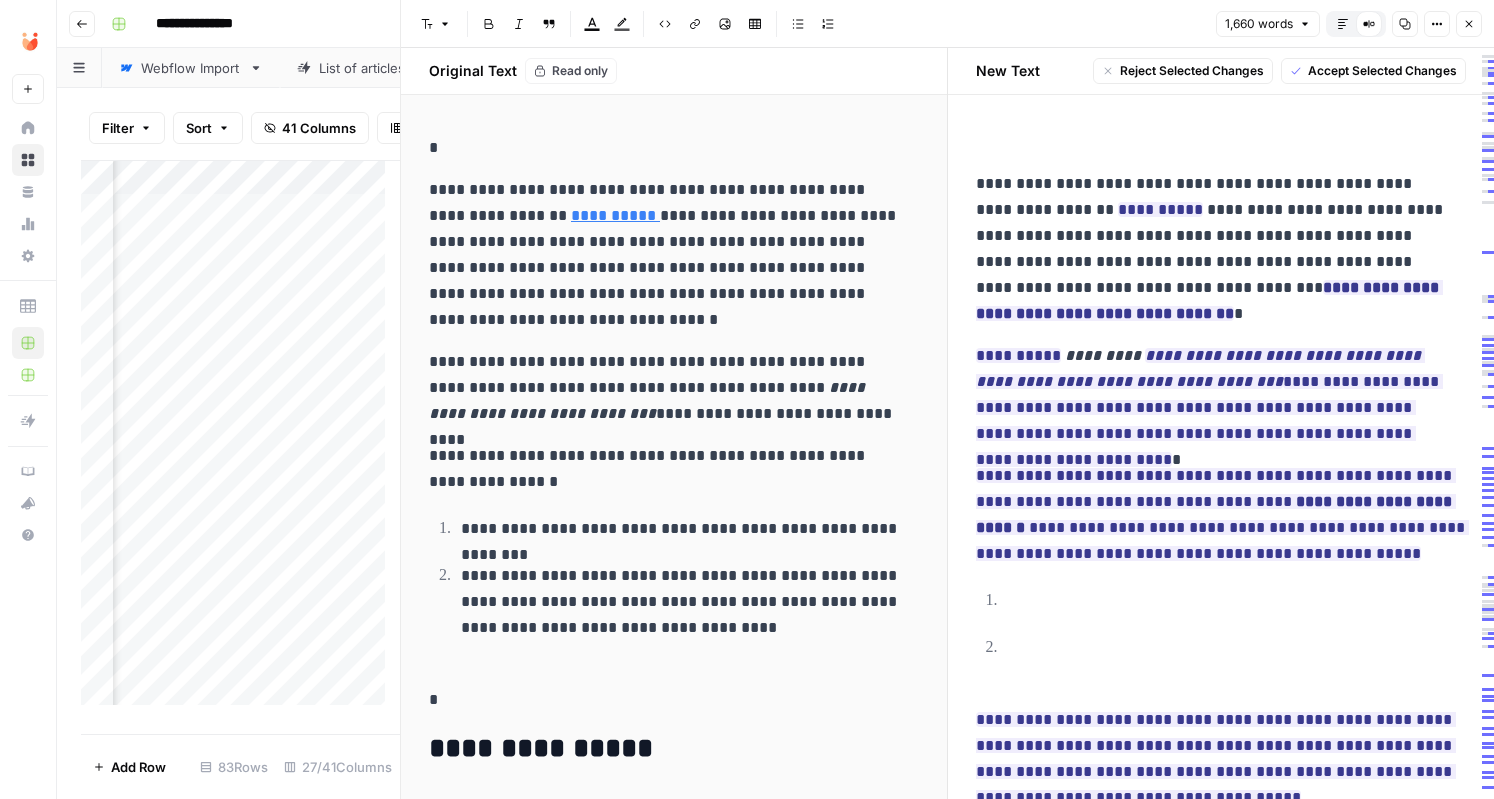 drag, startPoint x: 1385, startPoint y: 358, endPoint x: 968, endPoint y: 178, distance: 454.1905 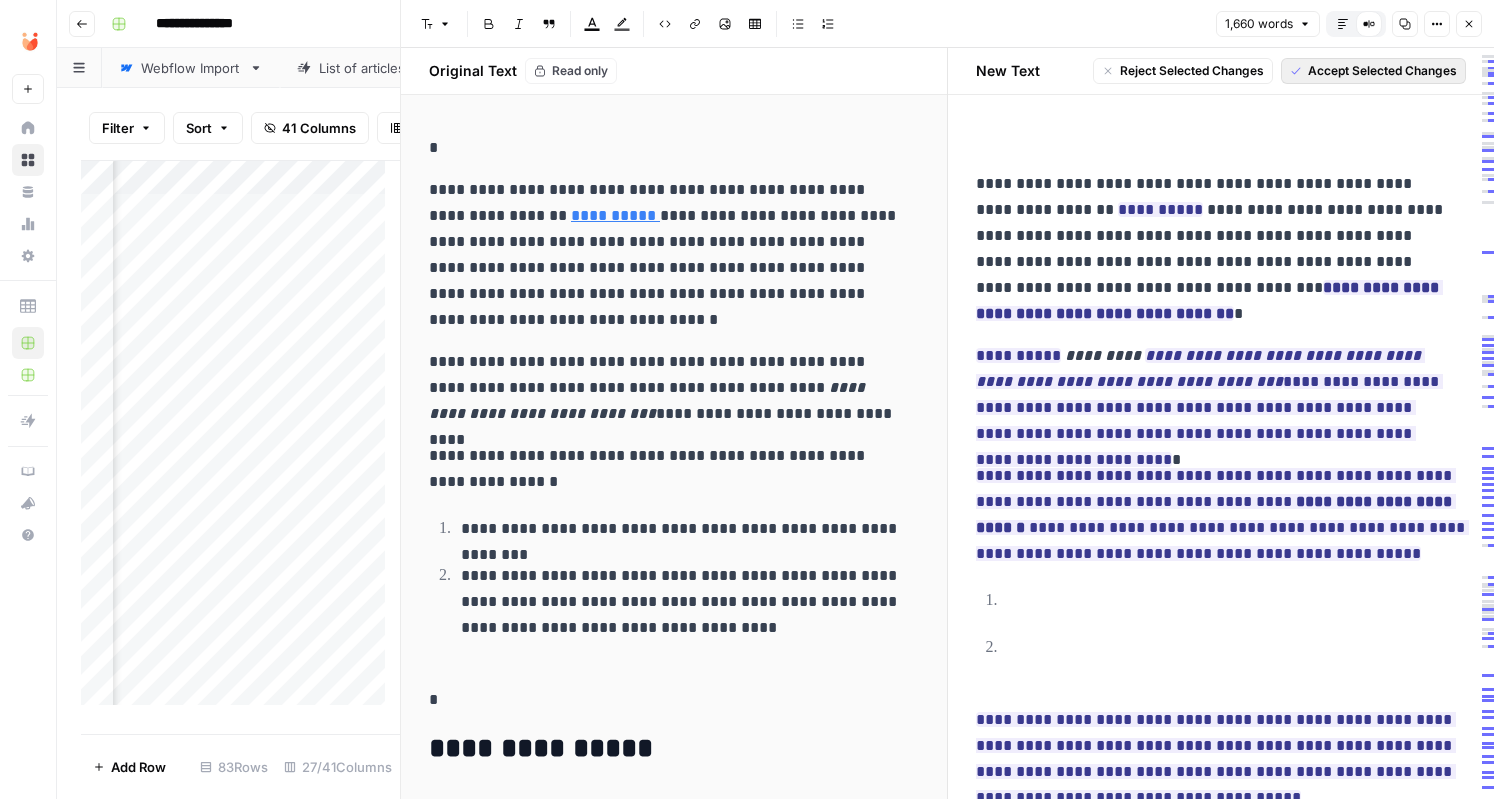 click on "Accept Selected Changes" at bounding box center (1382, 71) 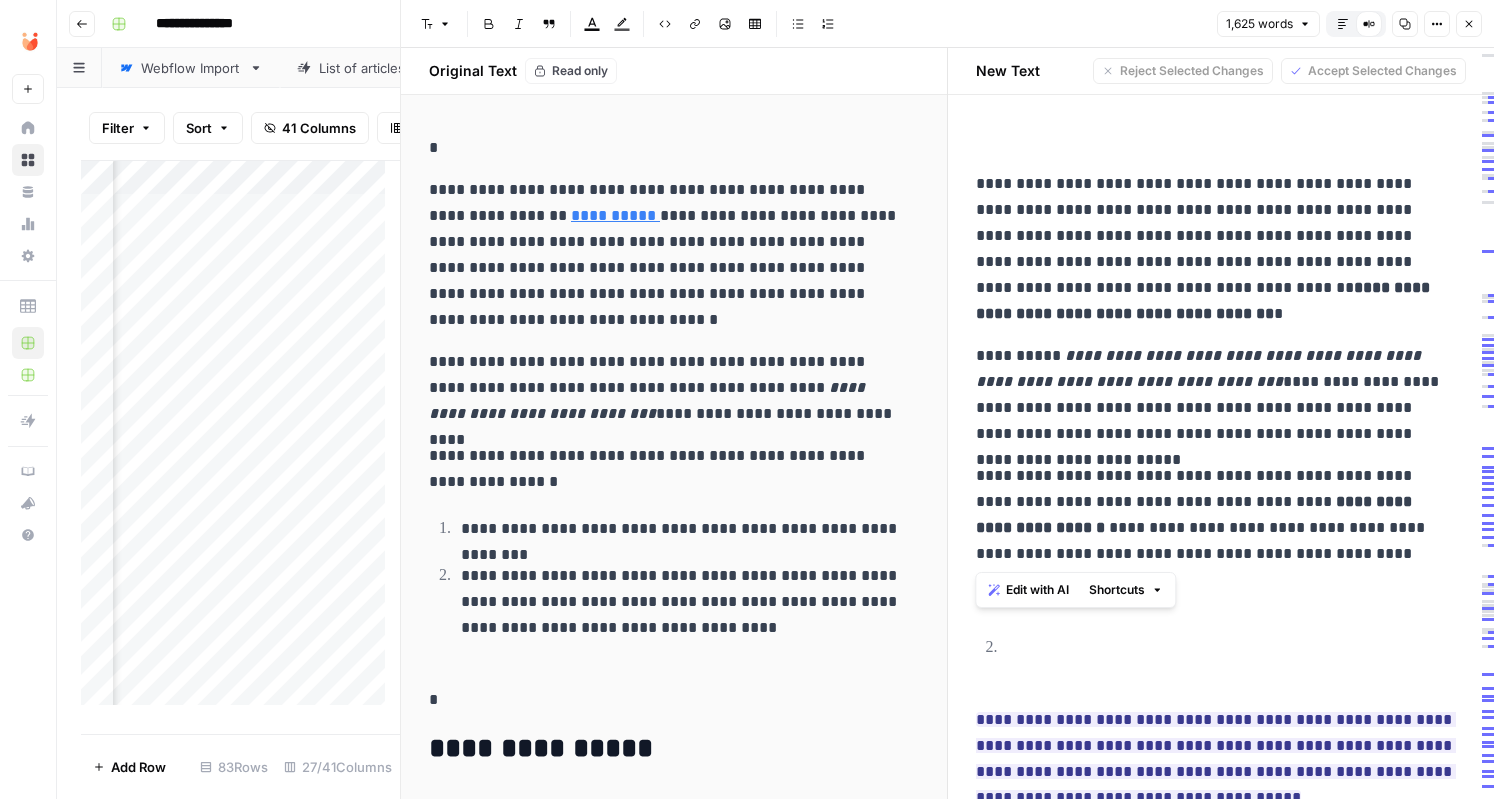 click on "**********" at bounding box center [1221, 4754] 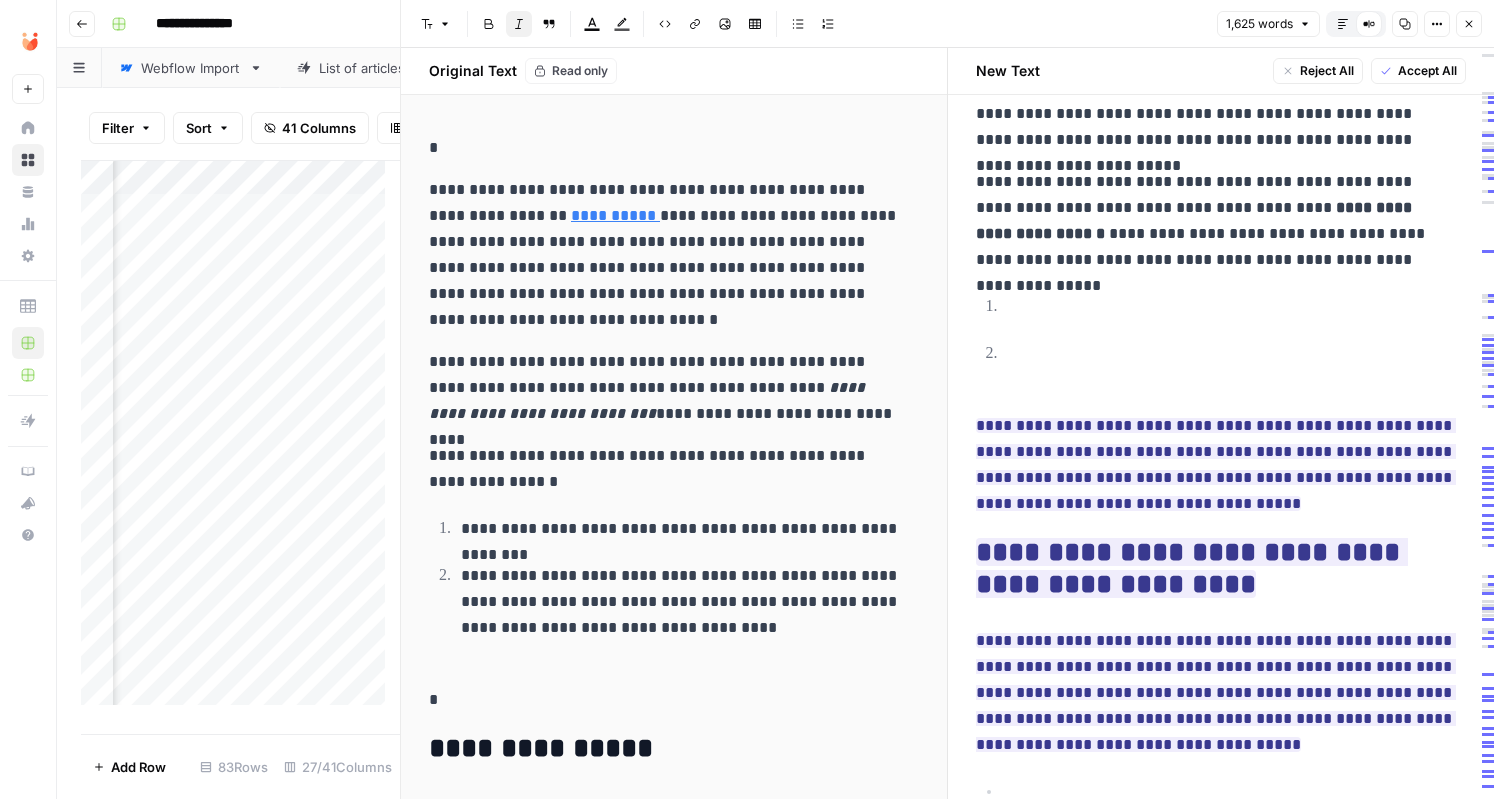 scroll, scrollTop: 400, scrollLeft: 0, axis: vertical 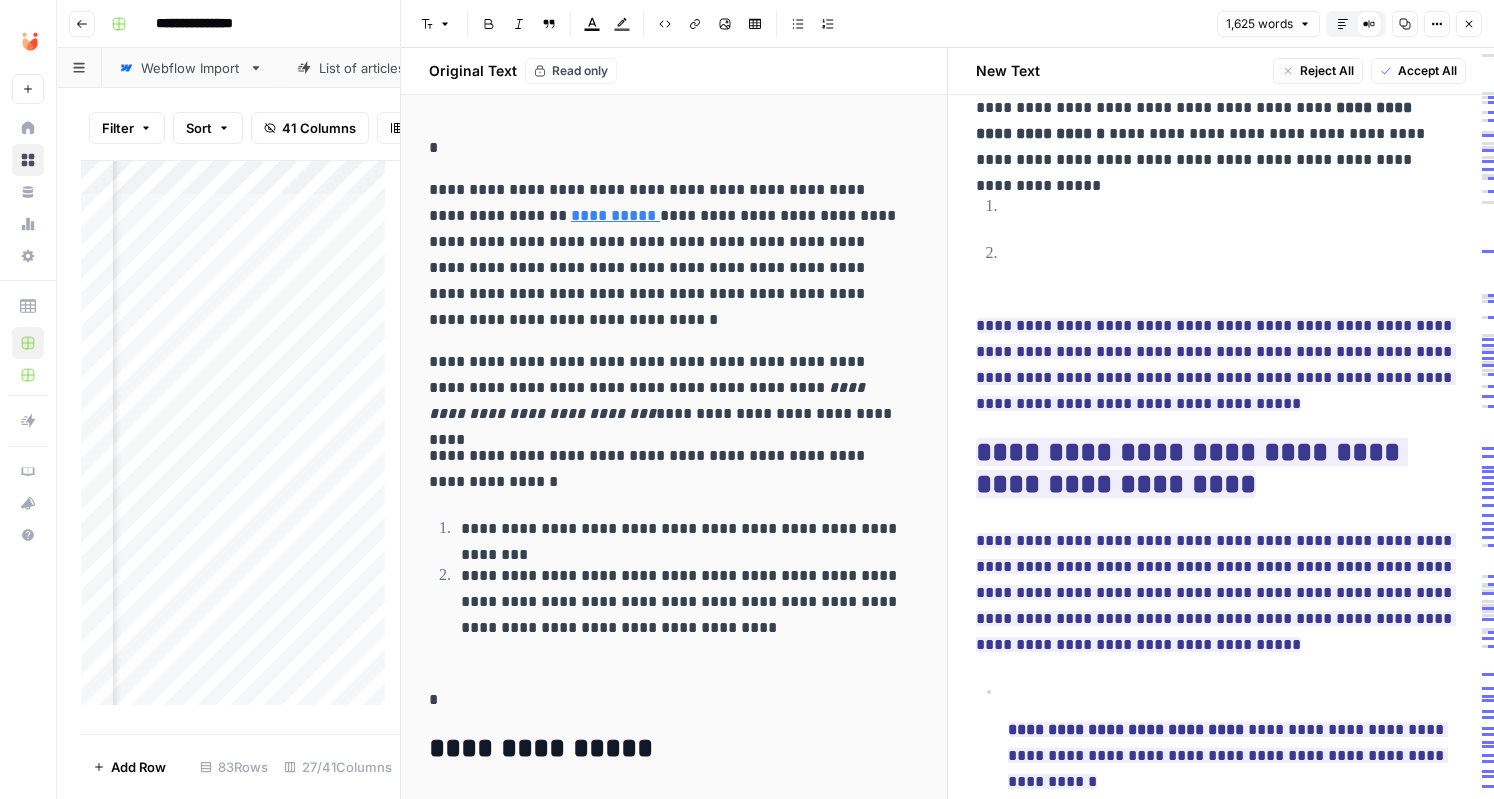 click on "**********" at bounding box center (1221, 365) 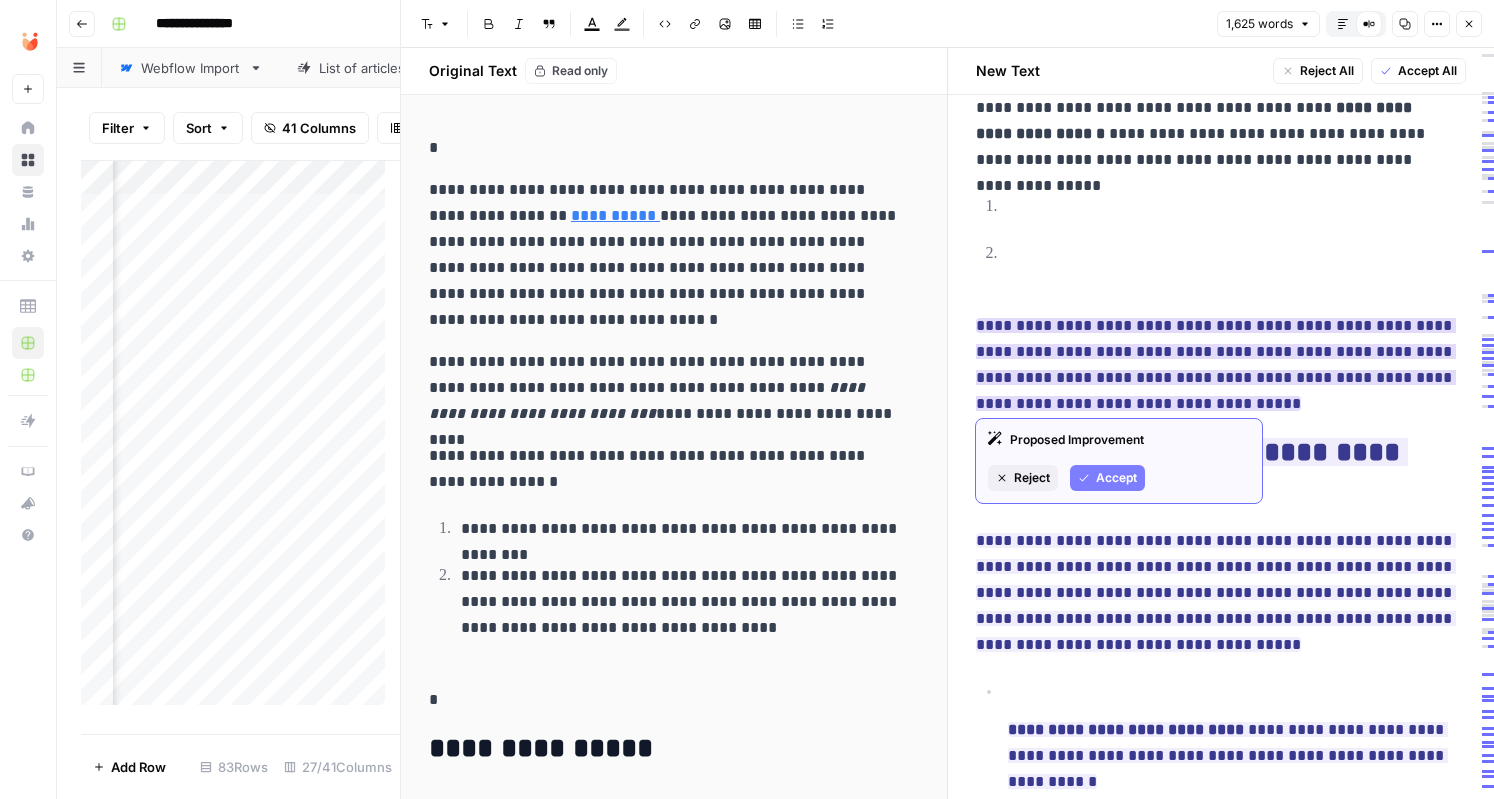 click on "**********" at bounding box center (1216, 364) 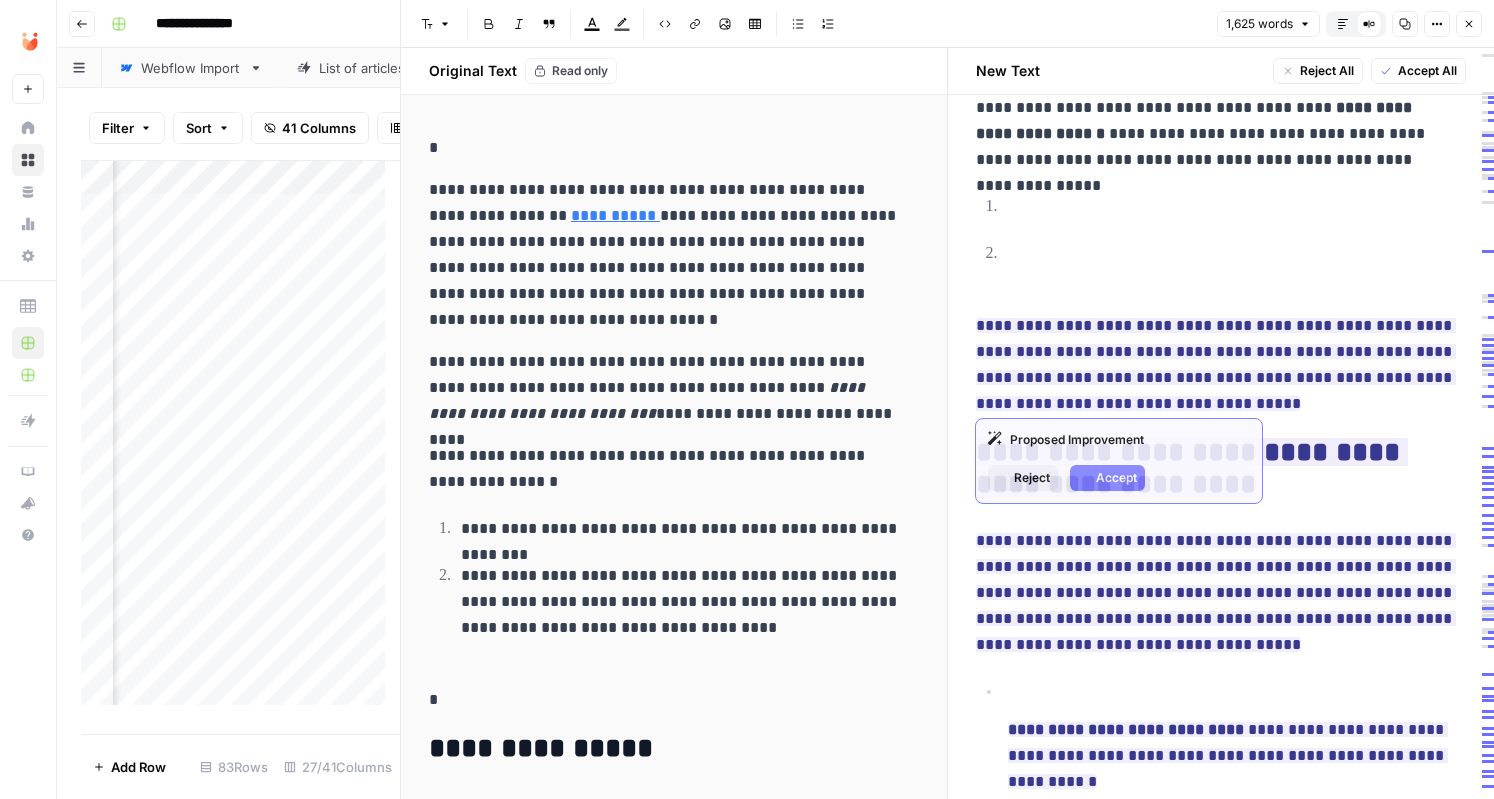 click on "**********" at bounding box center (1216, 364) 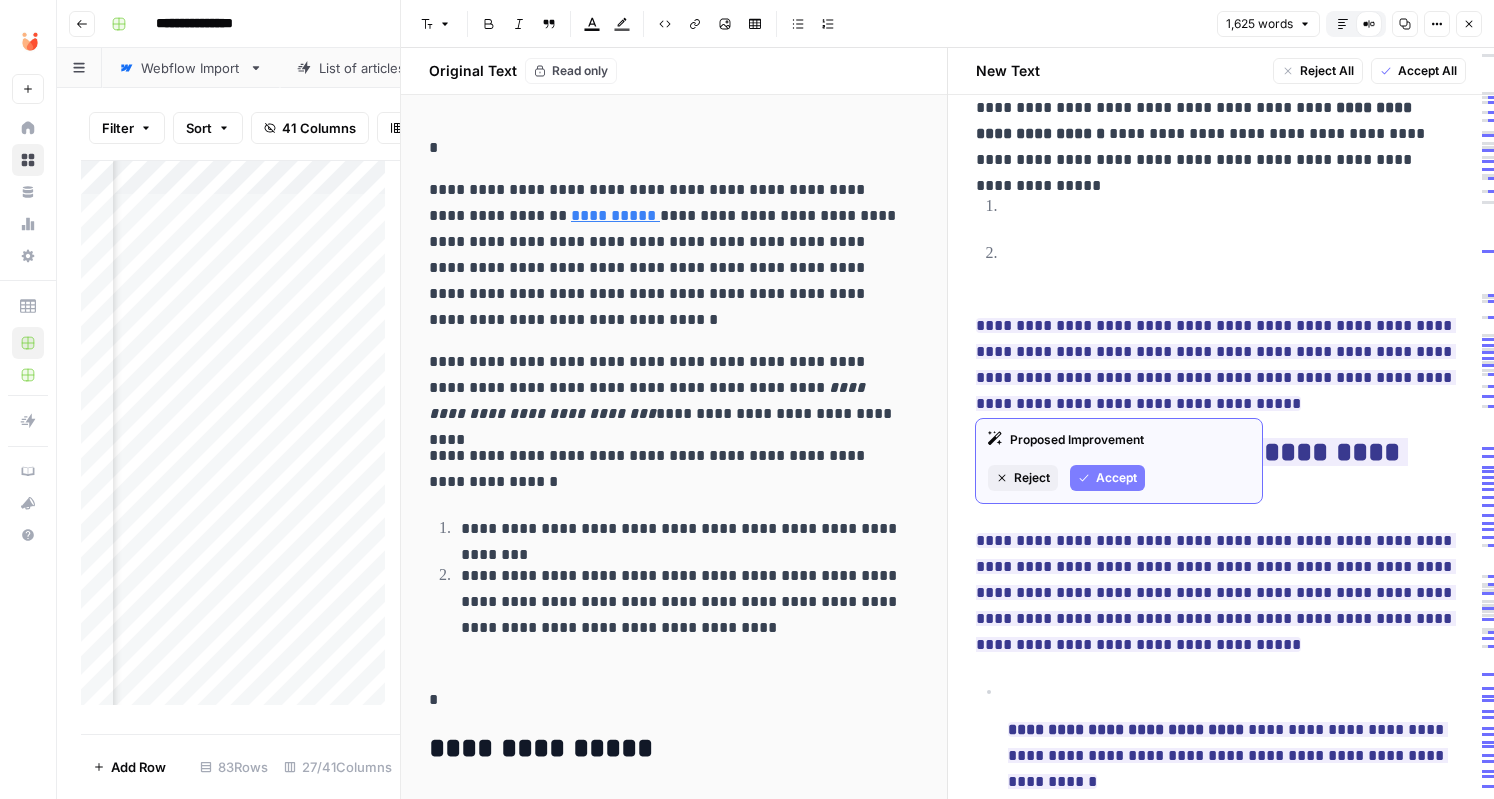 click on "**********" at bounding box center (1221, 365) 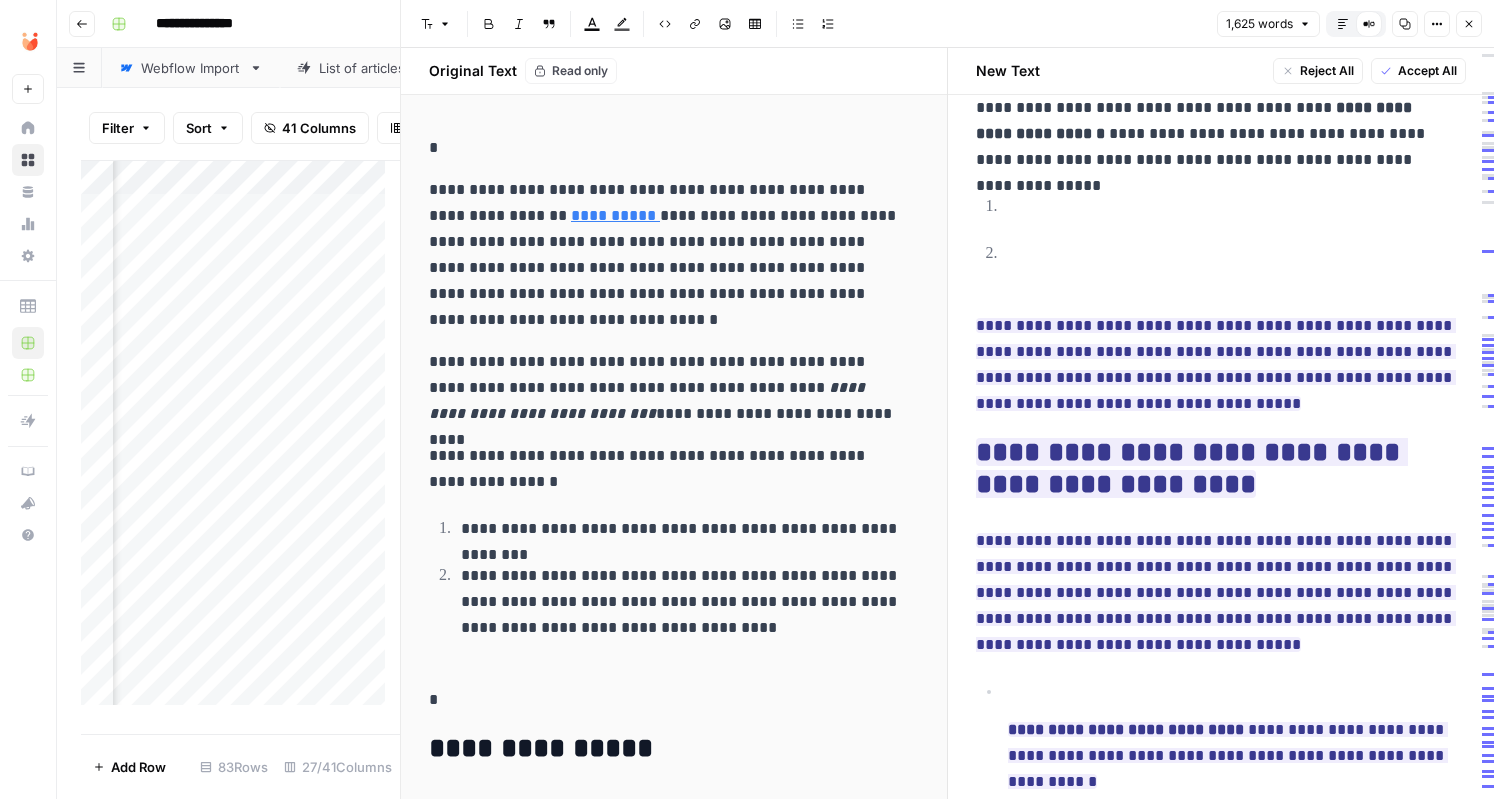 click on "**********" at bounding box center [1237, 267] 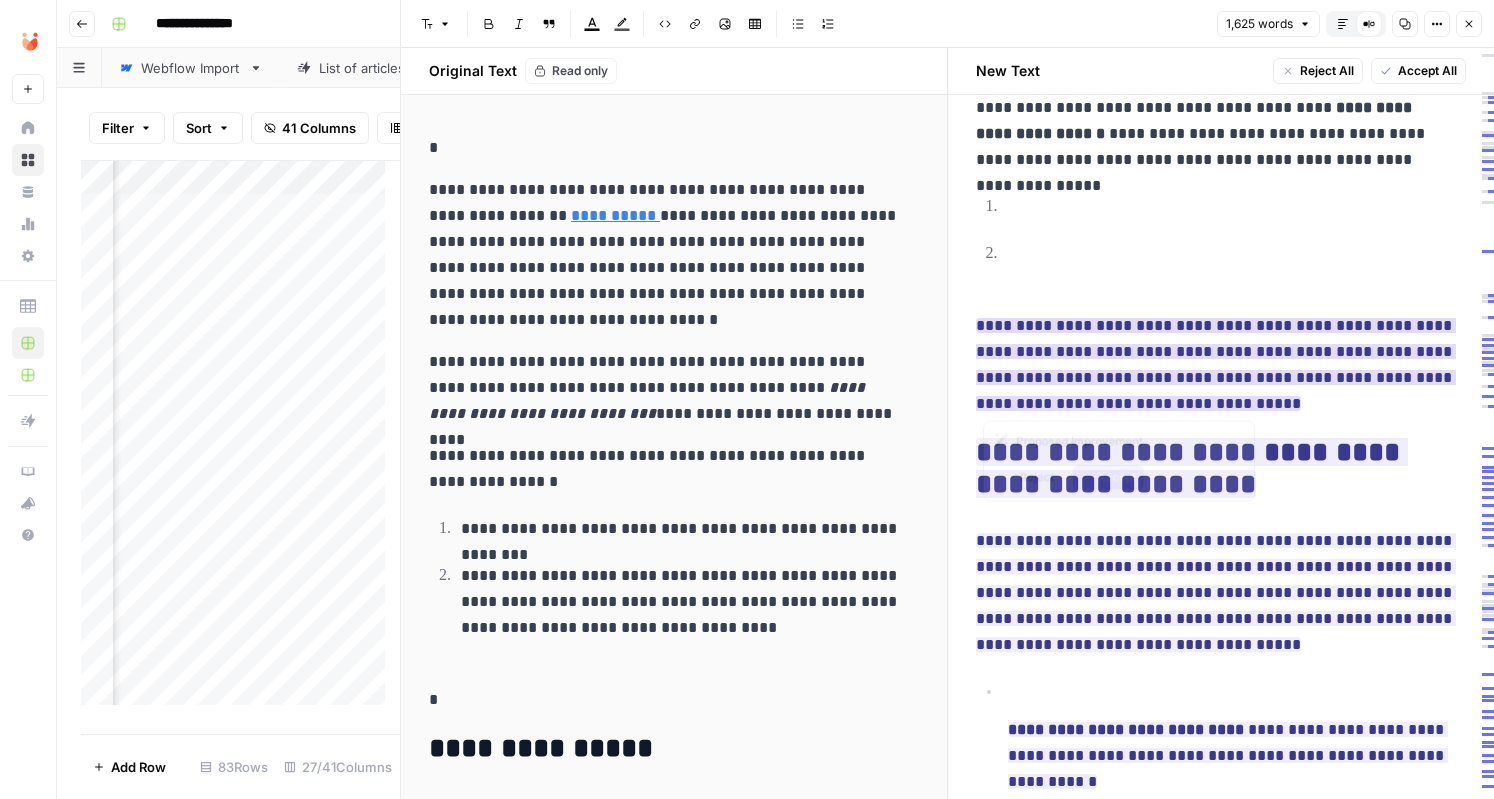 drag, startPoint x: 1180, startPoint y: 387, endPoint x: 1129, endPoint y: 355, distance: 60.207973 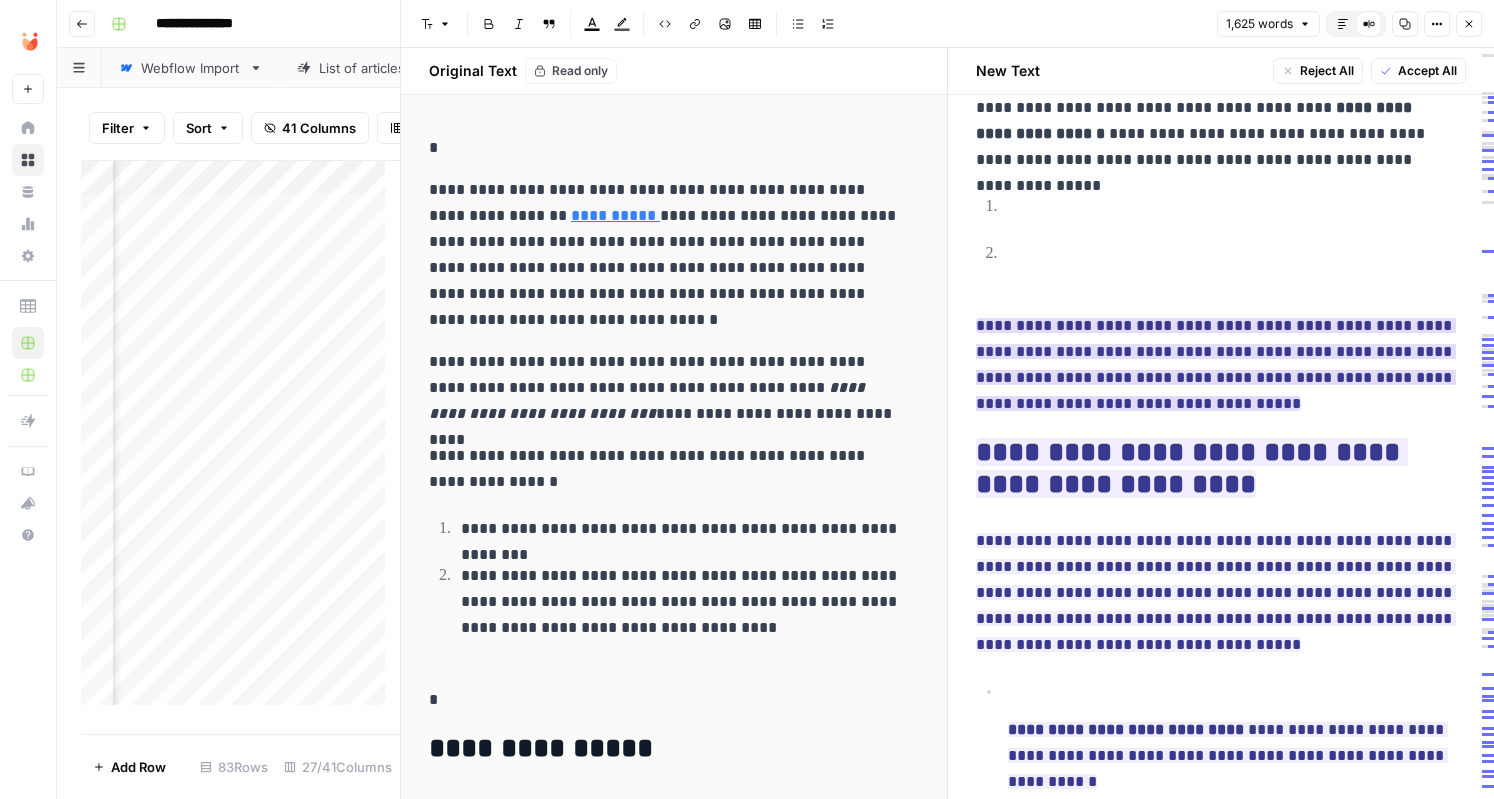 click on "**********" at bounding box center (1216, 364) 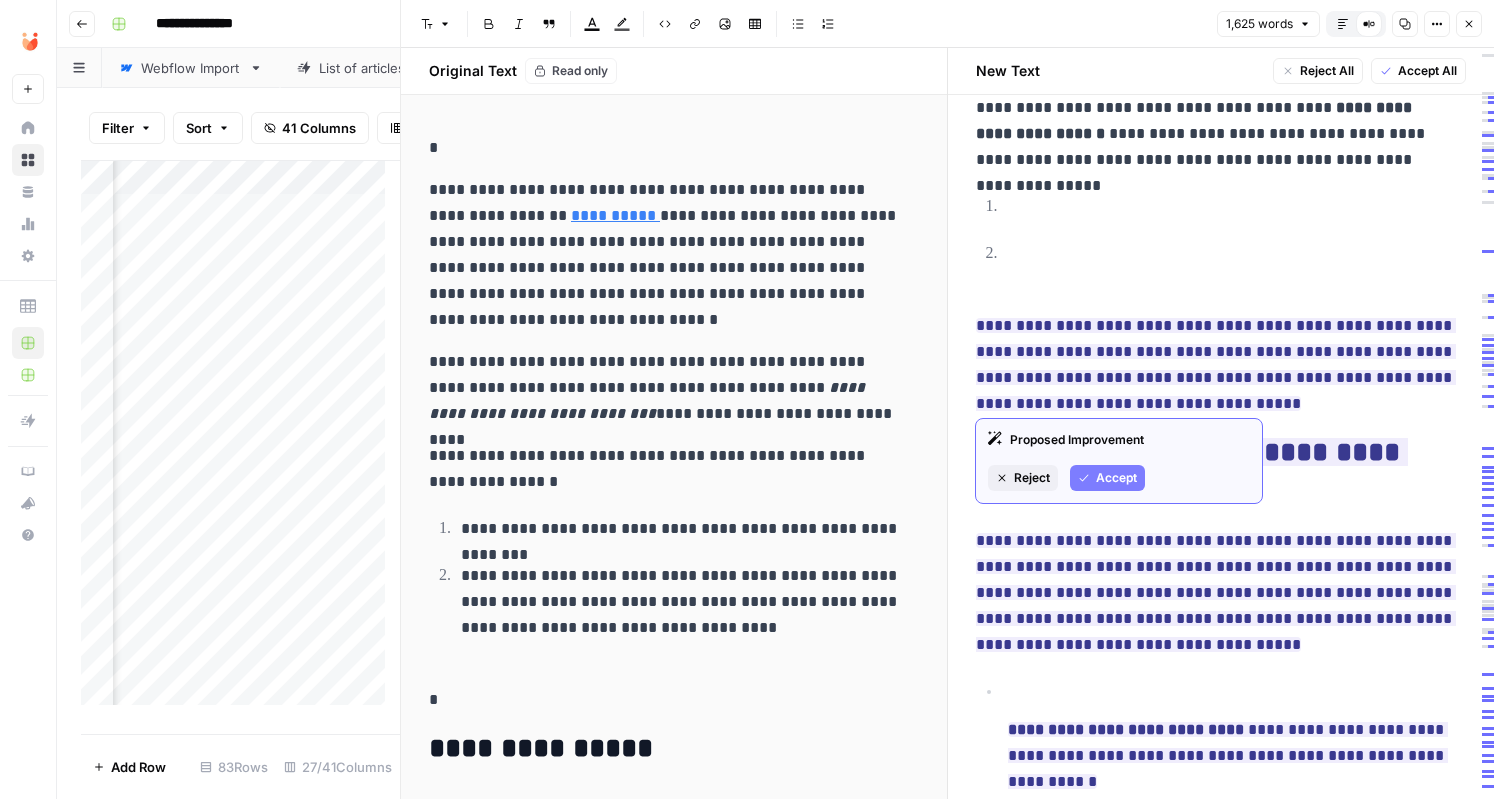 click on "**********" at bounding box center [1221, 365] 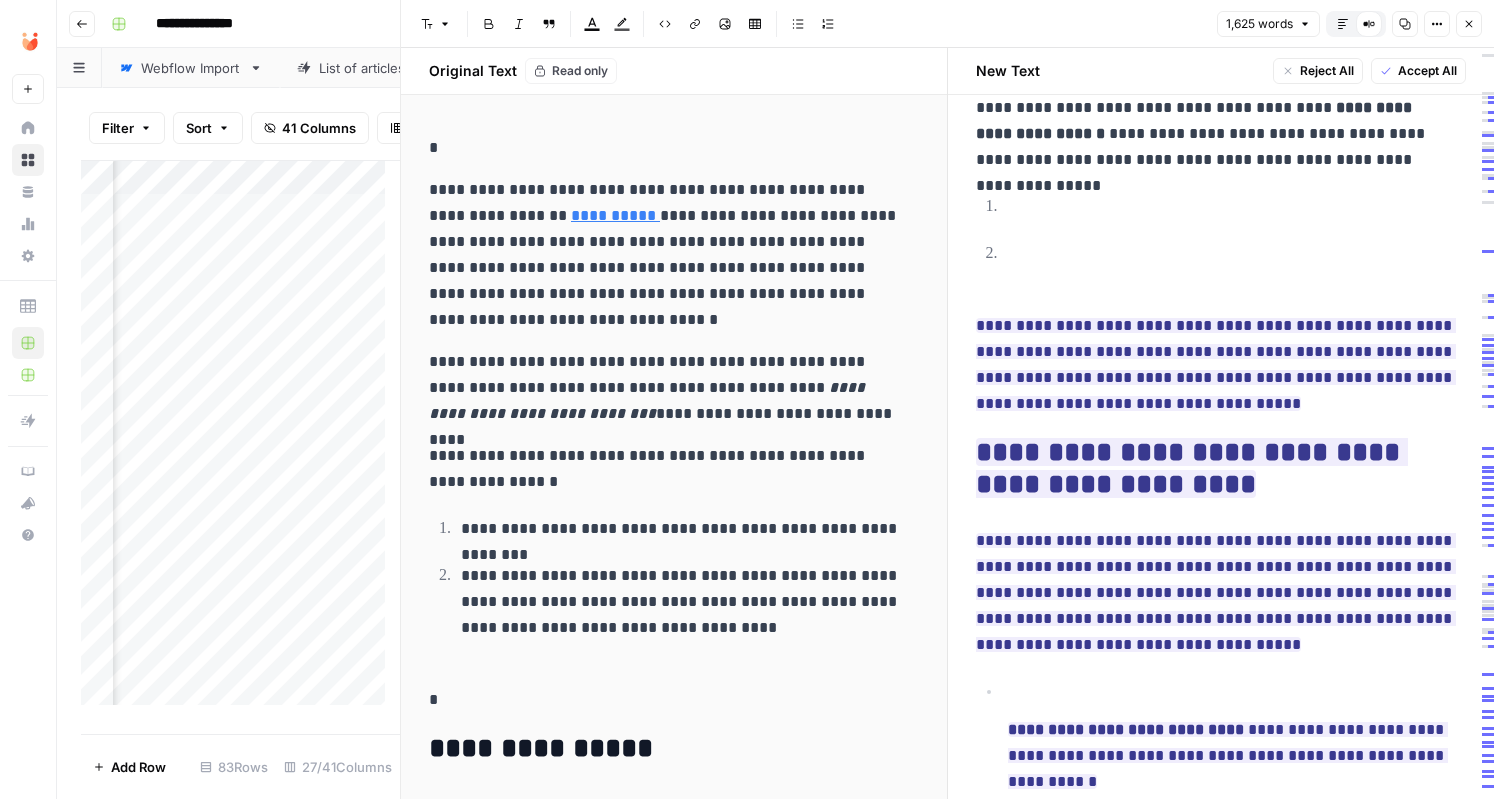 scroll, scrollTop: 0, scrollLeft: 3791, axis: horizontal 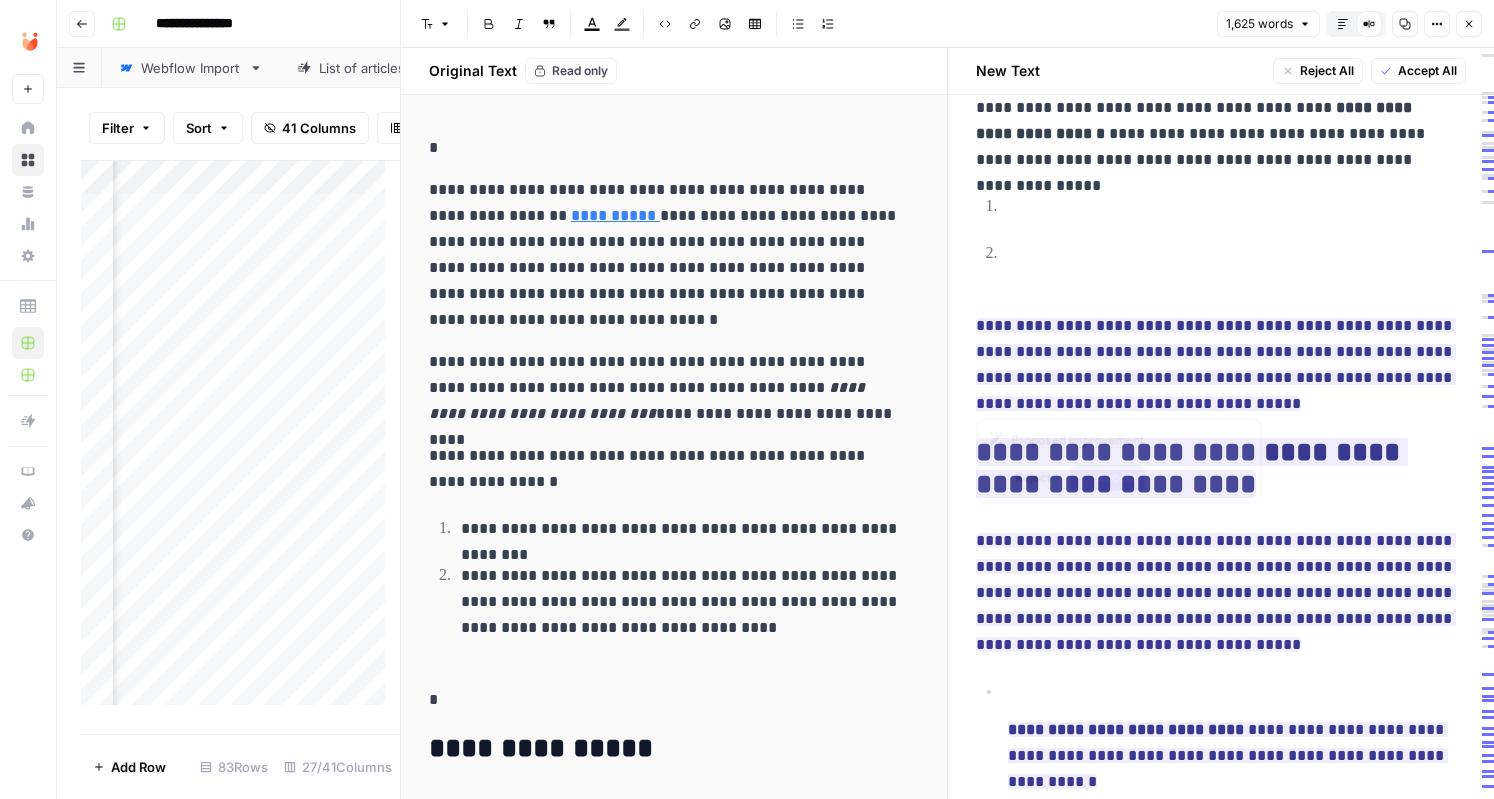 click on "**********" at bounding box center (1216, 364) 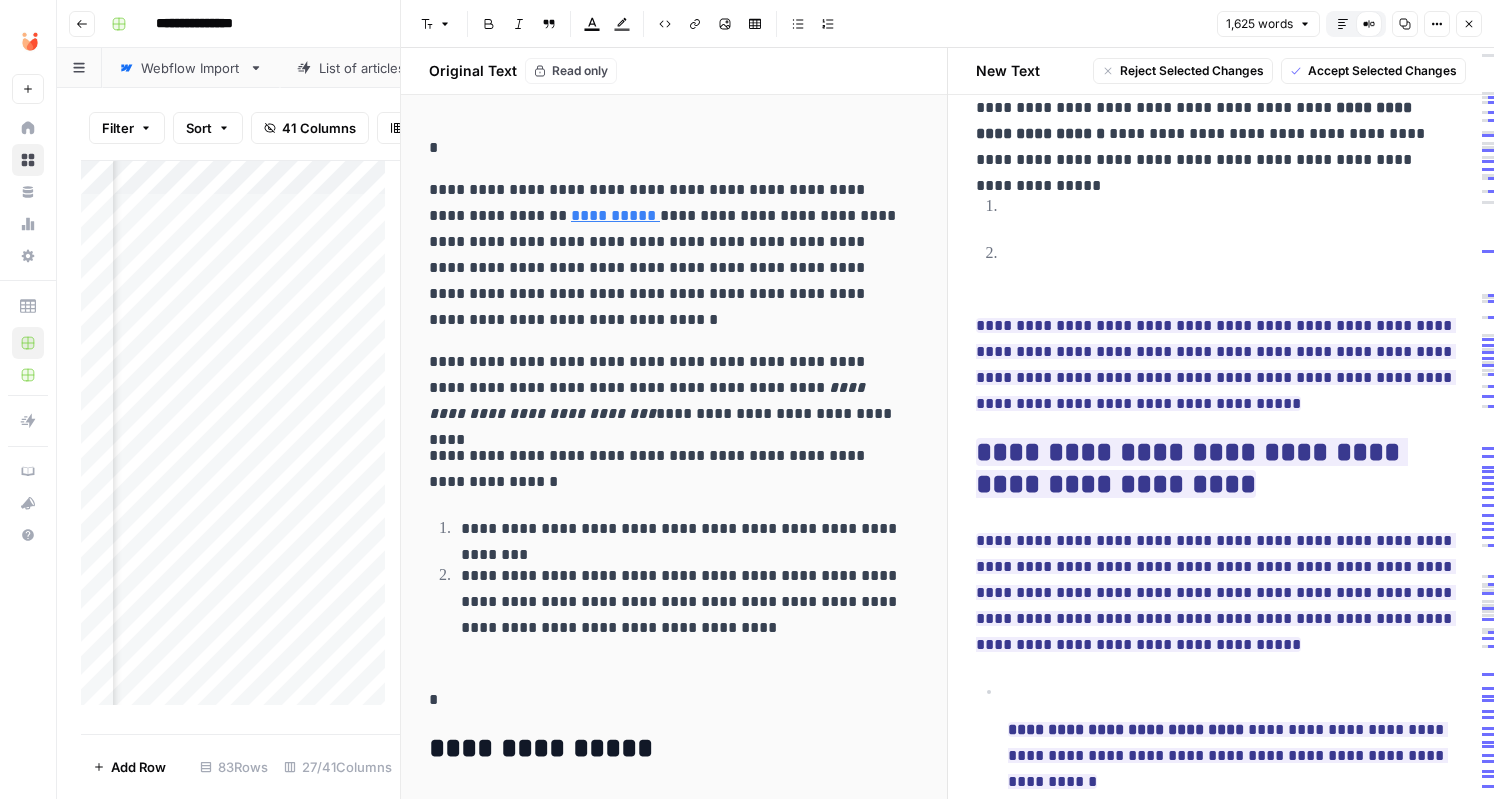 click on "**********" at bounding box center [1216, 364] 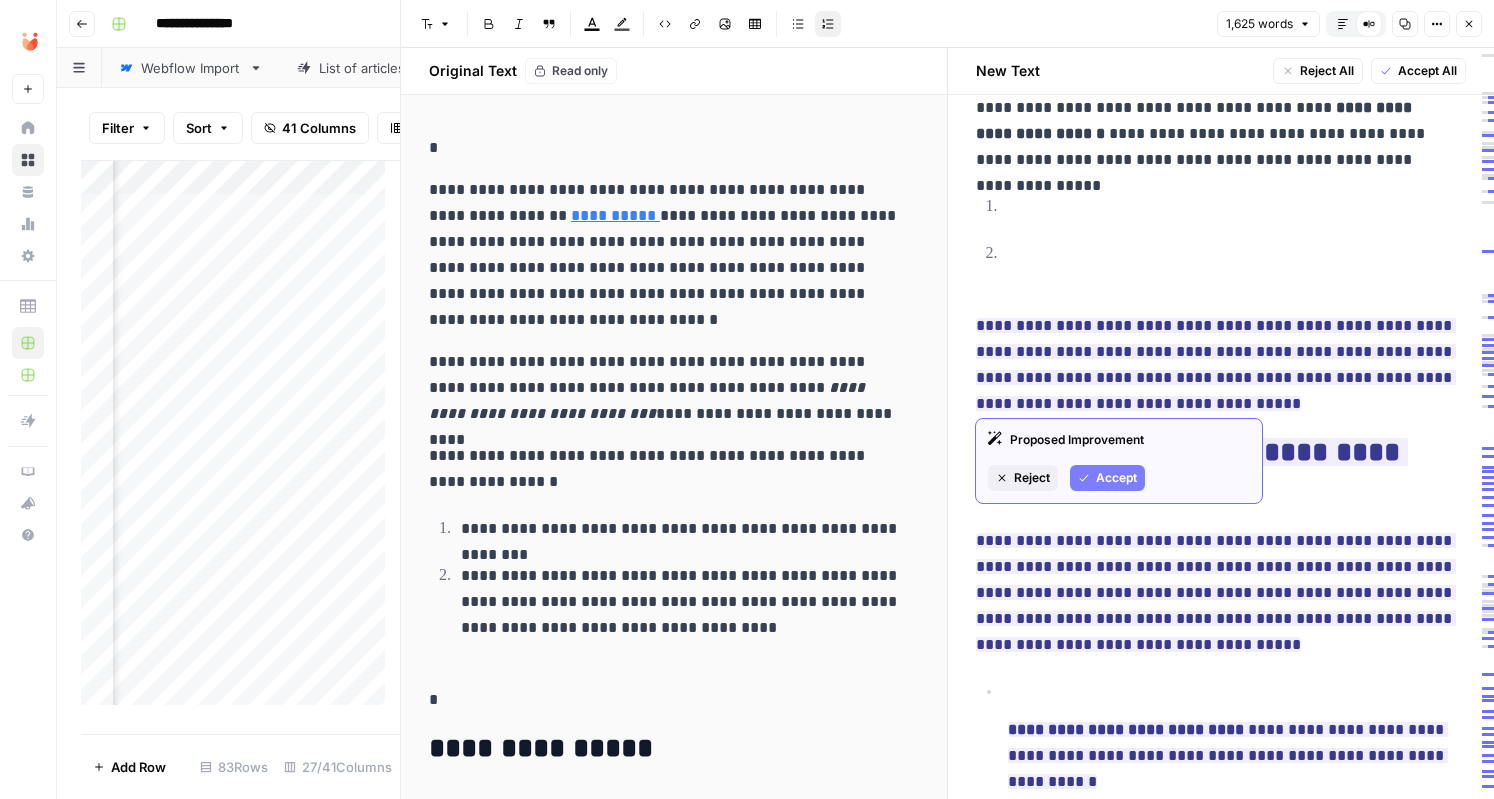 drag, startPoint x: 1142, startPoint y: 341, endPoint x: 1222, endPoint y: 246, distance: 124.197426 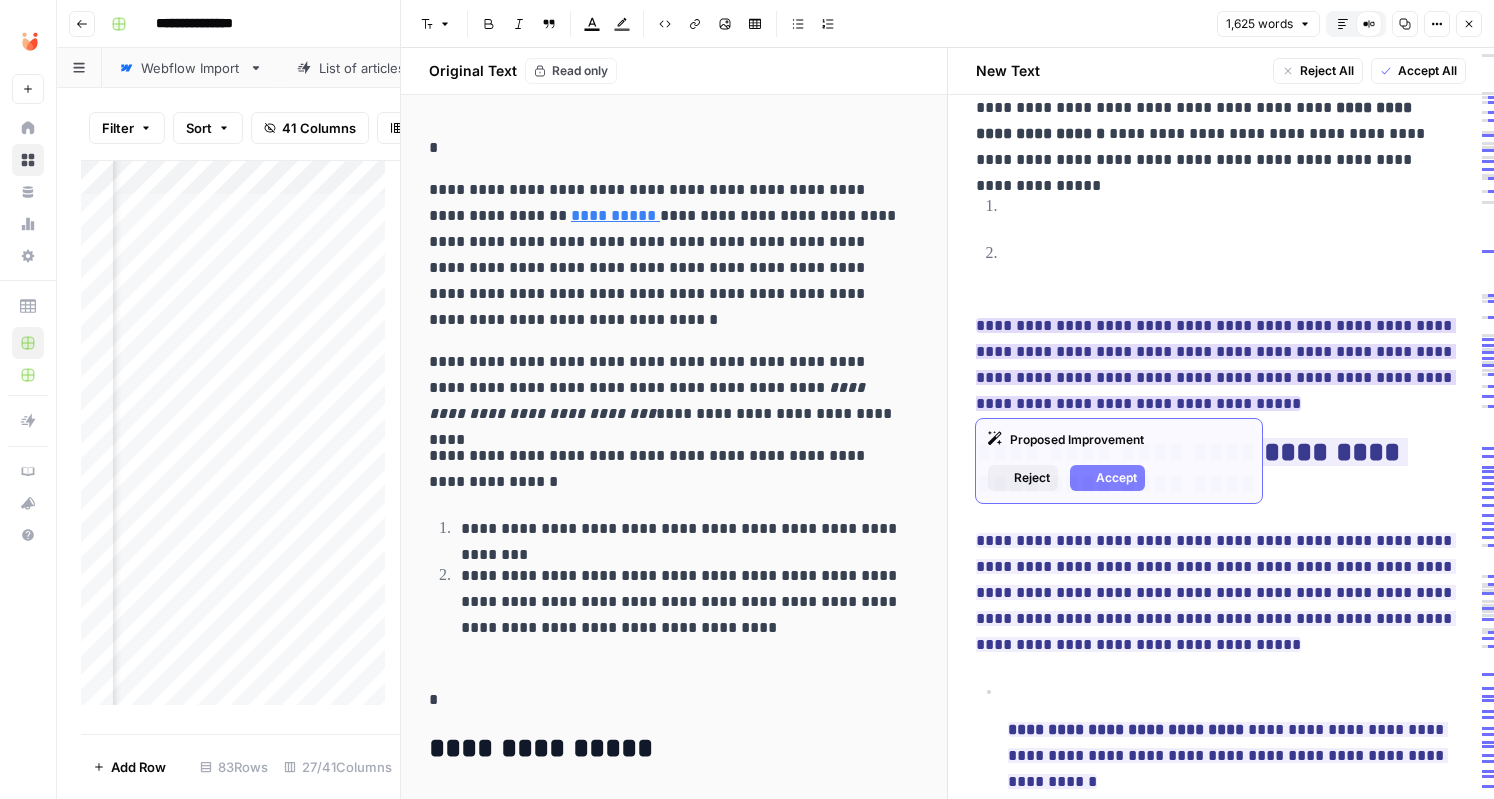 click on "**********" at bounding box center (1216, 364) 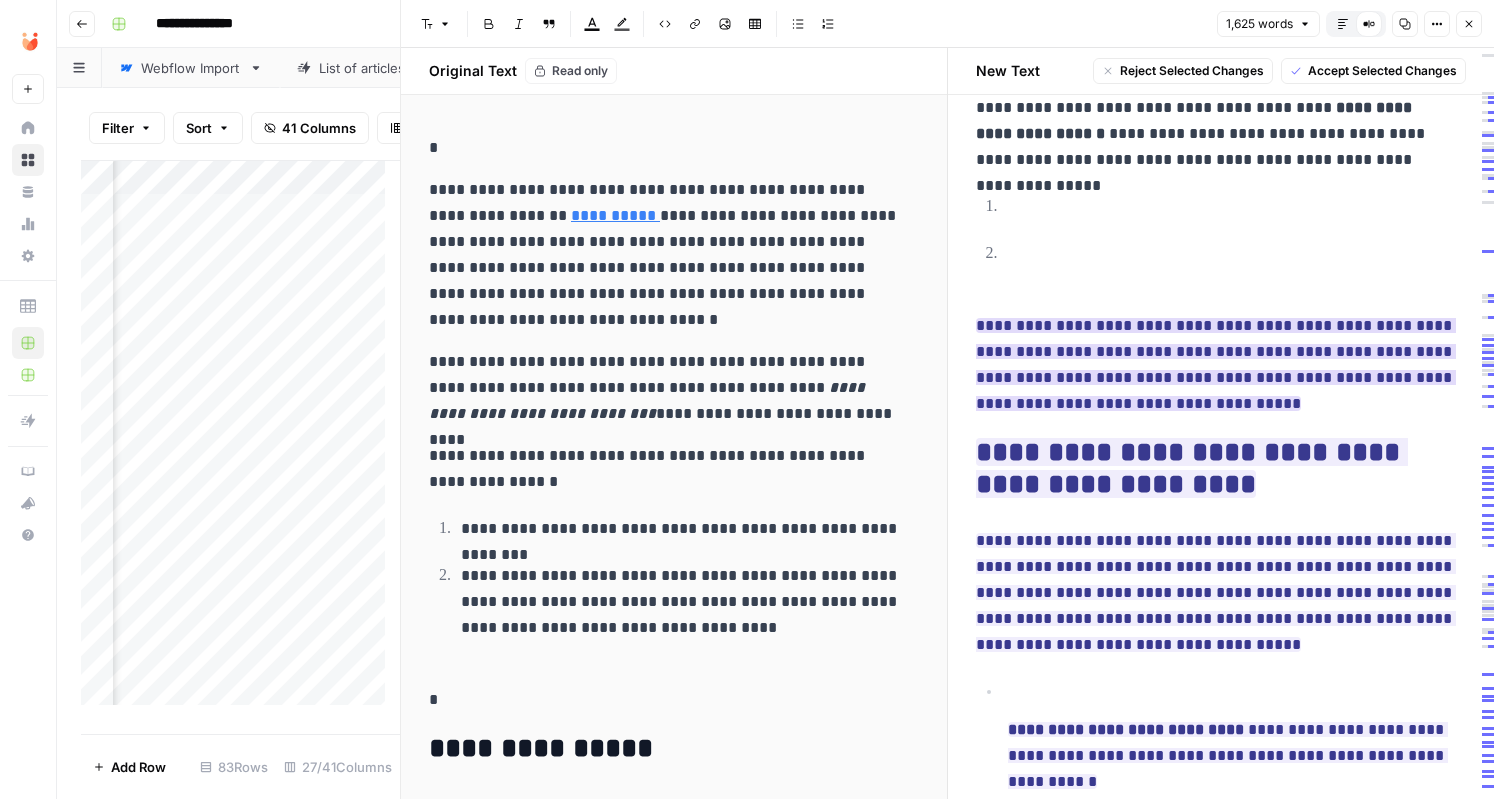 click on "**********" at bounding box center [1216, 364] 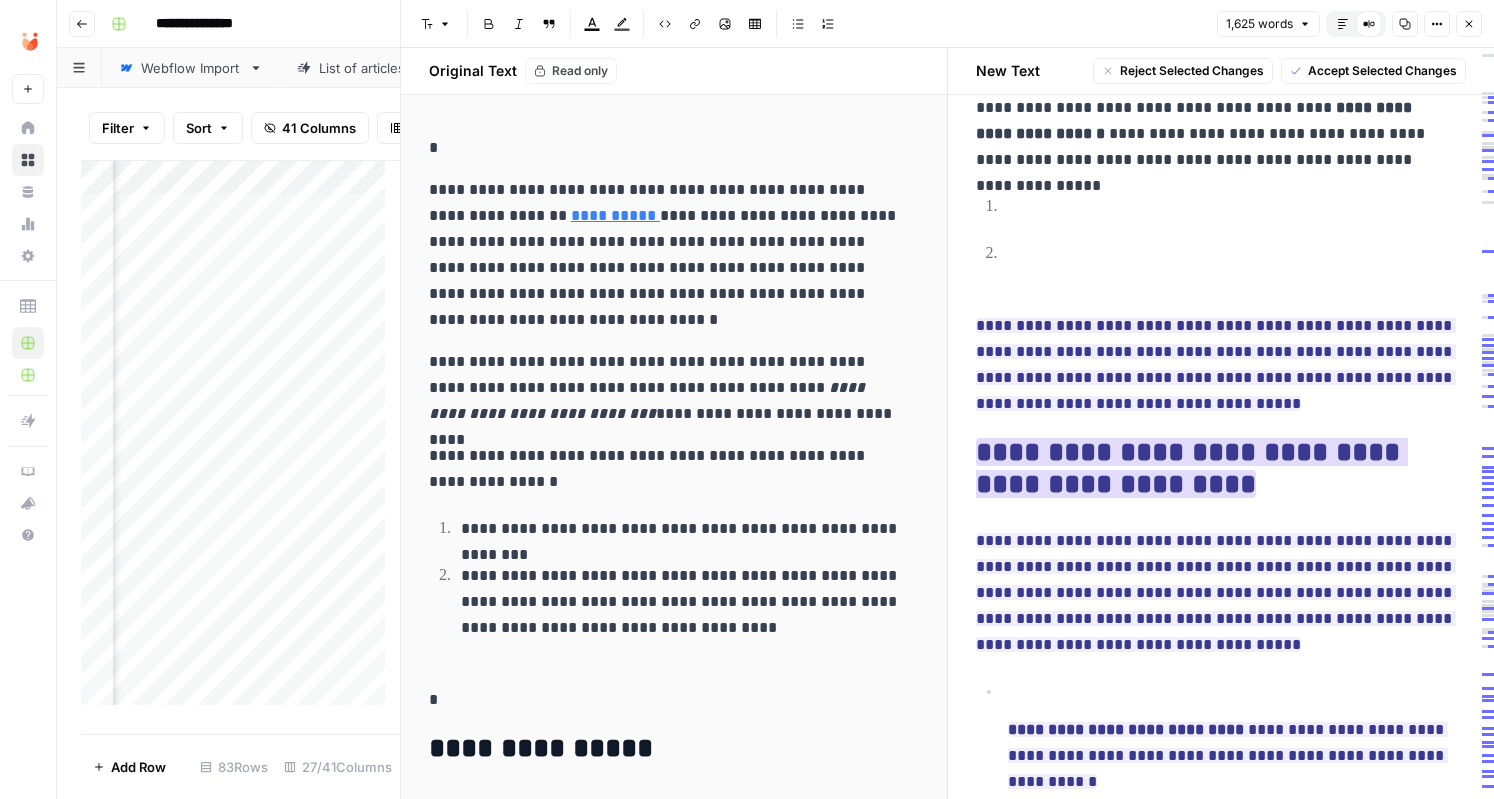 copy on "**********" 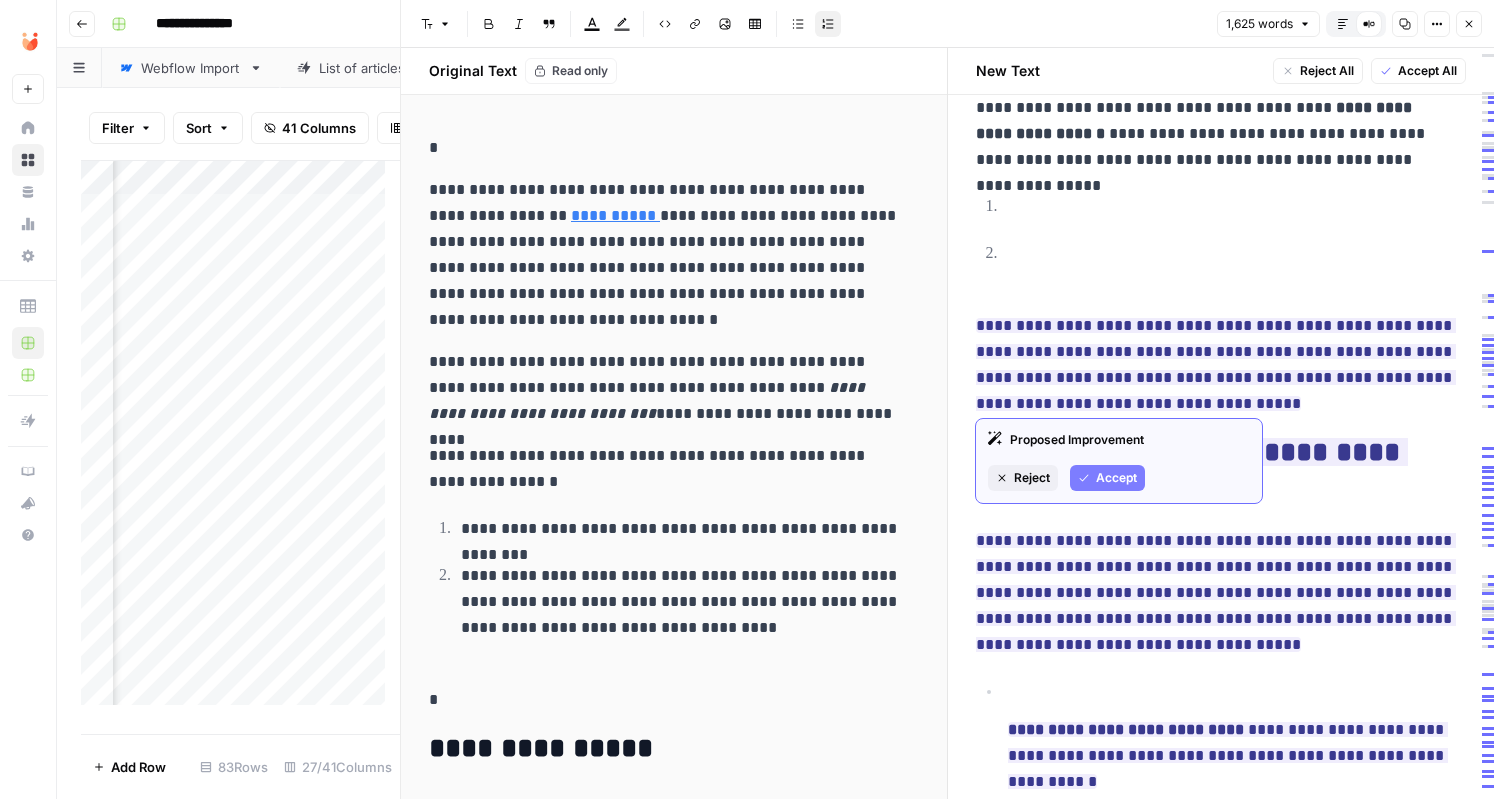 click on "**********" at bounding box center (1237, 267) 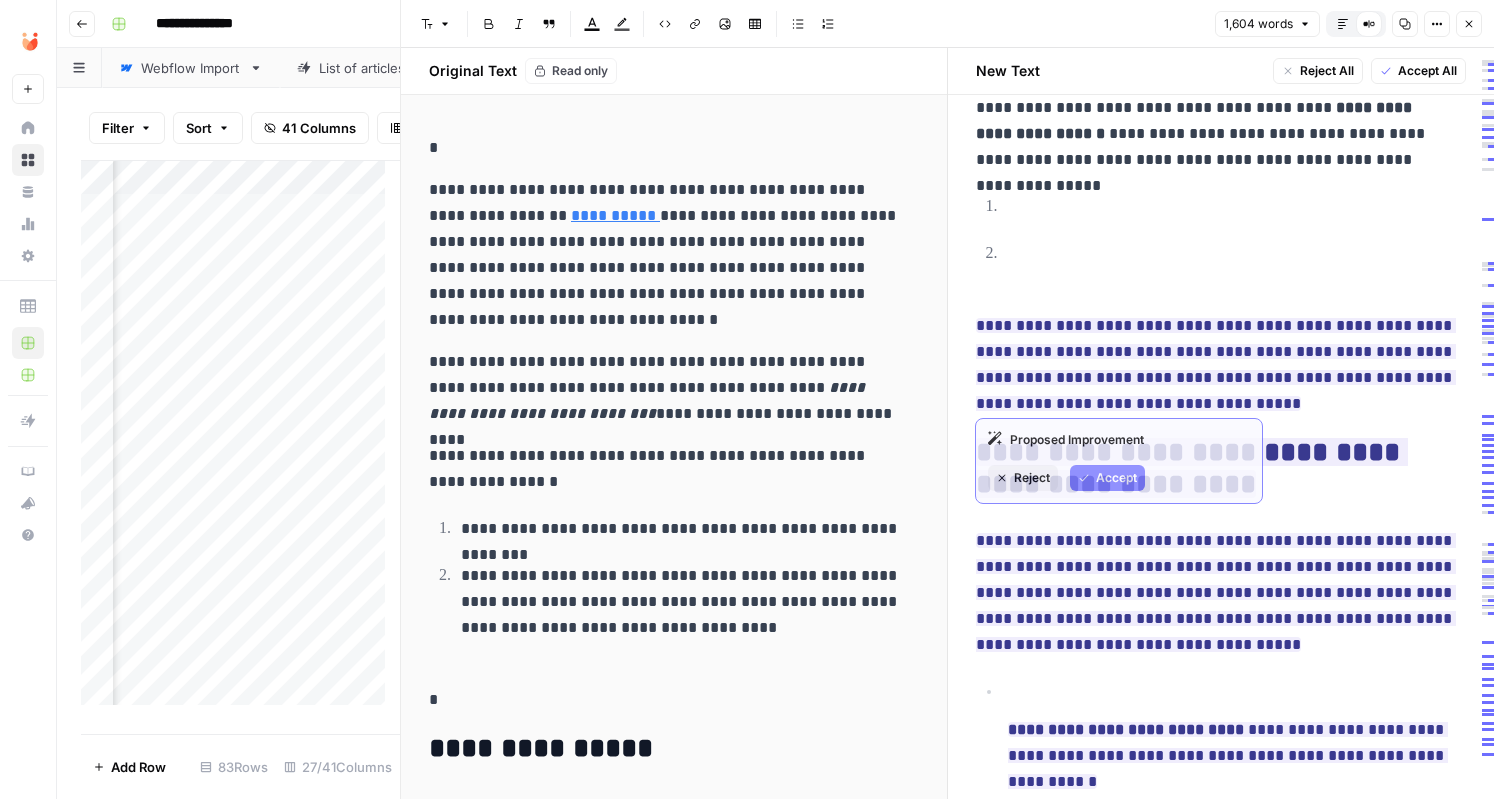 click on "**********" at bounding box center (1221, 4360) 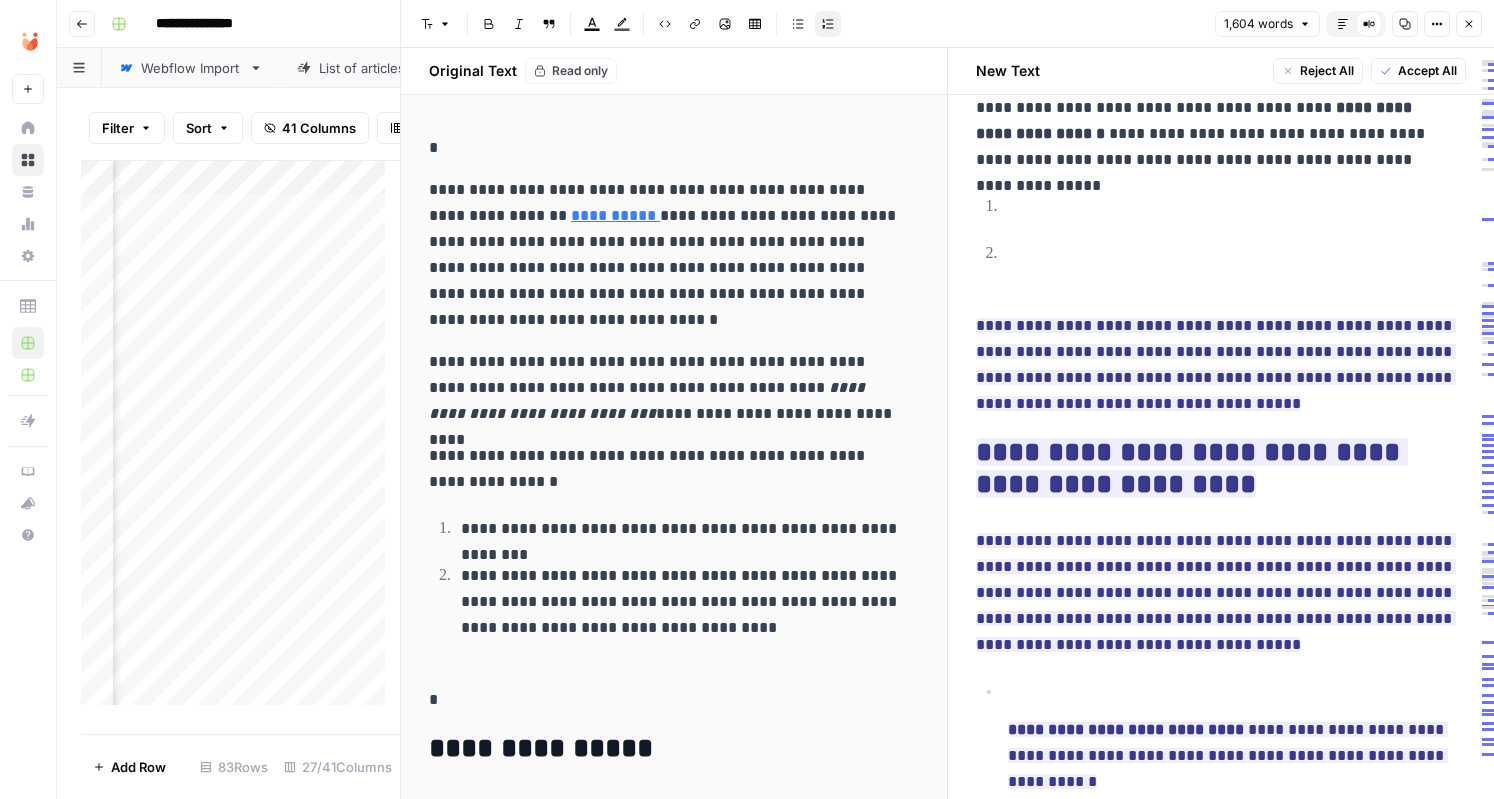 click at bounding box center [1237, 267] 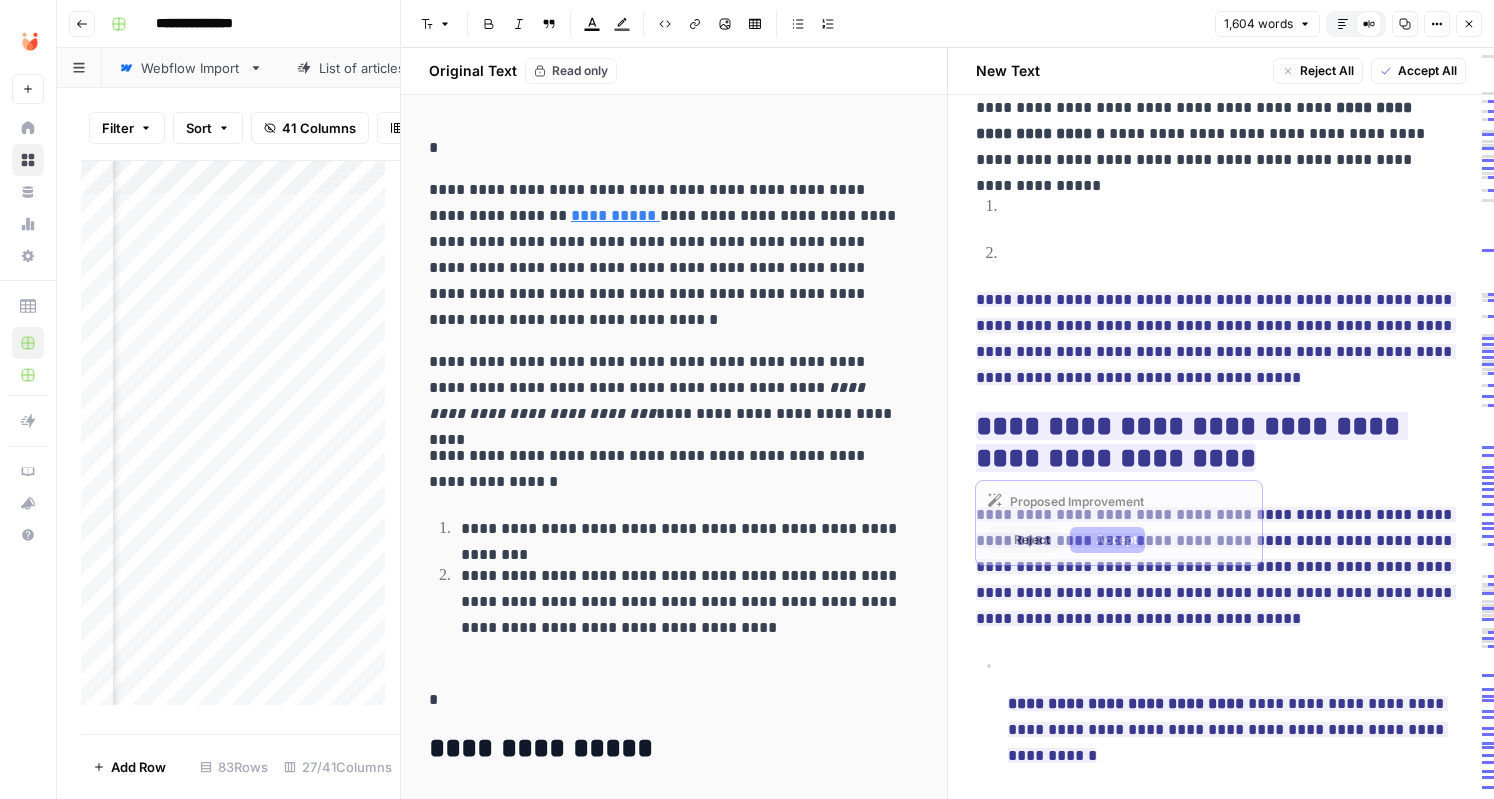 click on "**********" at bounding box center [1221, 339] 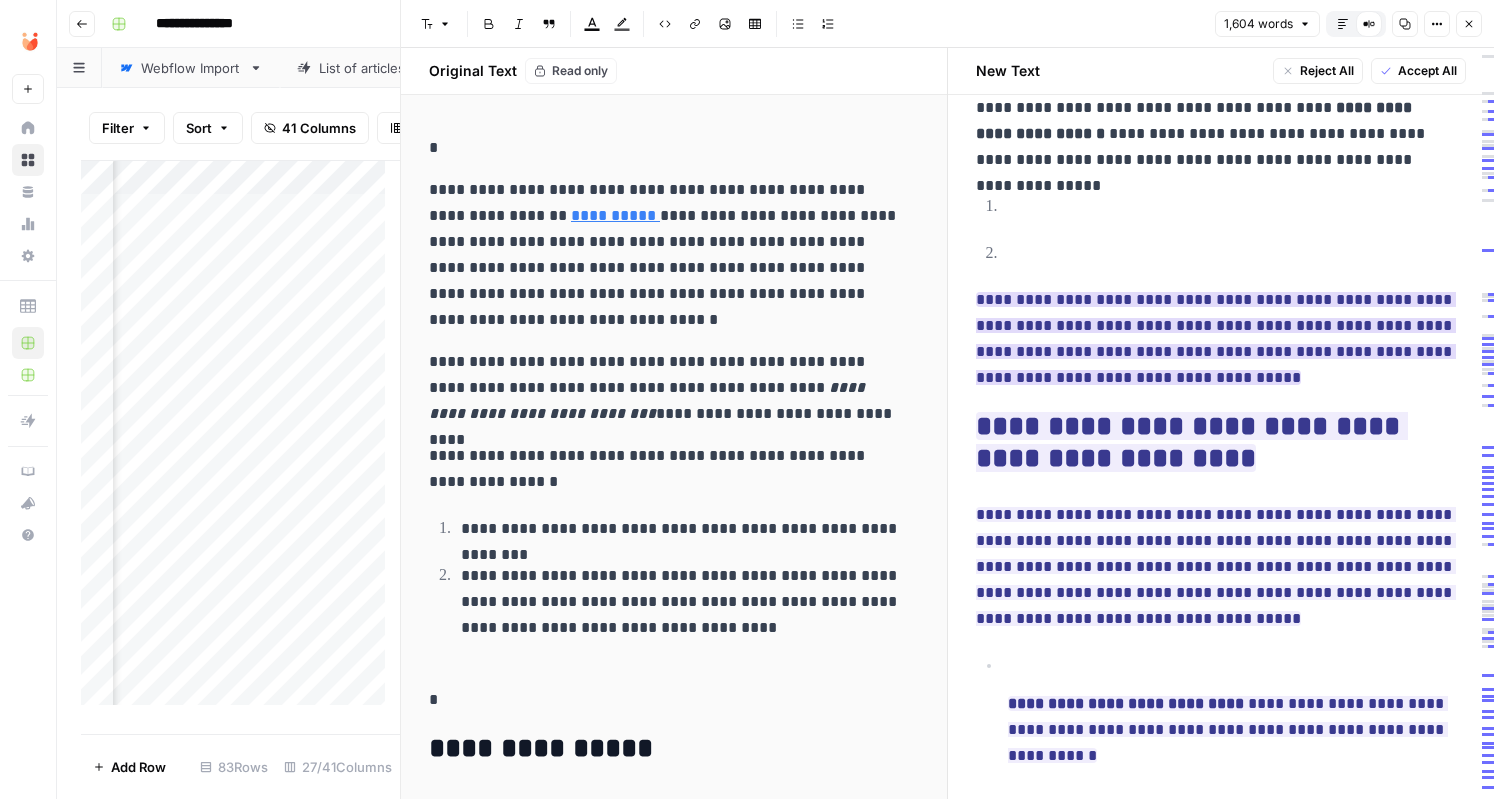 click on "**********" at bounding box center (1216, 338) 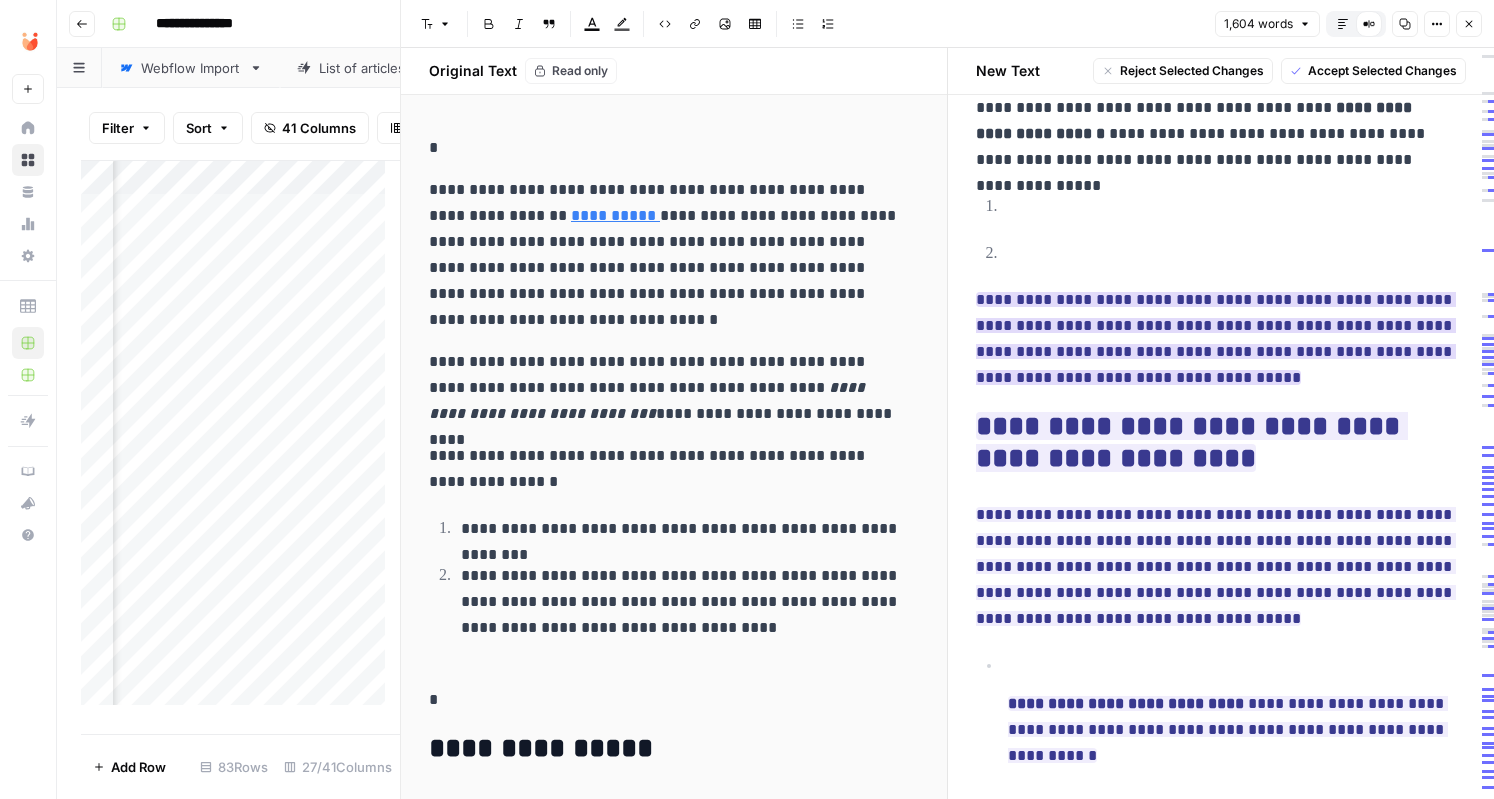 drag, startPoint x: 1074, startPoint y: 329, endPoint x: 1049, endPoint y: 333, distance: 25.317978 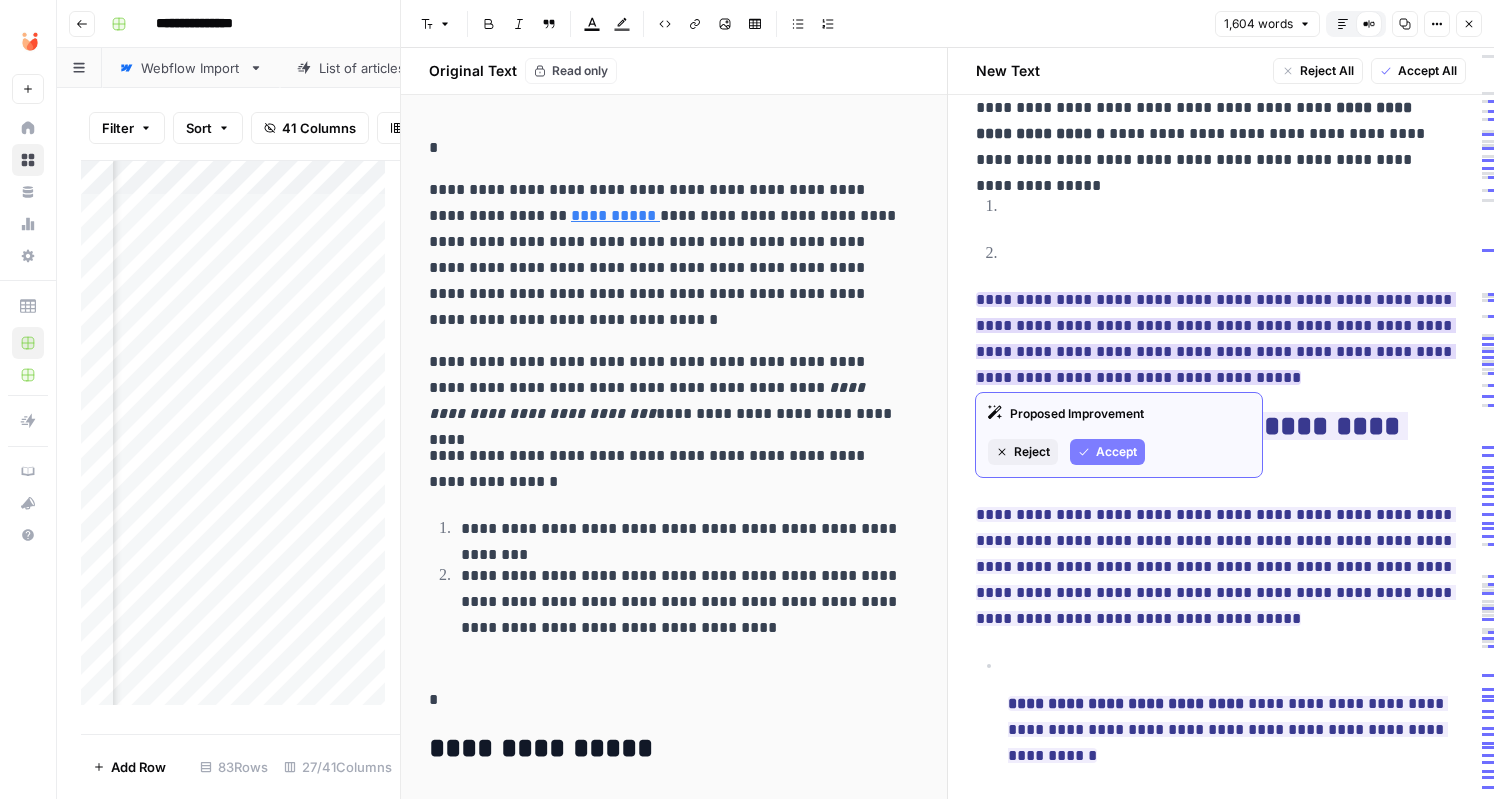 click on "**********" at bounding box center [1216, 338] 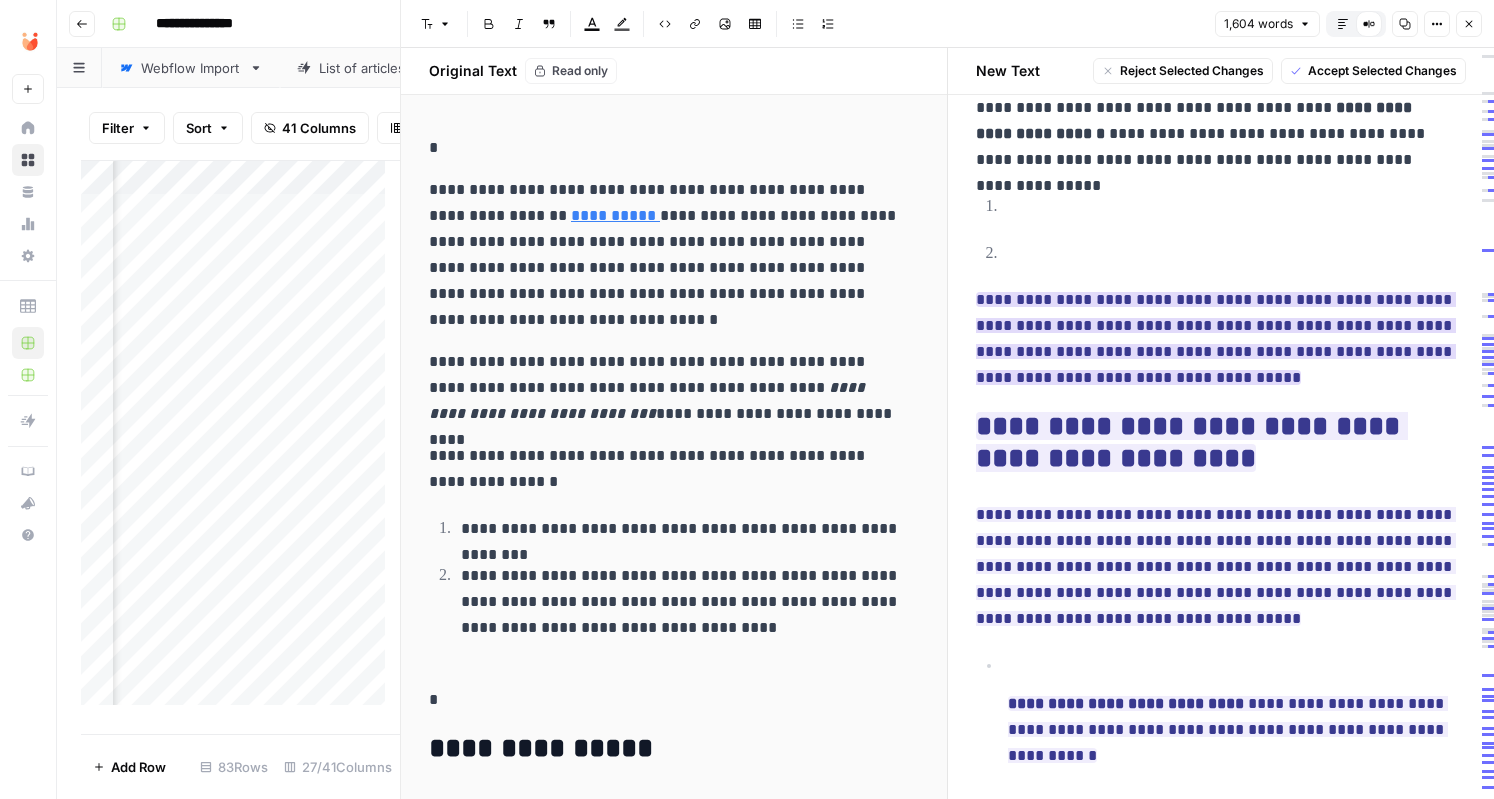 click on "**********" at bounding box center (1216, 338) 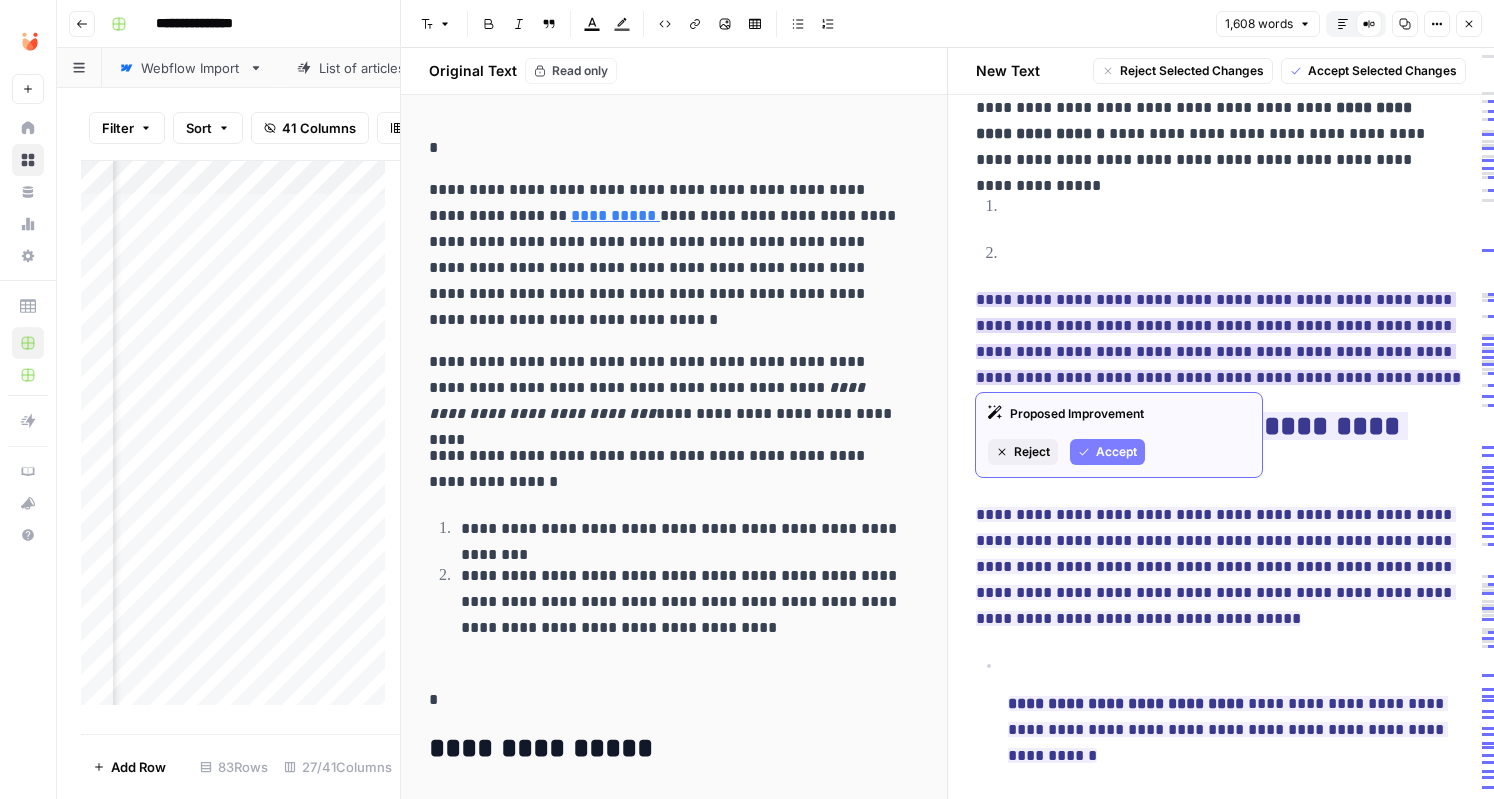 drag, startPoint x: 1288, startPoint y: 297, endPoint x: 1339, endPoint y: 301, distance: 51.156624 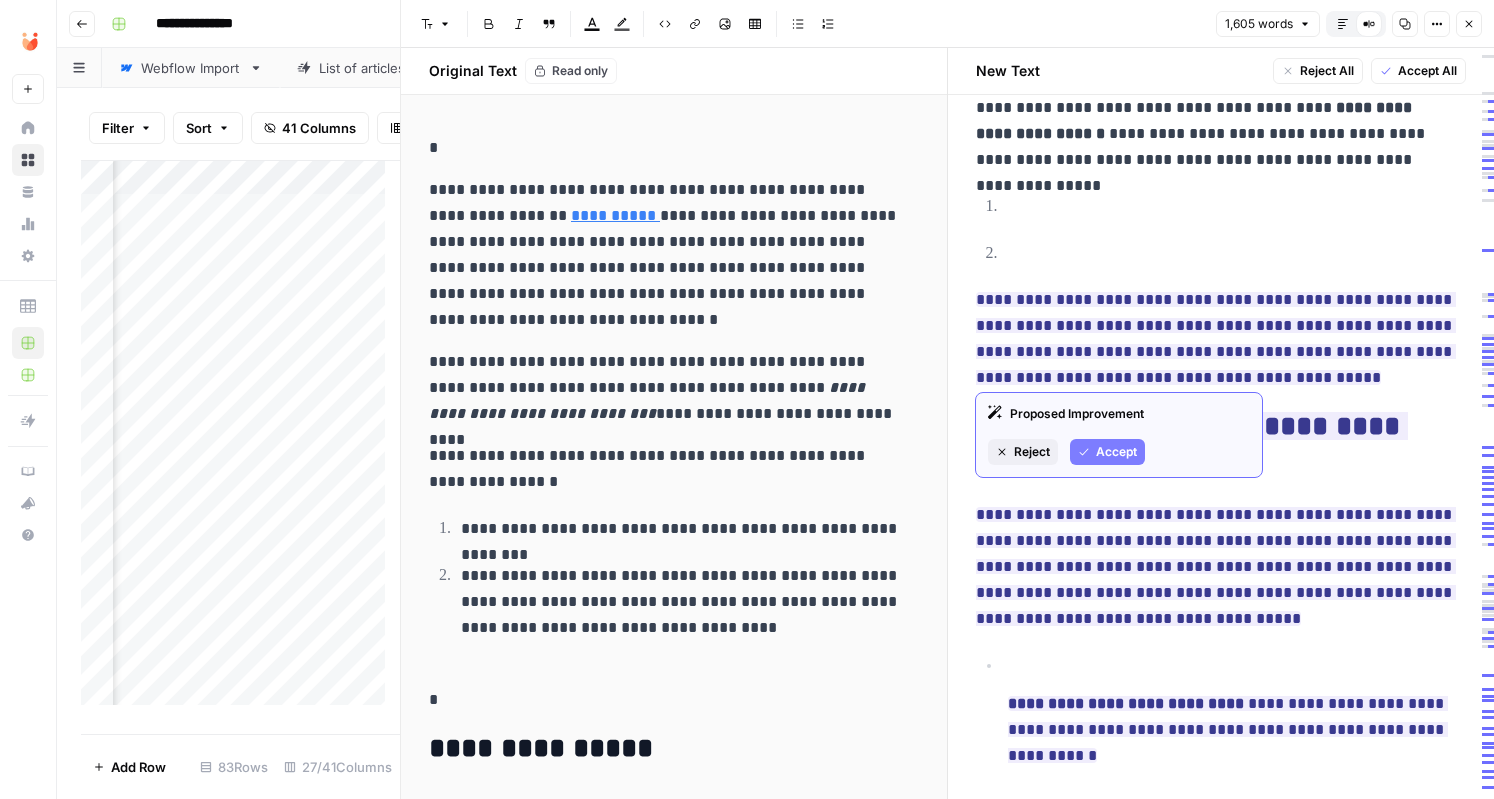 click on "**********" at bounding box center (1216, 338) 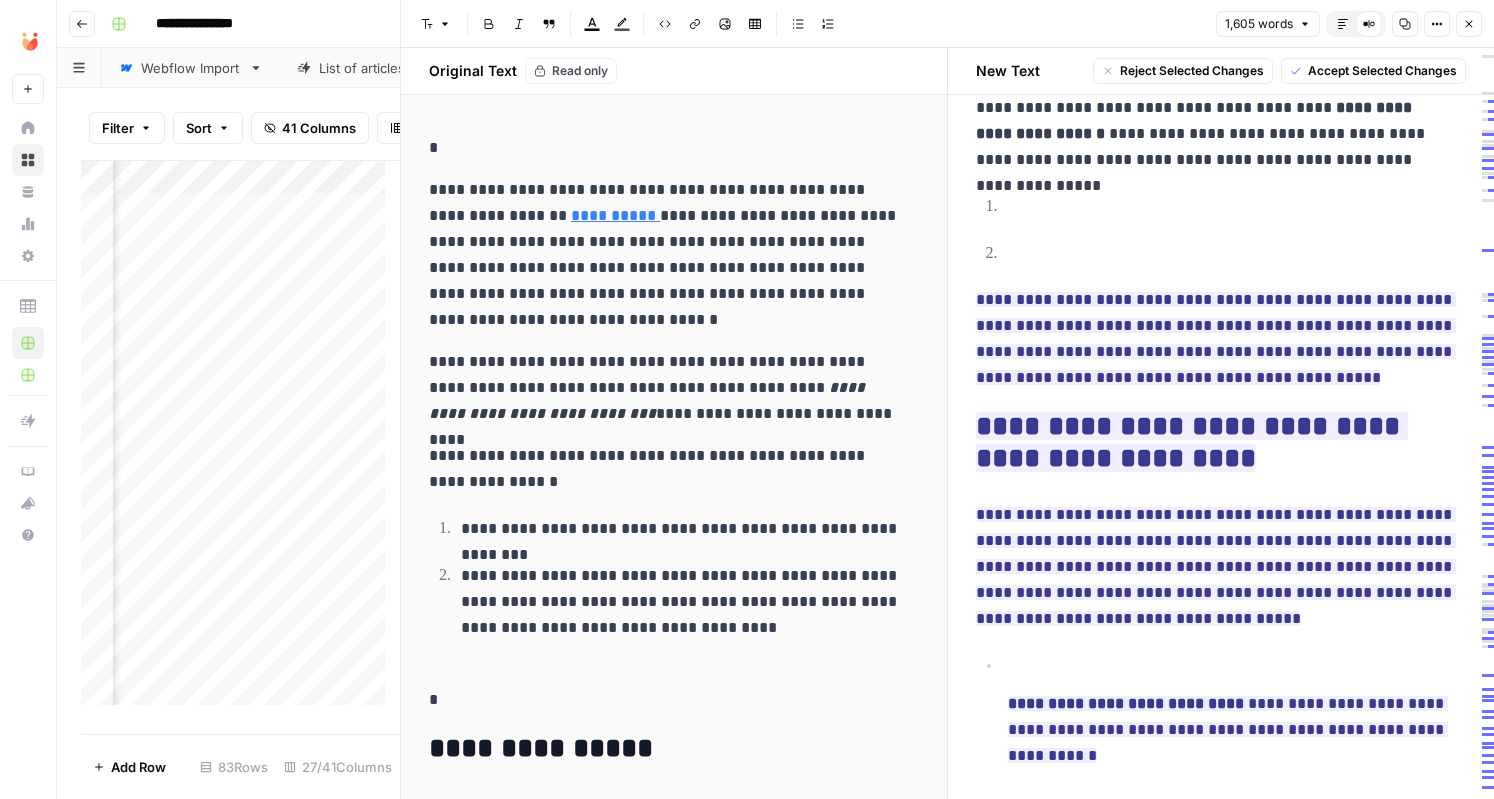 drag, startPoint x: 978, startPoint y: 330, endPoint x: 1442, endPoint y: 325, distance: 464.02695 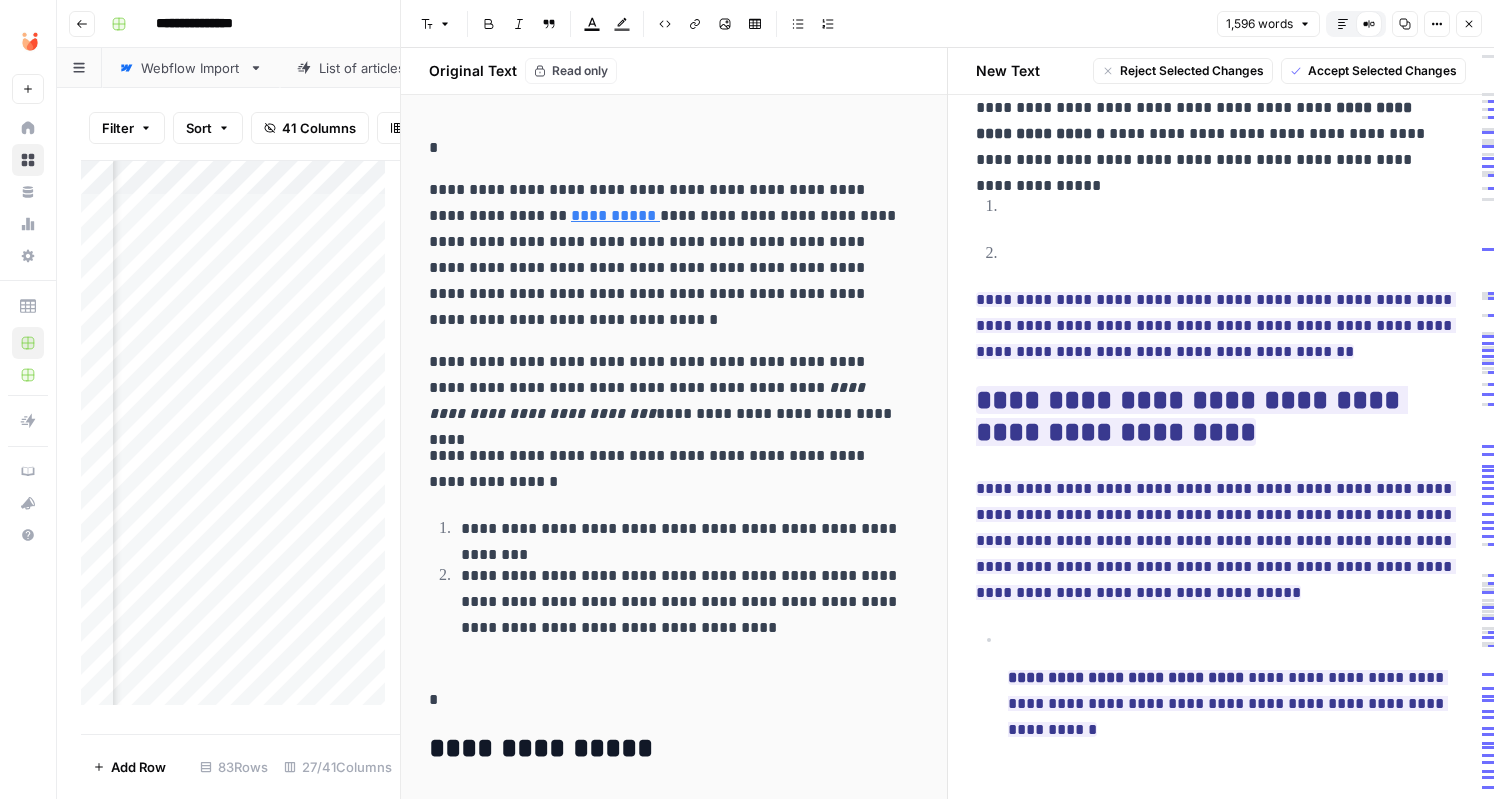 drag, startPoint x: 1286, startPoint y: 346, endPoint x: 973, endPoint y: 297, distance: 316.81226 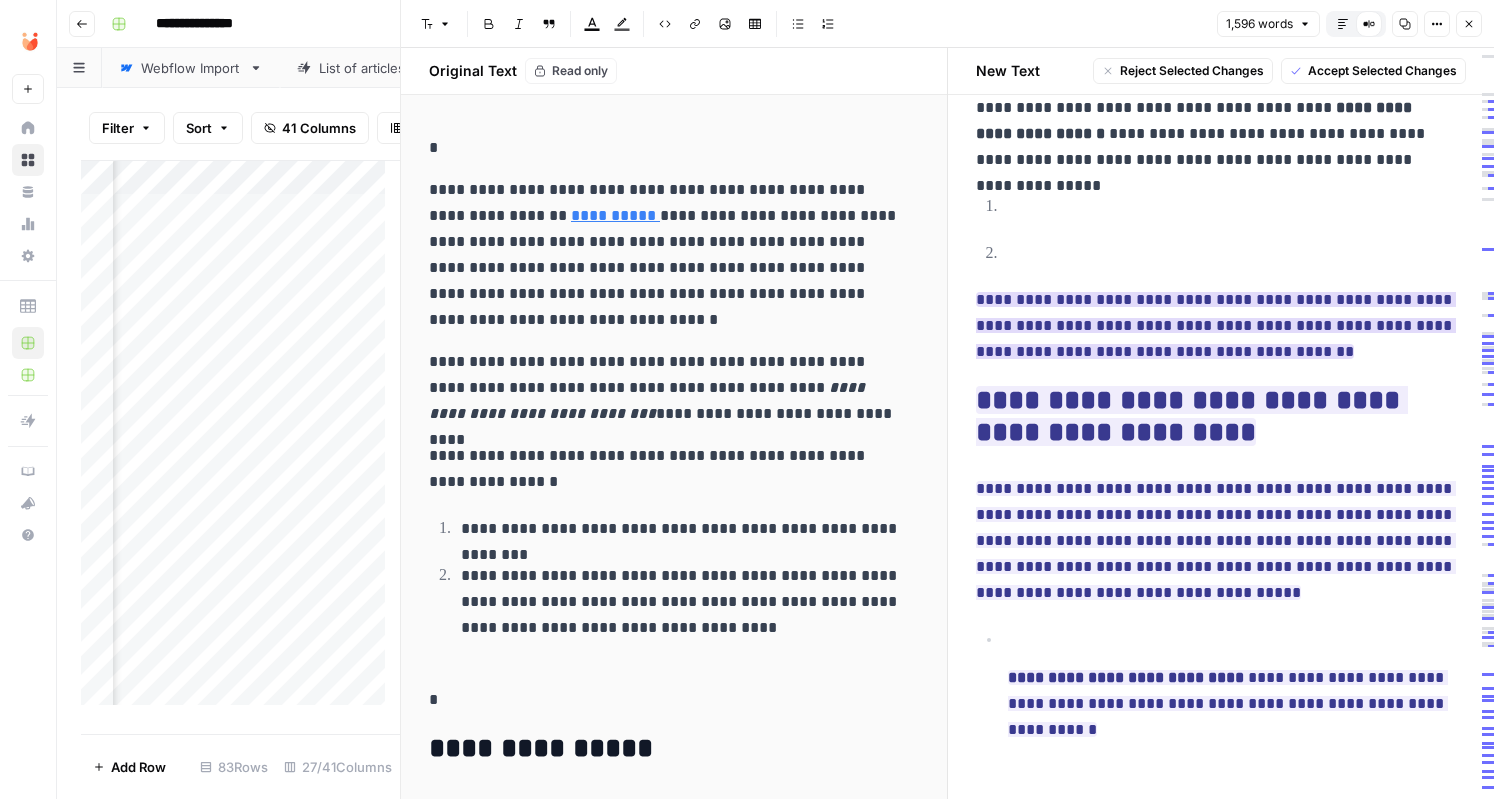 drag, startPoint x: 1071, startPoint y: 331, endPoint x: 1147, endPoint y: 290, distance: 86.35392 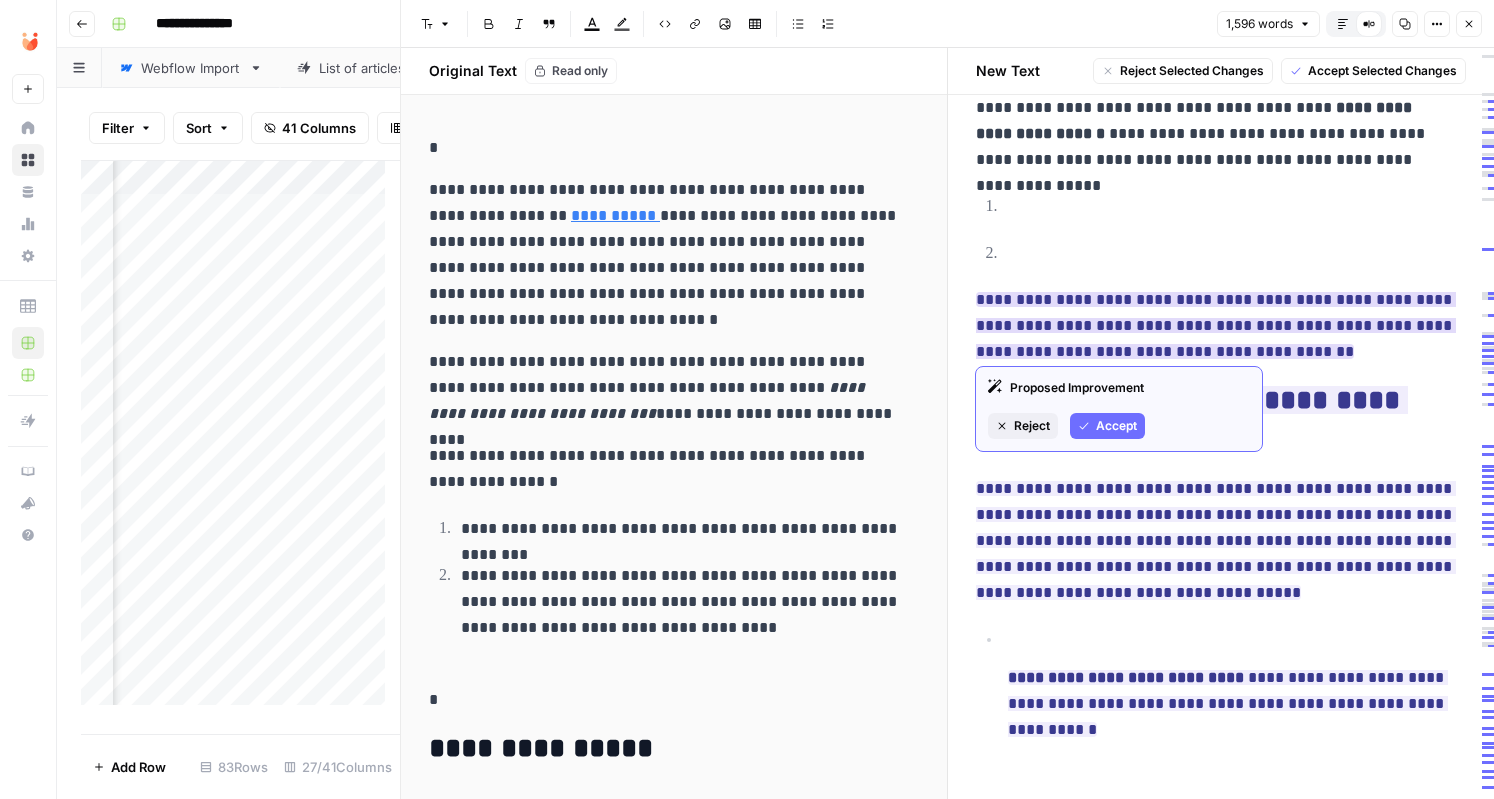 click on "Accept" at bounding box center [1116, 426] 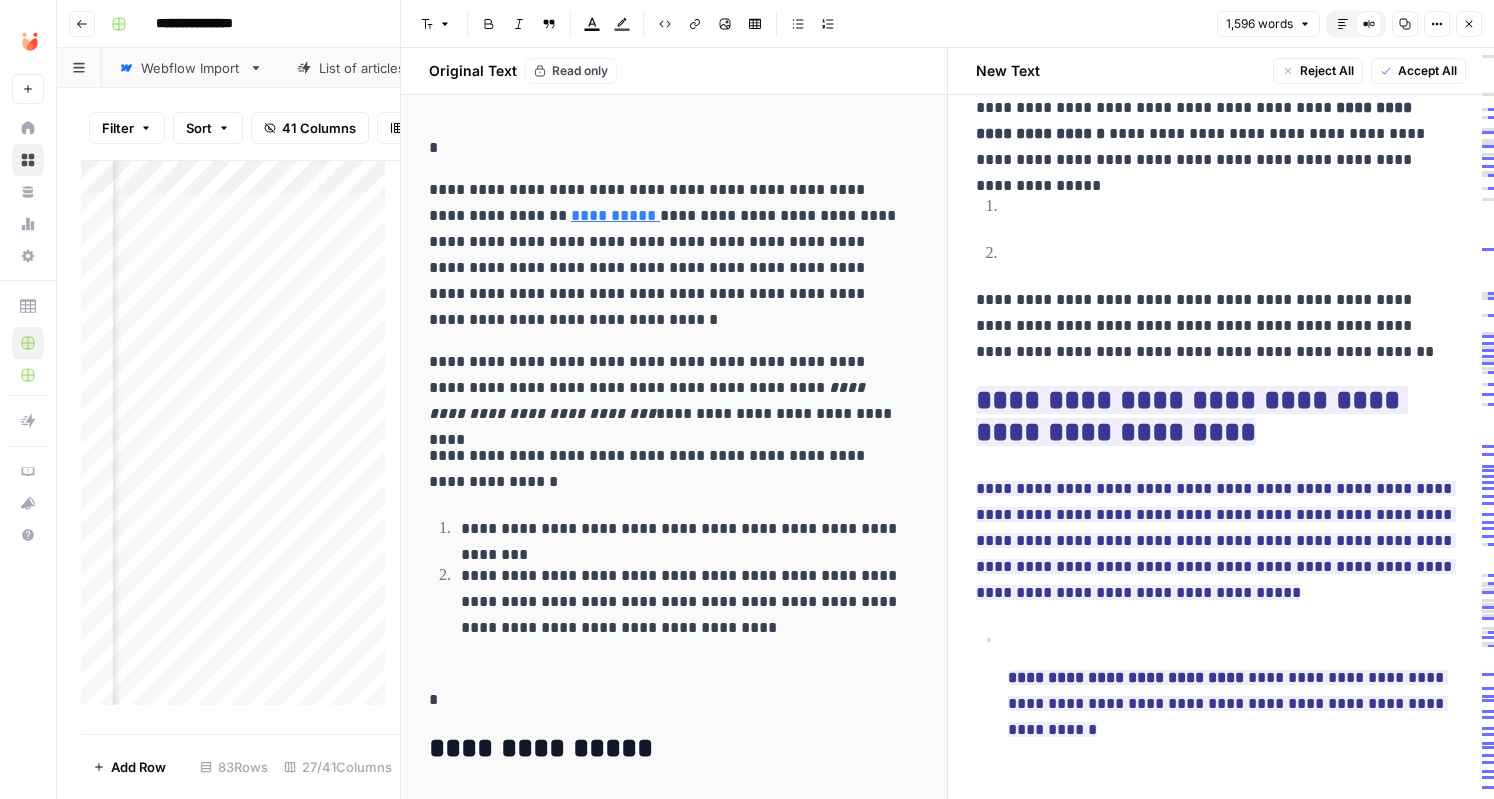 click on "**********" at bounding box center (1213, 326) 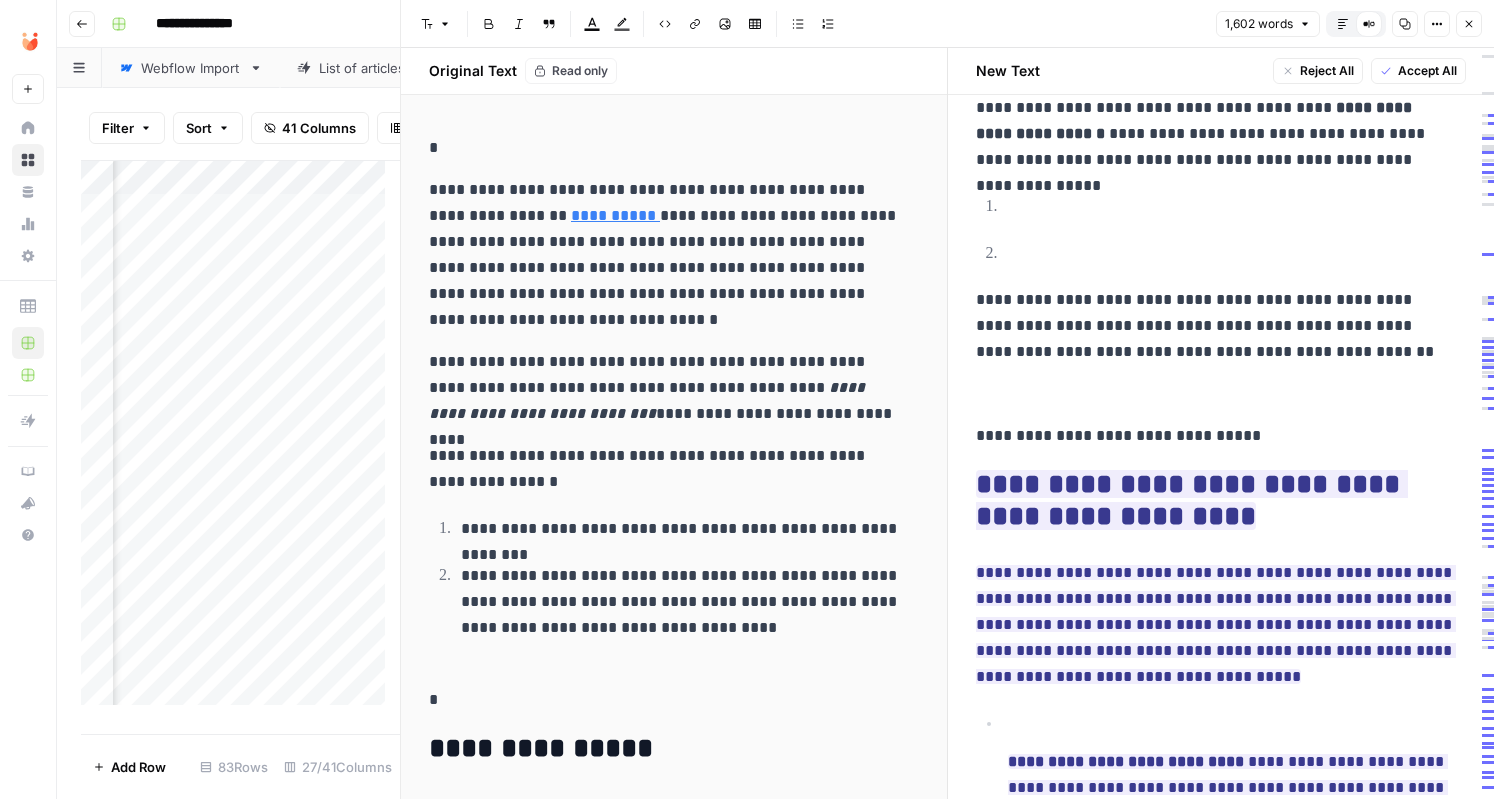 click on "**********" at bounding box center (1213, 436) 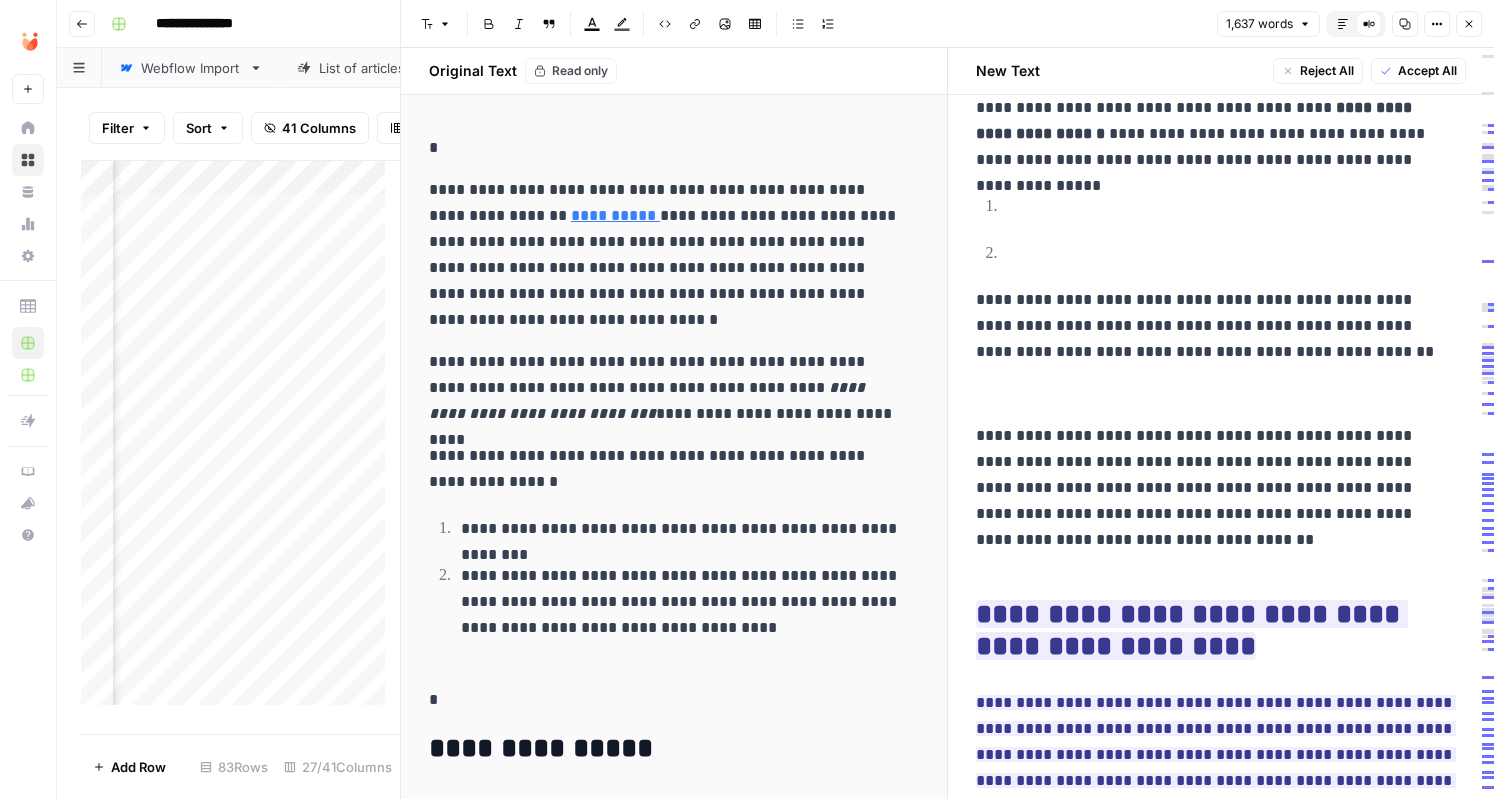 click on "**********" at bounding box center [1221, 4441] 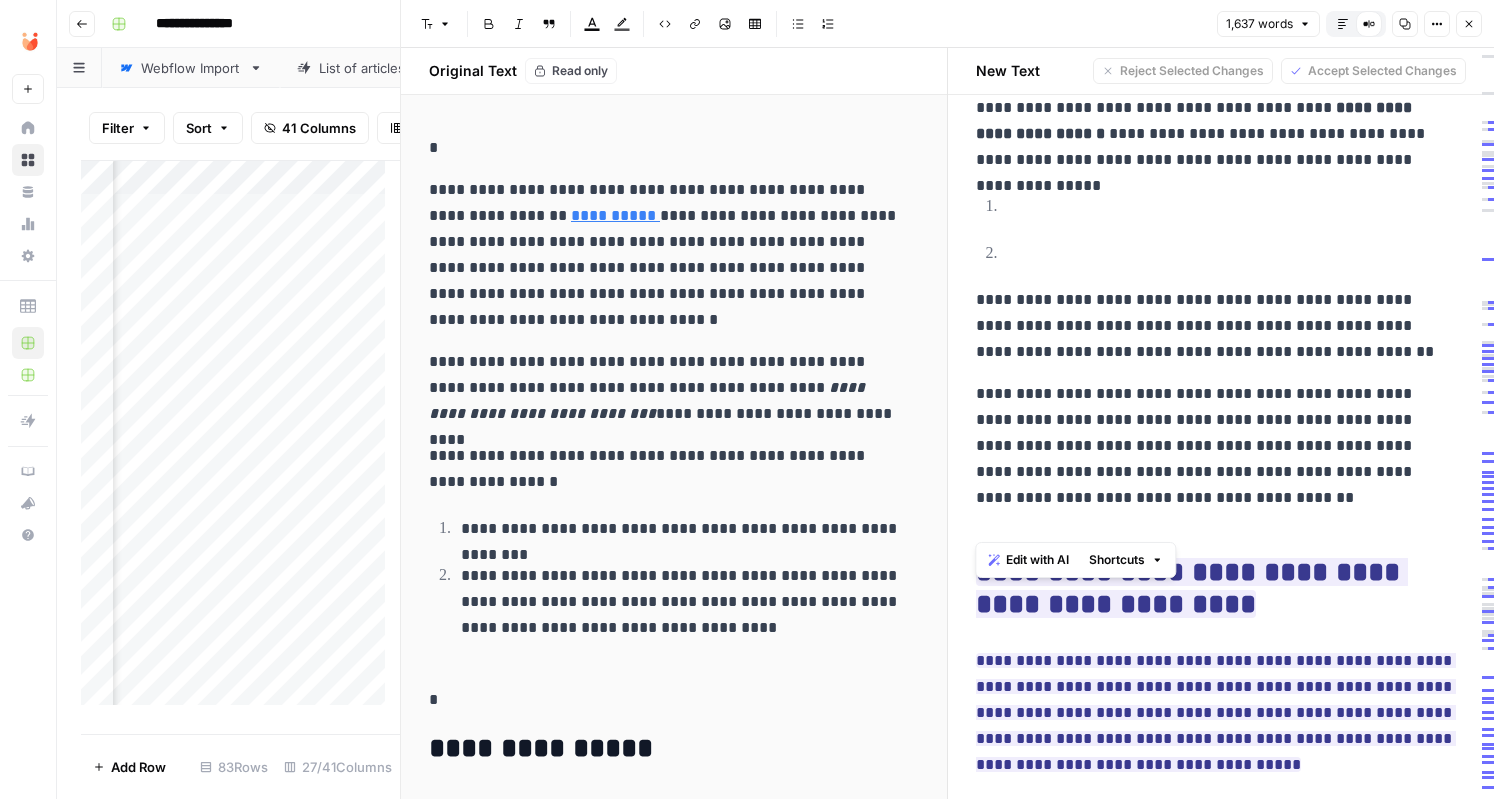 drag, startPoint x: 1310, startPoint y: 535, endPoint x: 873, endPoint y: 394, distance: 459.18405 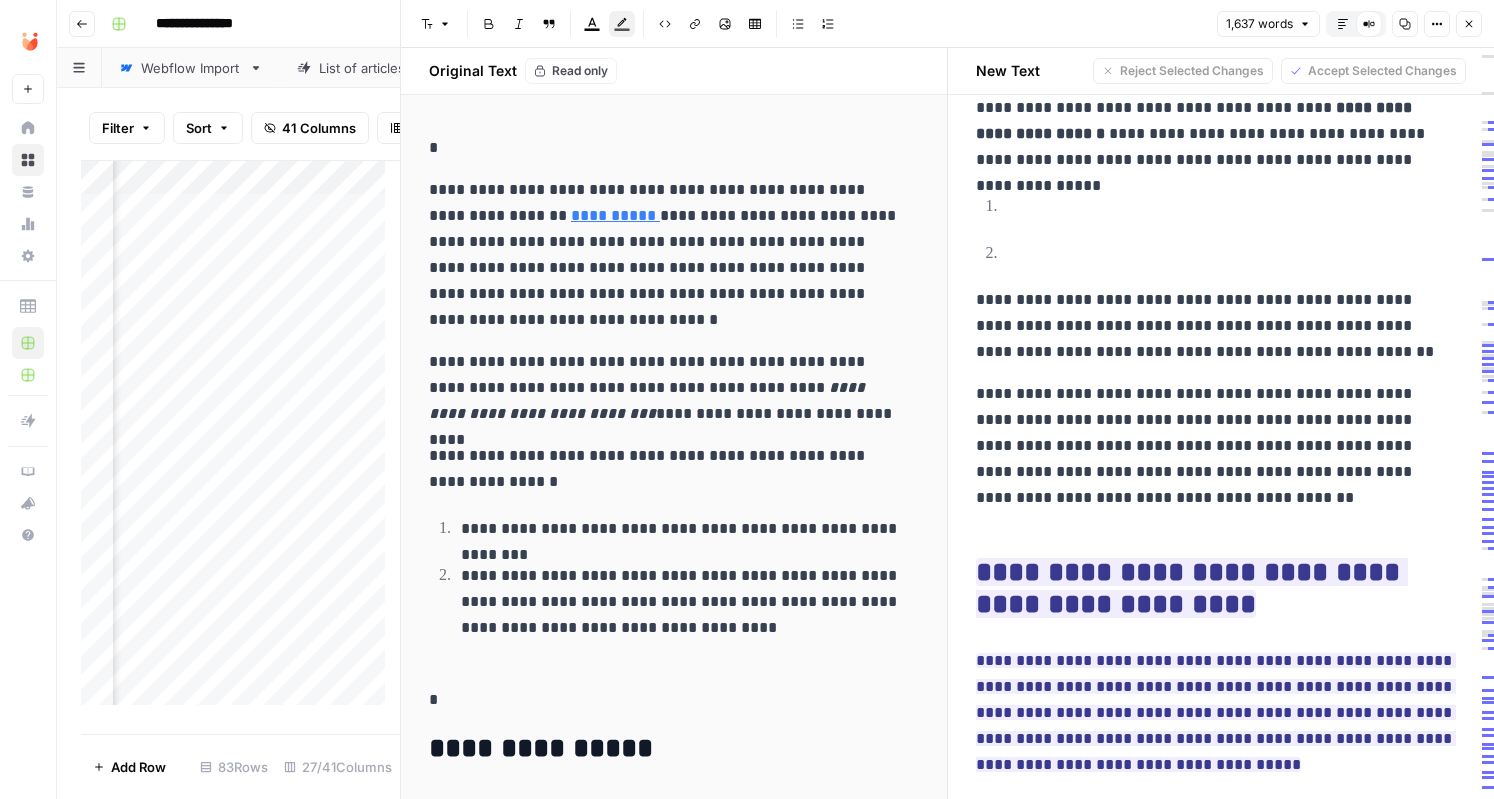 click 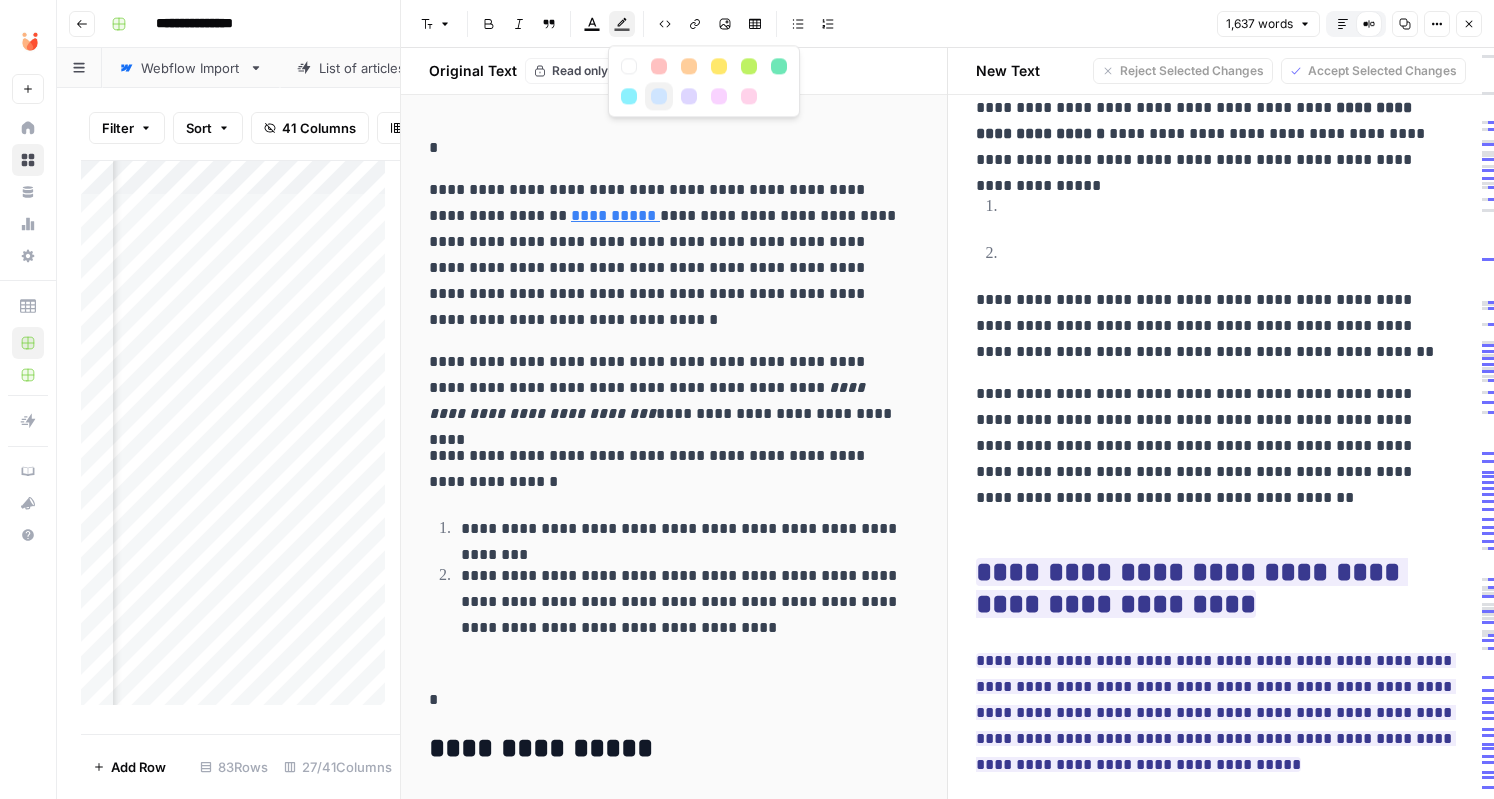 click at bounding box center [659, 96] 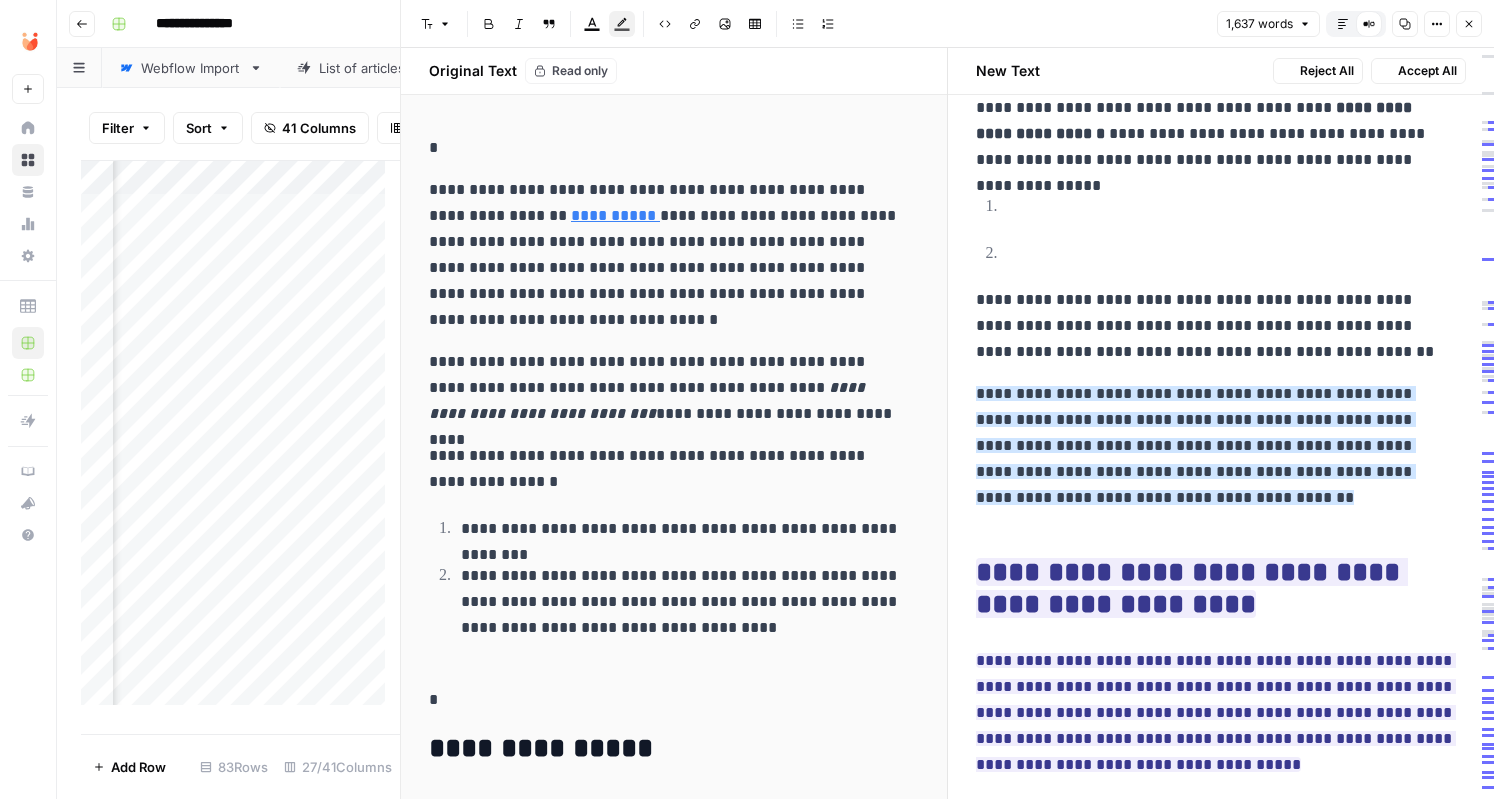 click on "**********" at bounding box center (1213, 326) 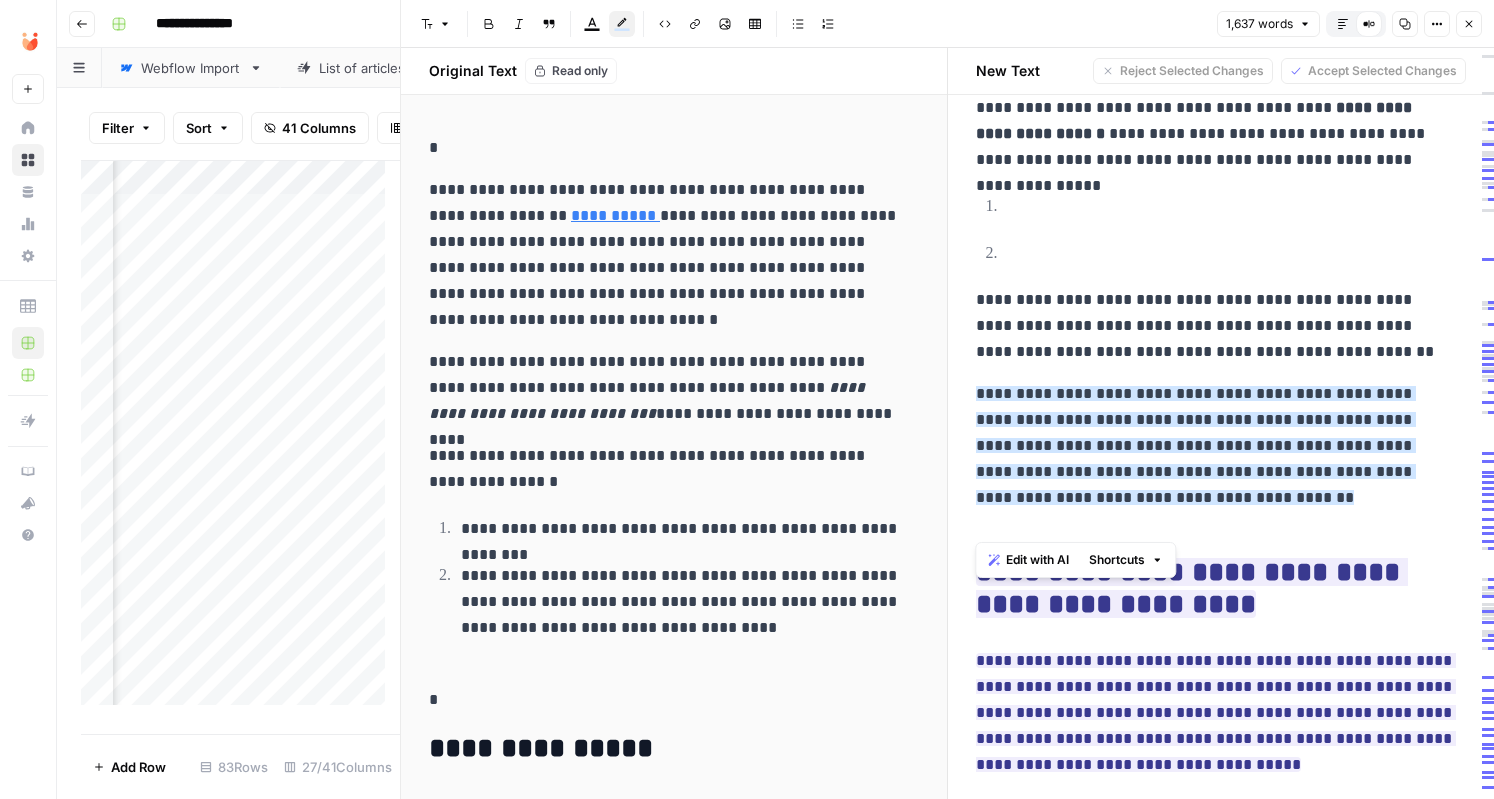 drag, startPoint x: 1326, startPoint y: 526, endPoint x: 898, endPoint y: 382, distance: 451.575 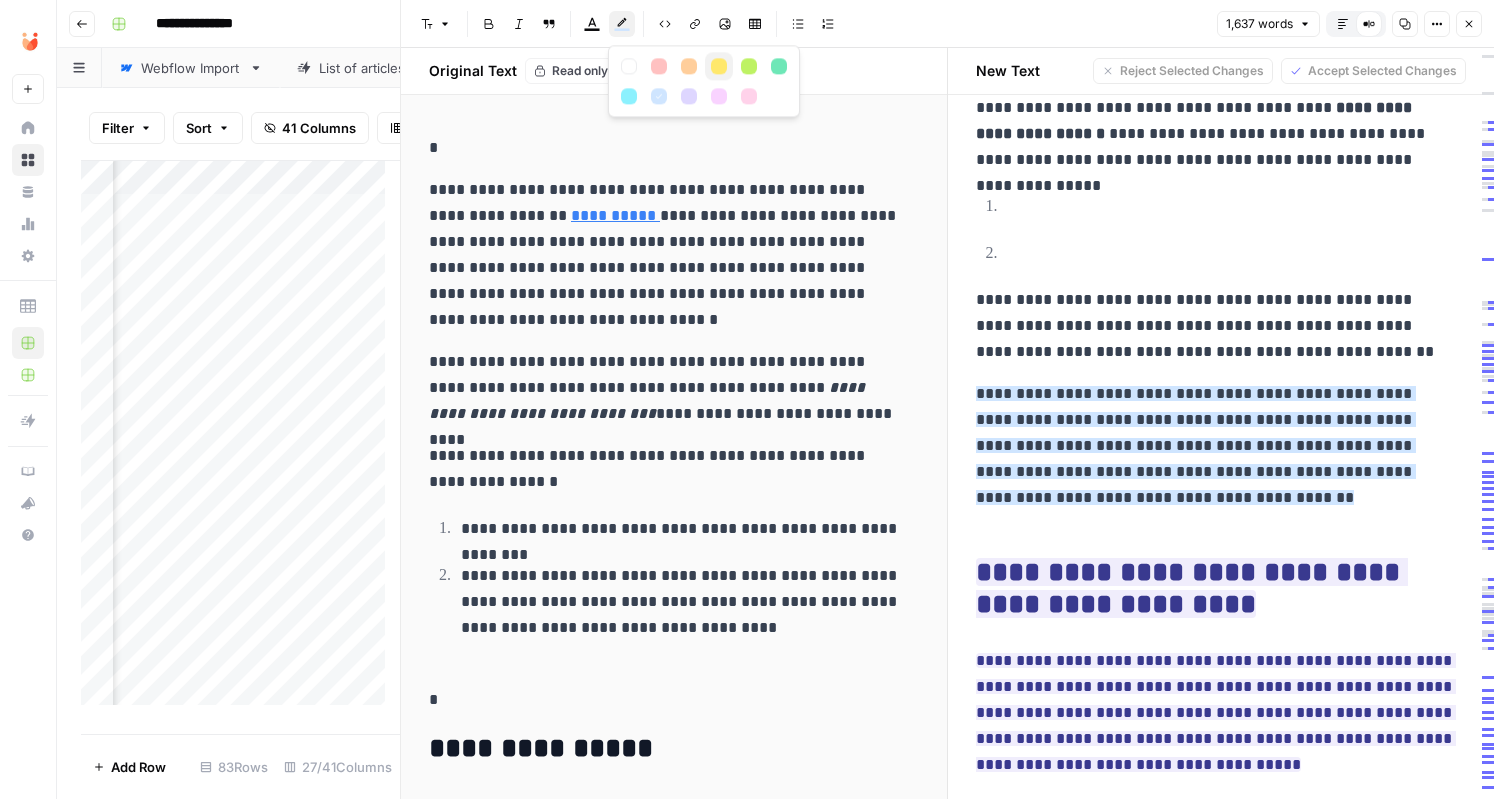 click at bounding box center (719, 66) 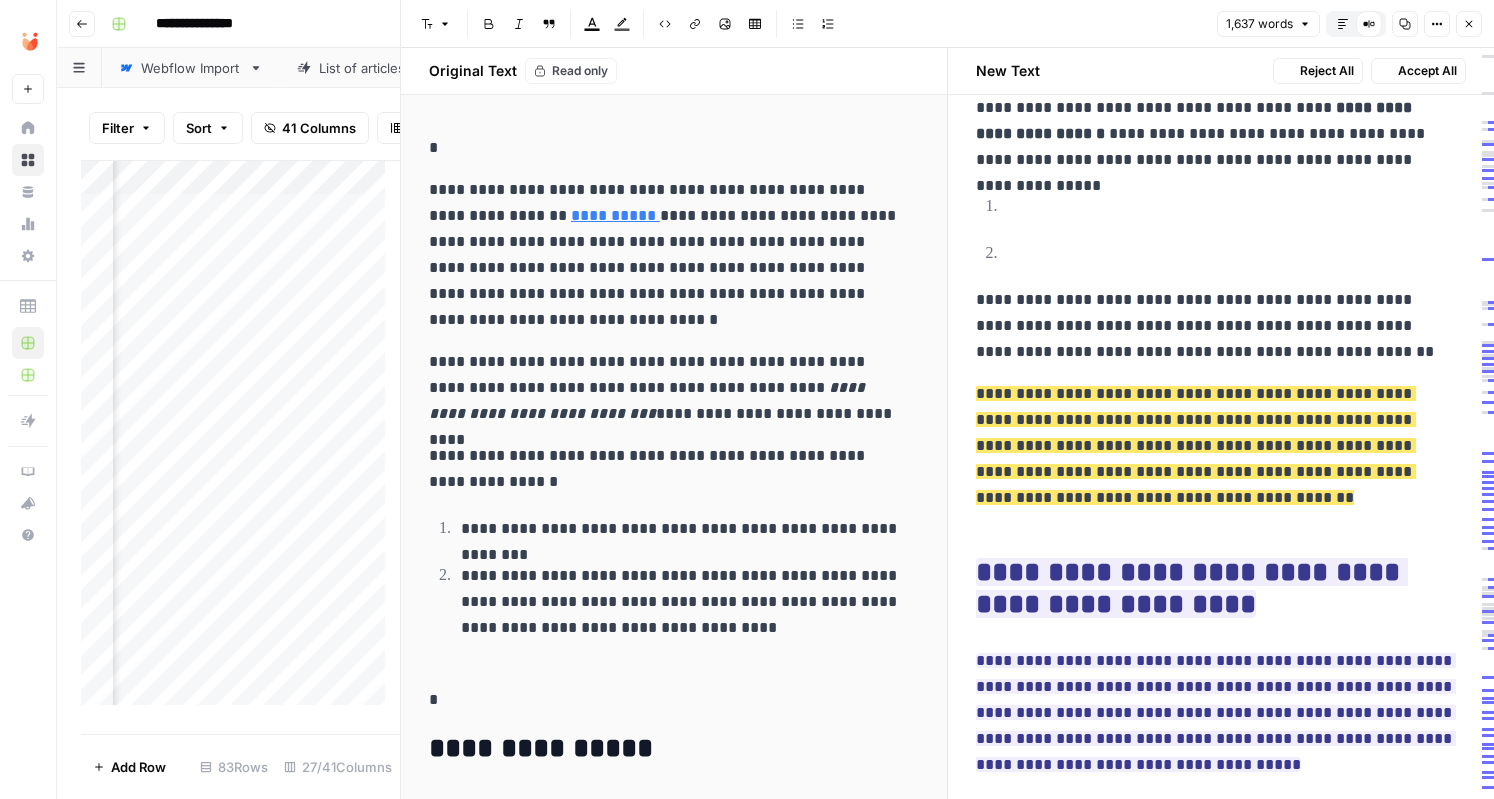click on "**********" at bounding box center [1213, 326] 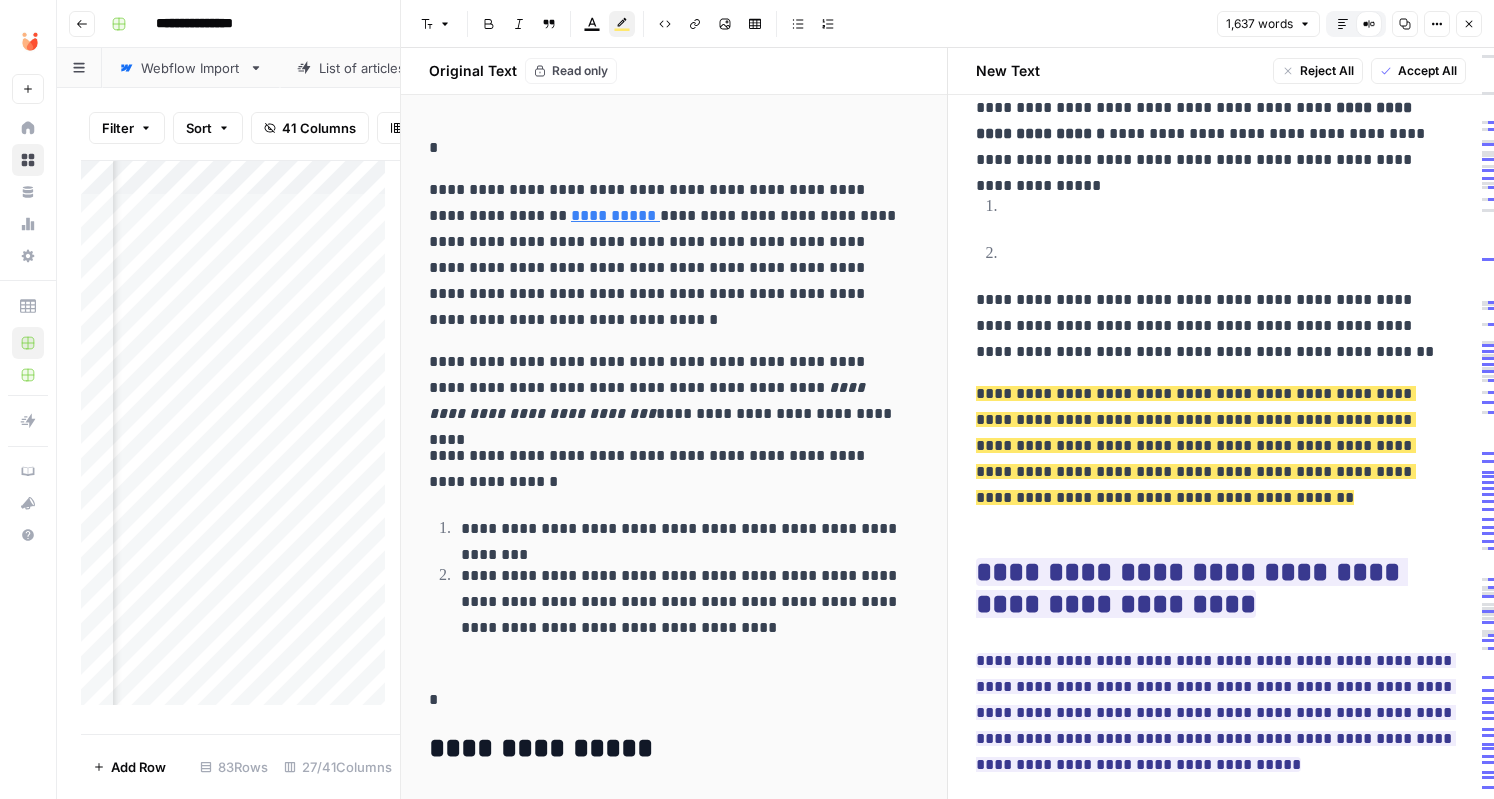 click on "**********" at bounding box center [1196, 445] 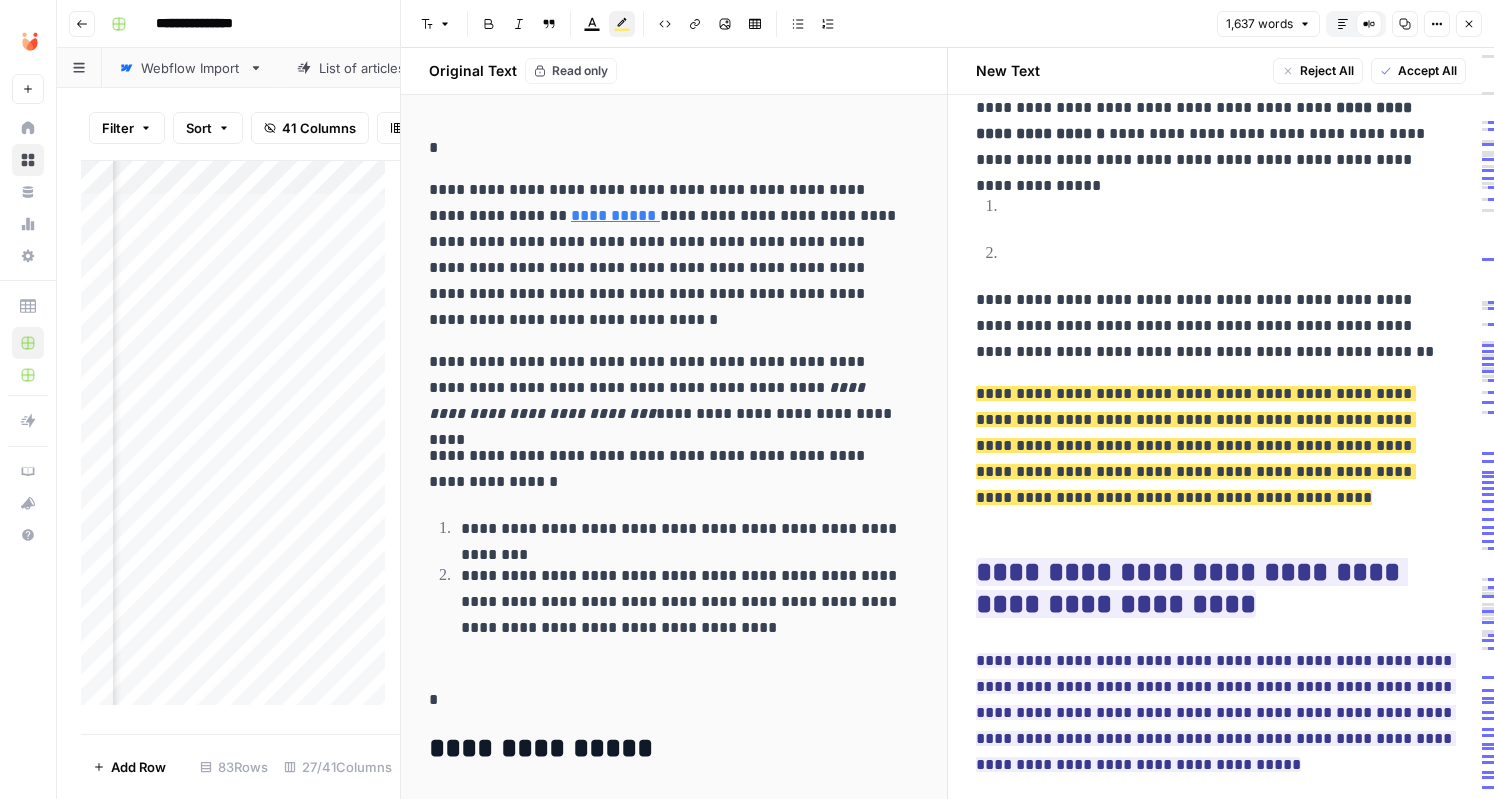 click on "**********" at bounding box center [1196, 445] 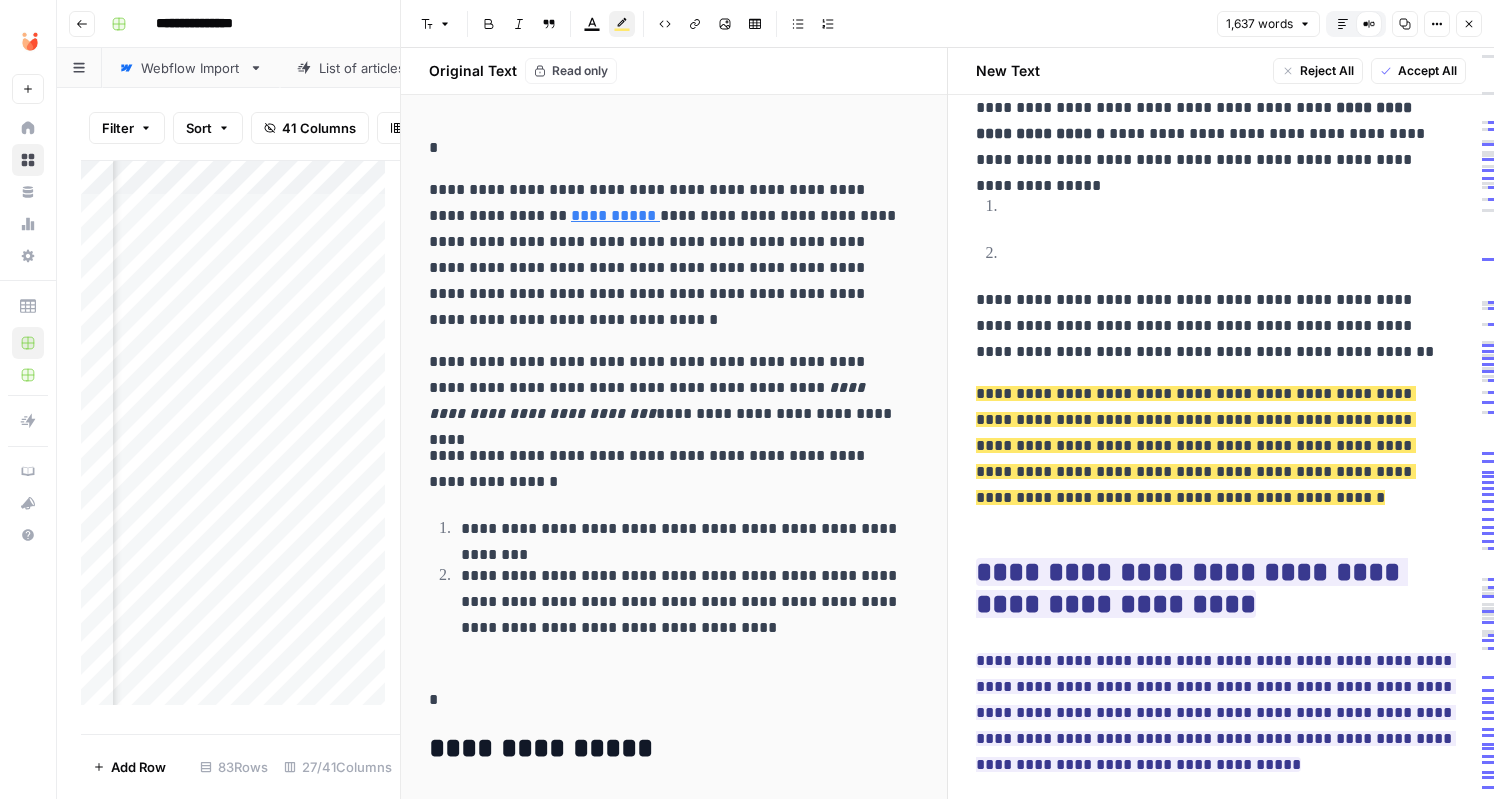 click on "**********" at bounding box center (1213, 459) 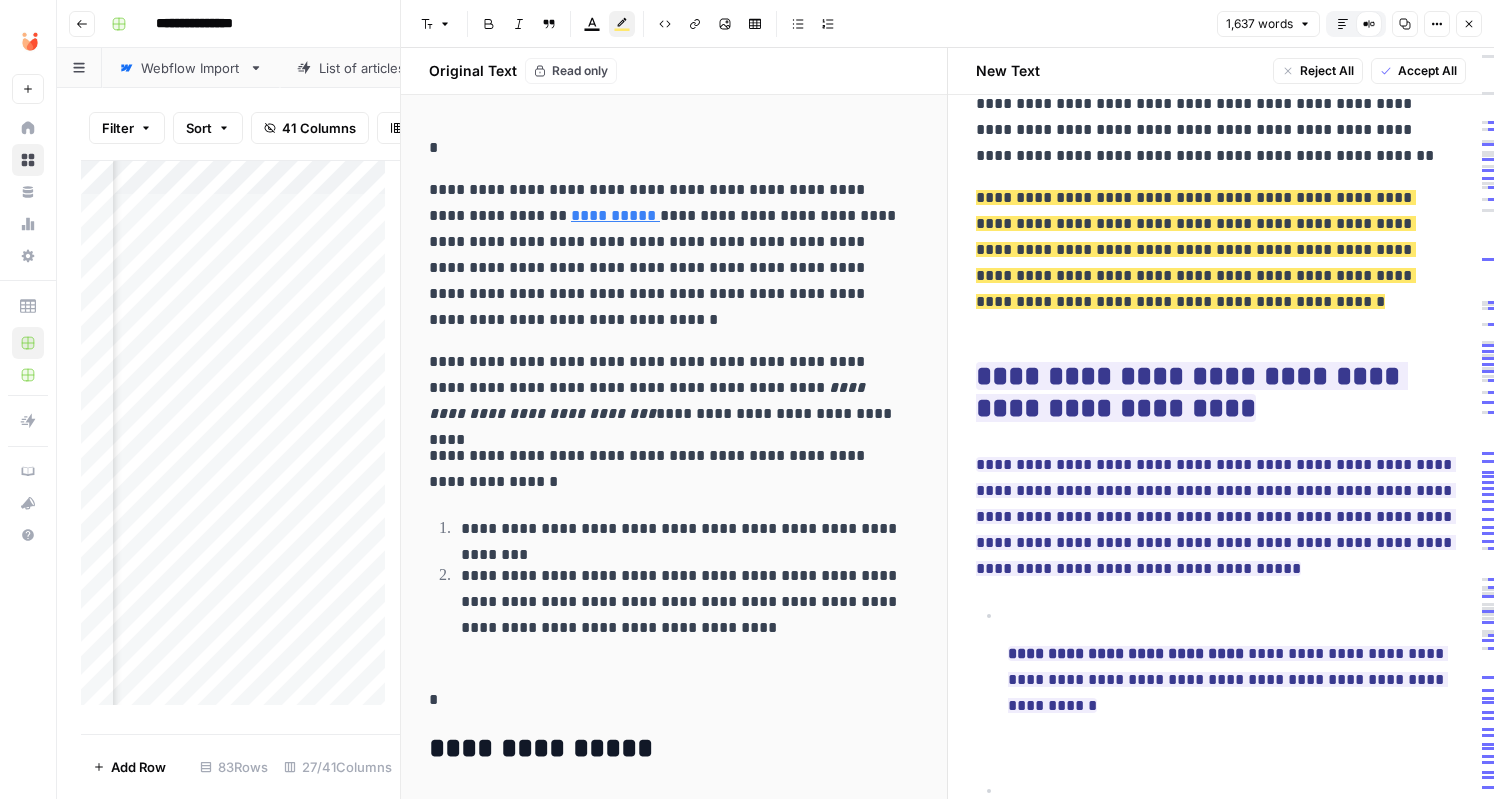 scroll, scrollTop: 600, scrollLeft: 0, axis: vertical 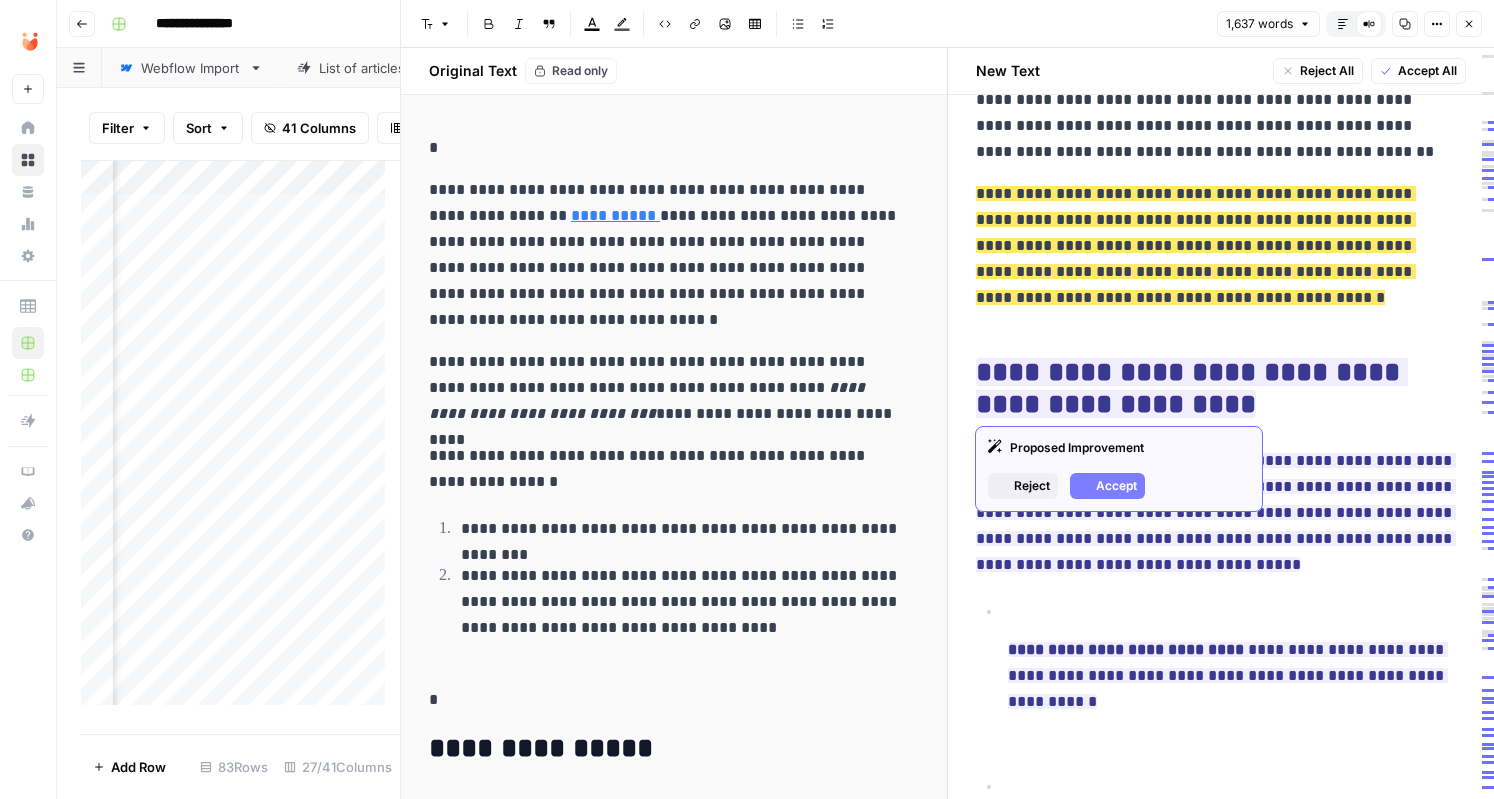 click on "**********" at bounding box center [1192, 388] 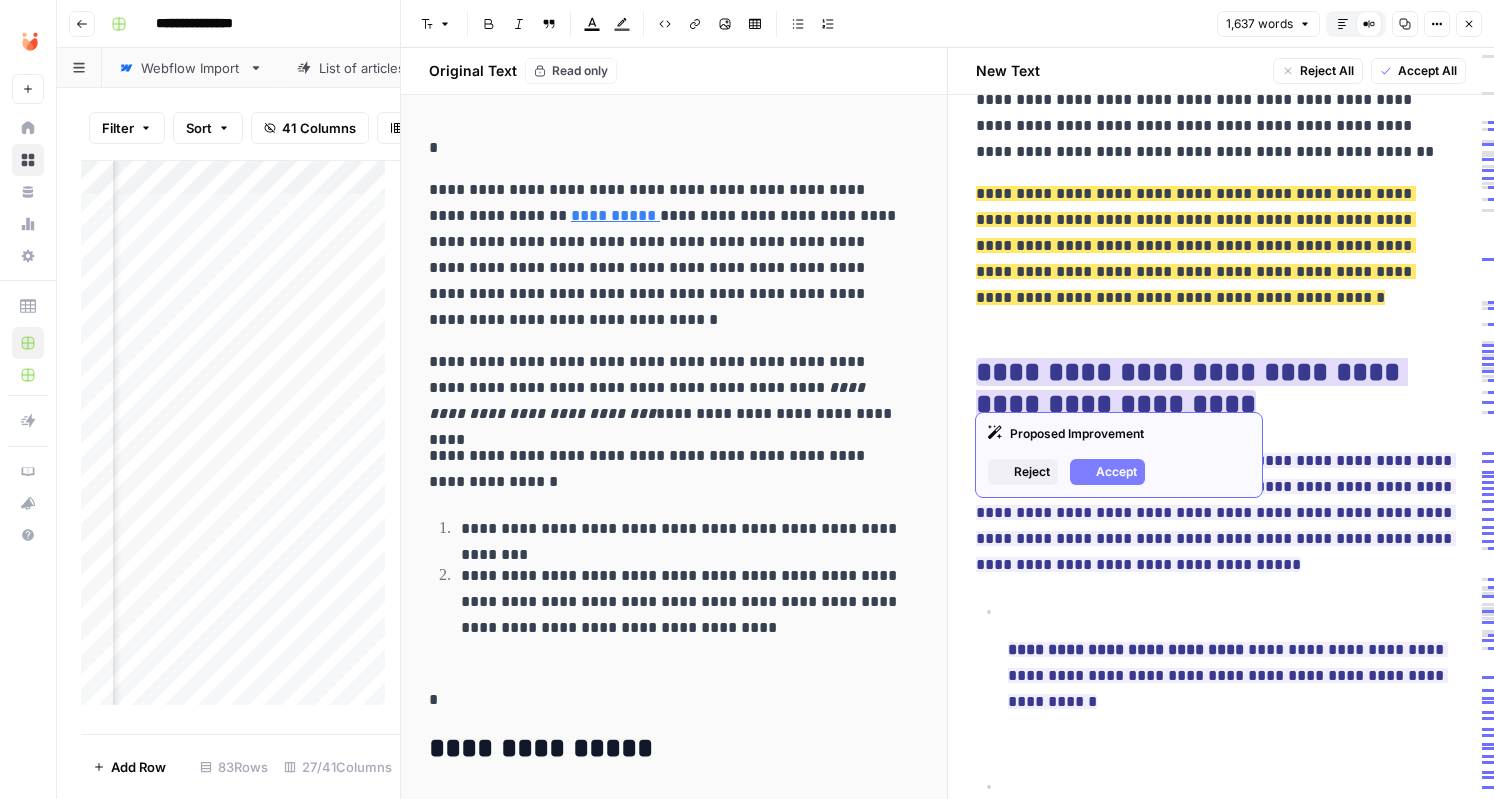 scroll, scrollTop: 700, scrollLeft: 0, axis: vertical 